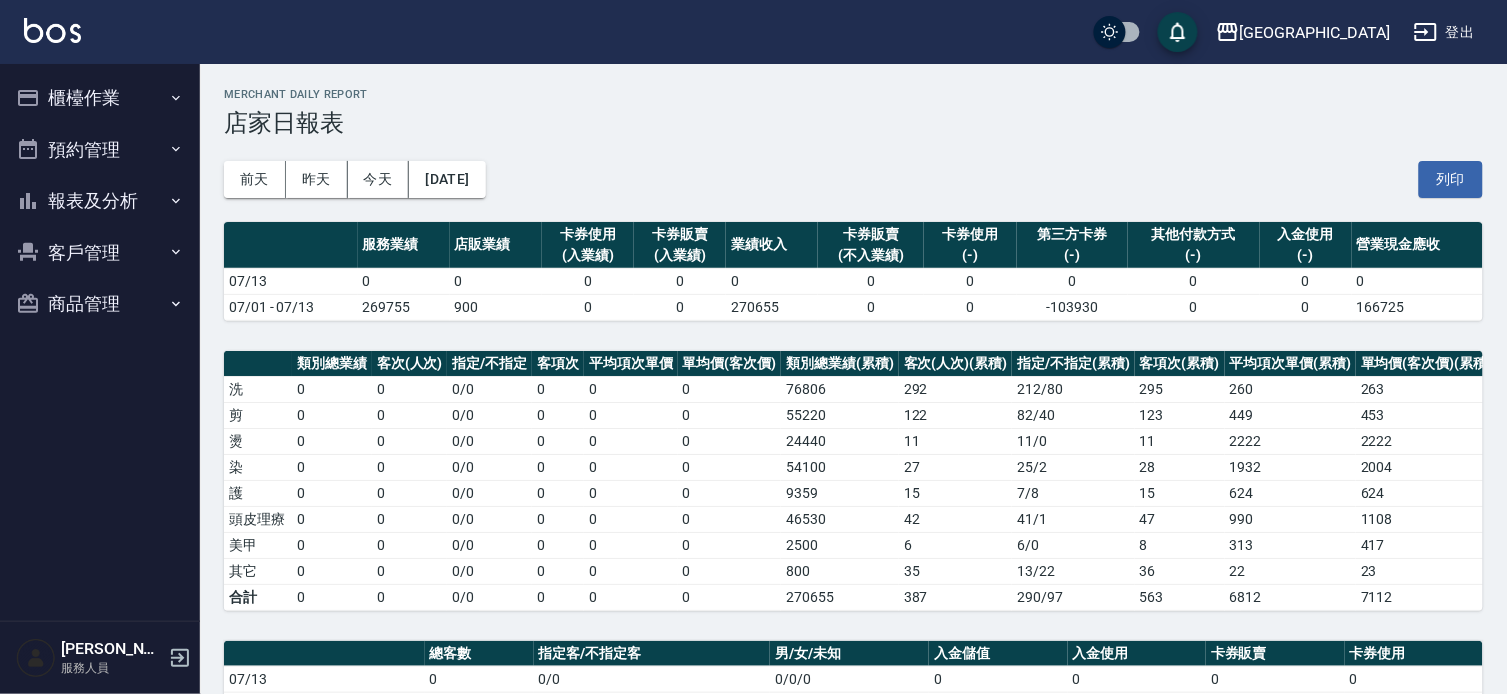 scroll, scrollTop: 0, scrollLeft: 0, axis: both 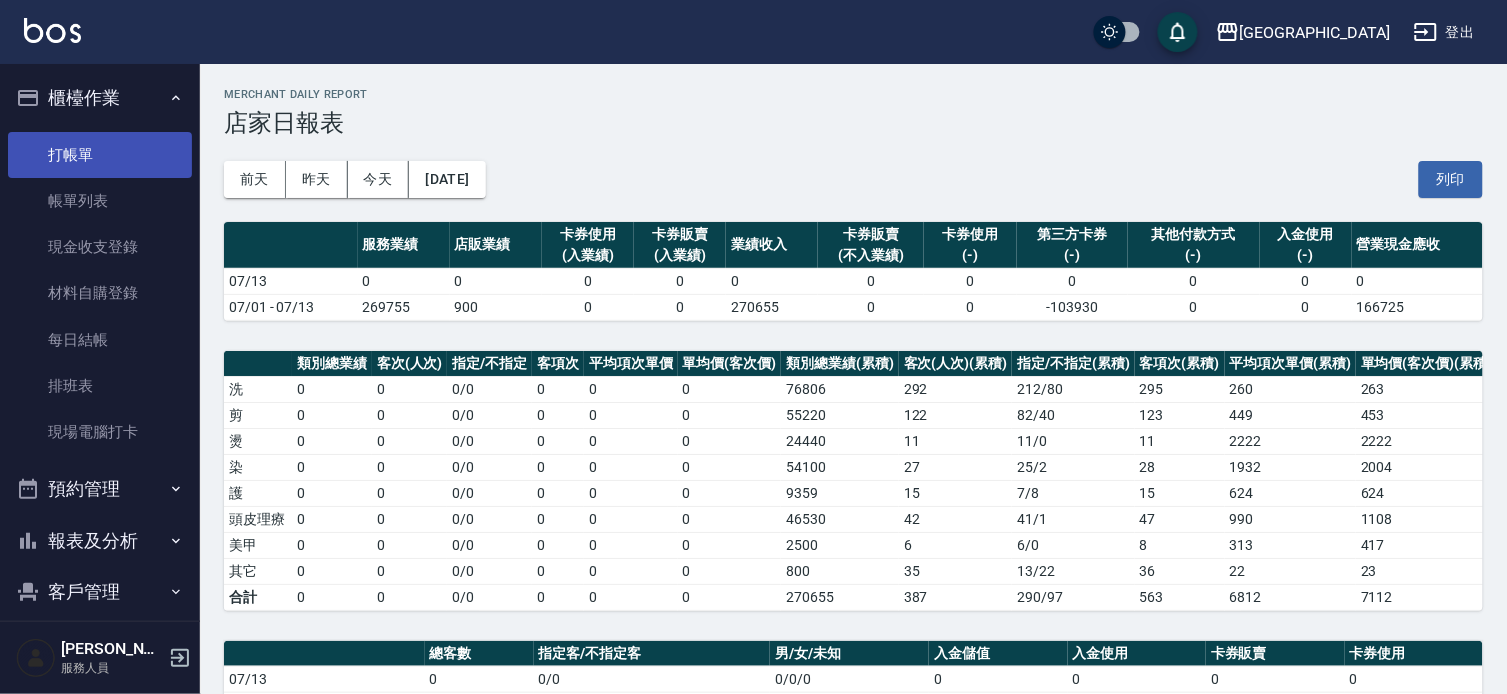 click on "打帳單" at bounding box center [100, 155] 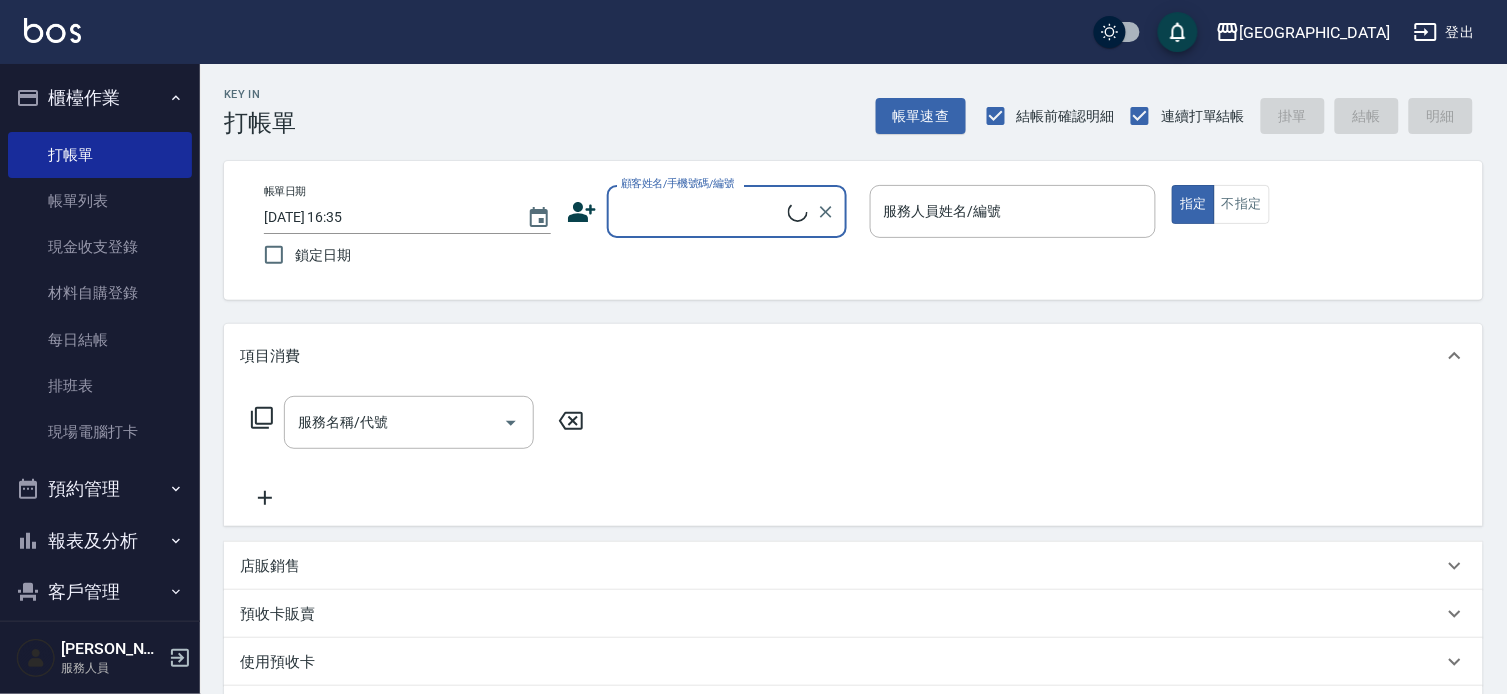 click on "顧客姓名/手機號碼/編號" at bounding box center [702, 211] 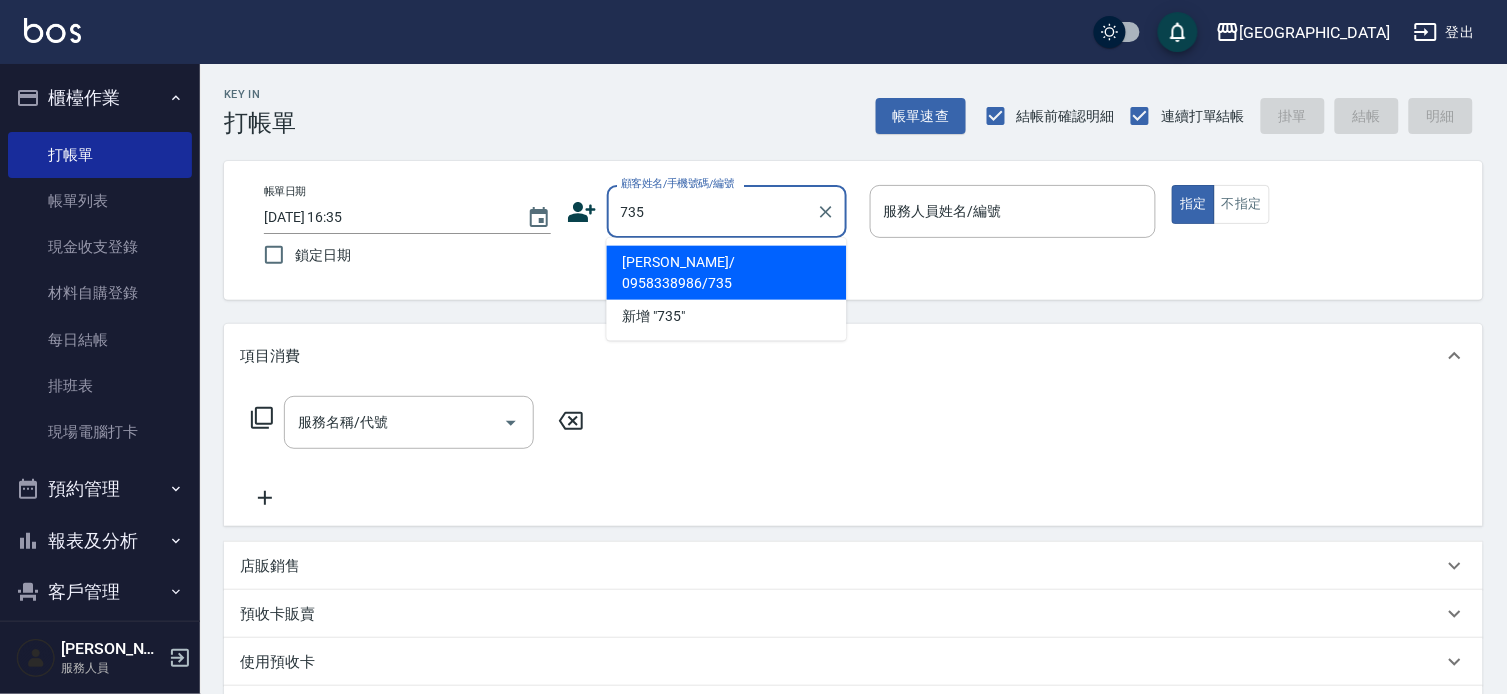 type on "735" 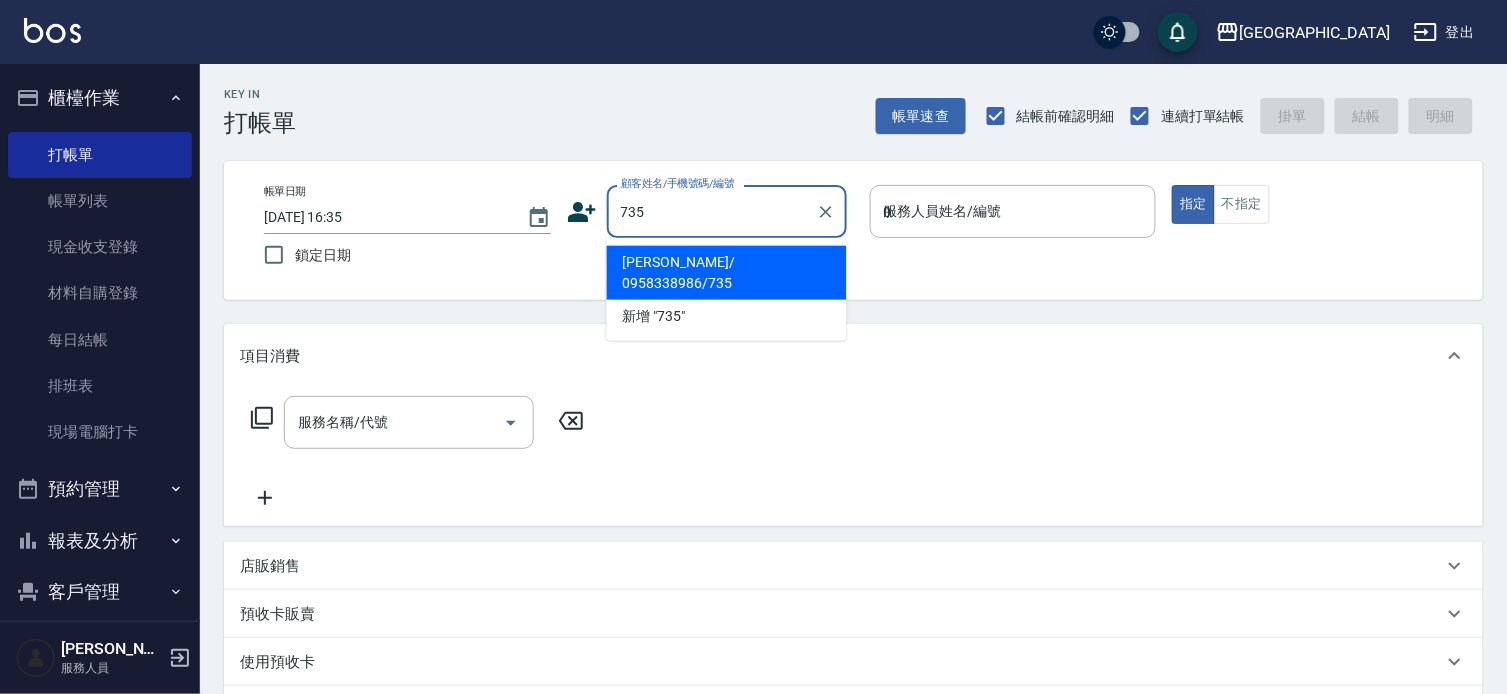 type on "[PERSON_NAME]/ 0958338986/735" 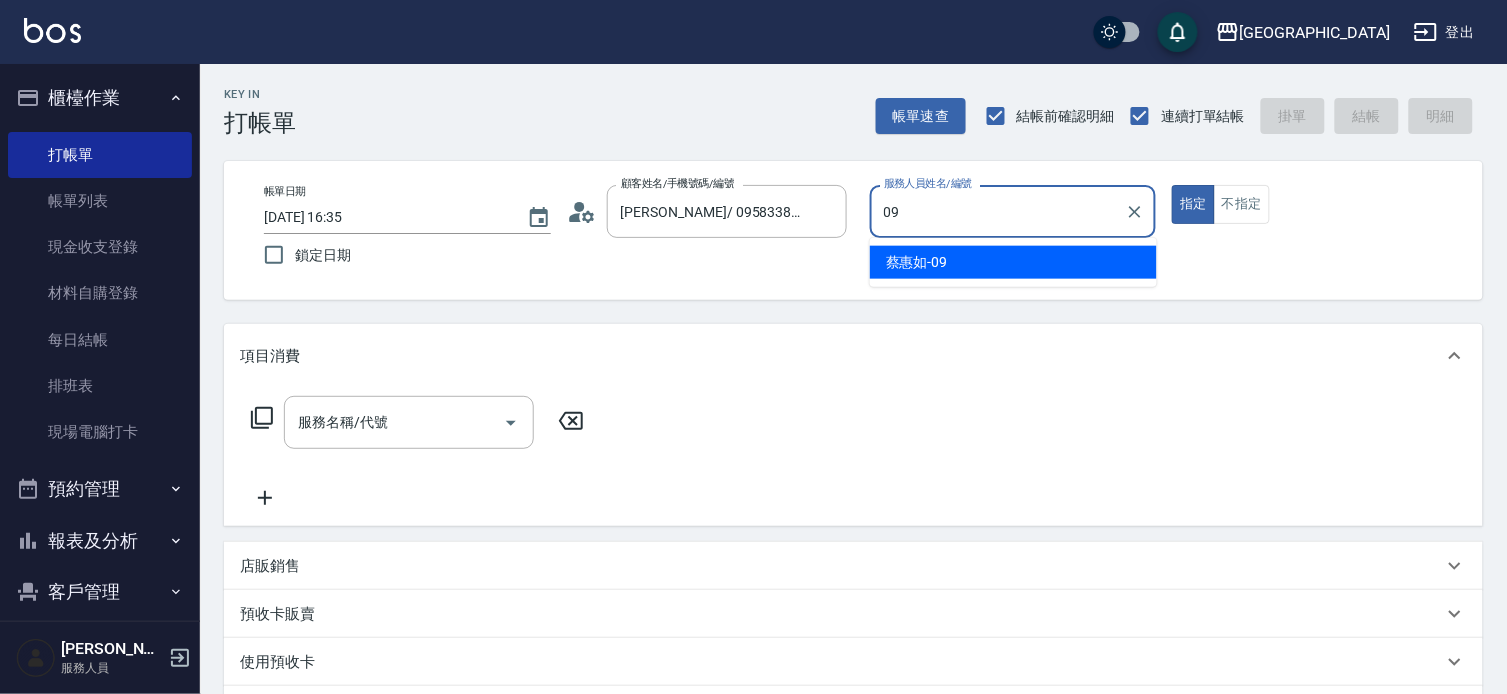 type on "09" 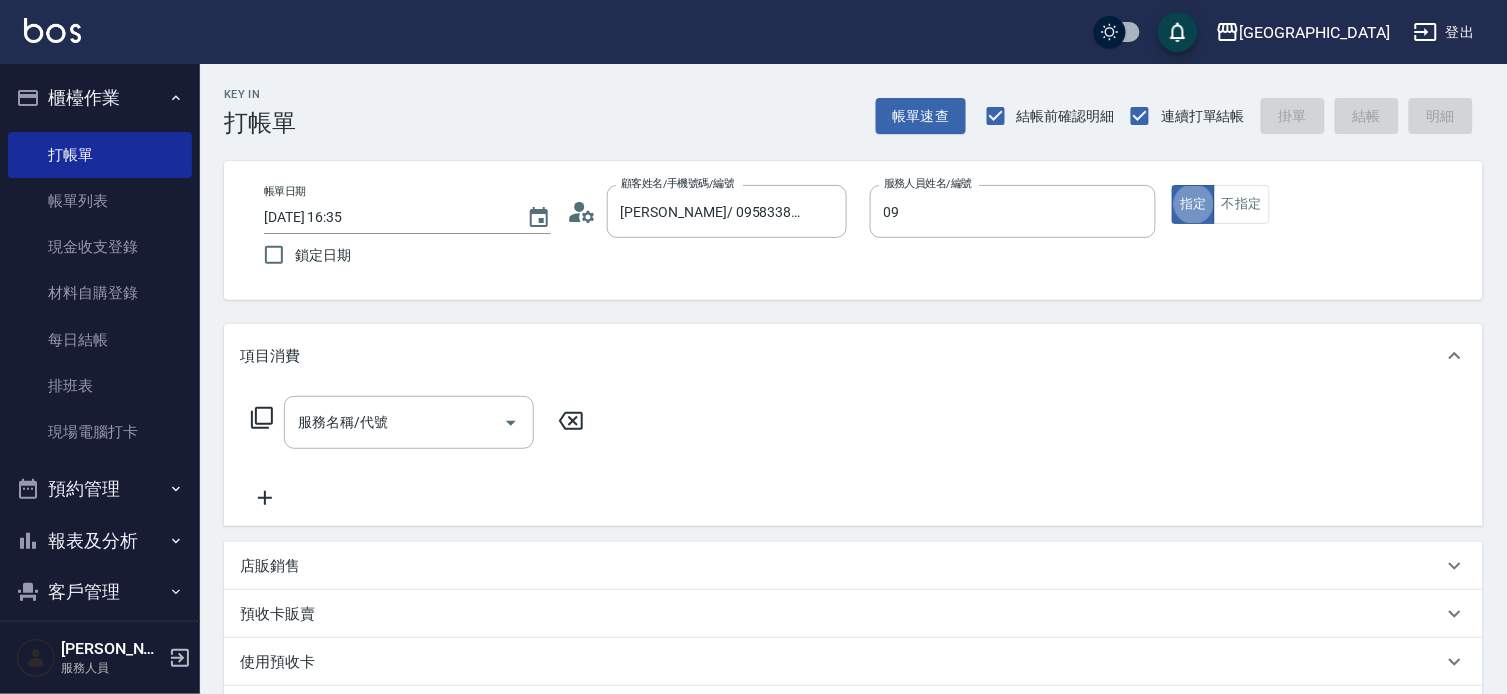 type on "[PERSON_NAME]-09" 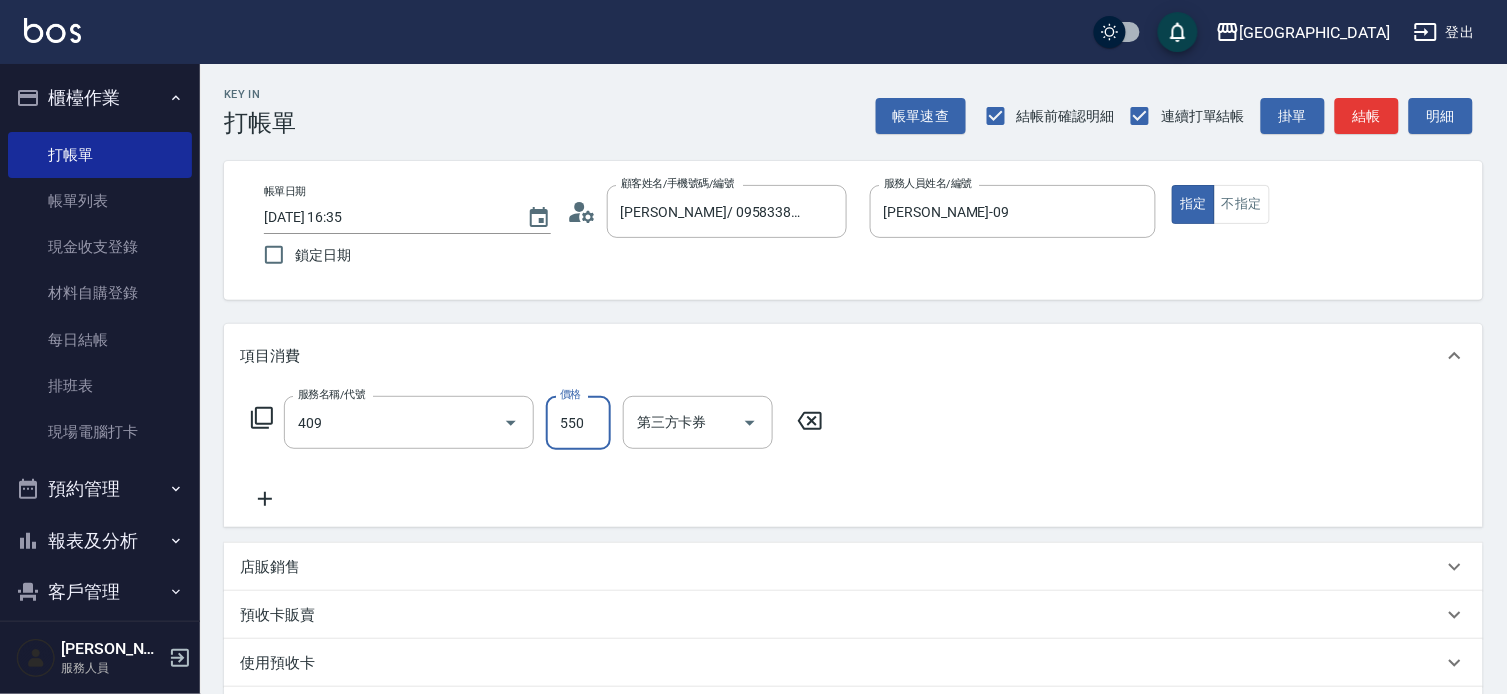 type on "剪髮(550)(409)" 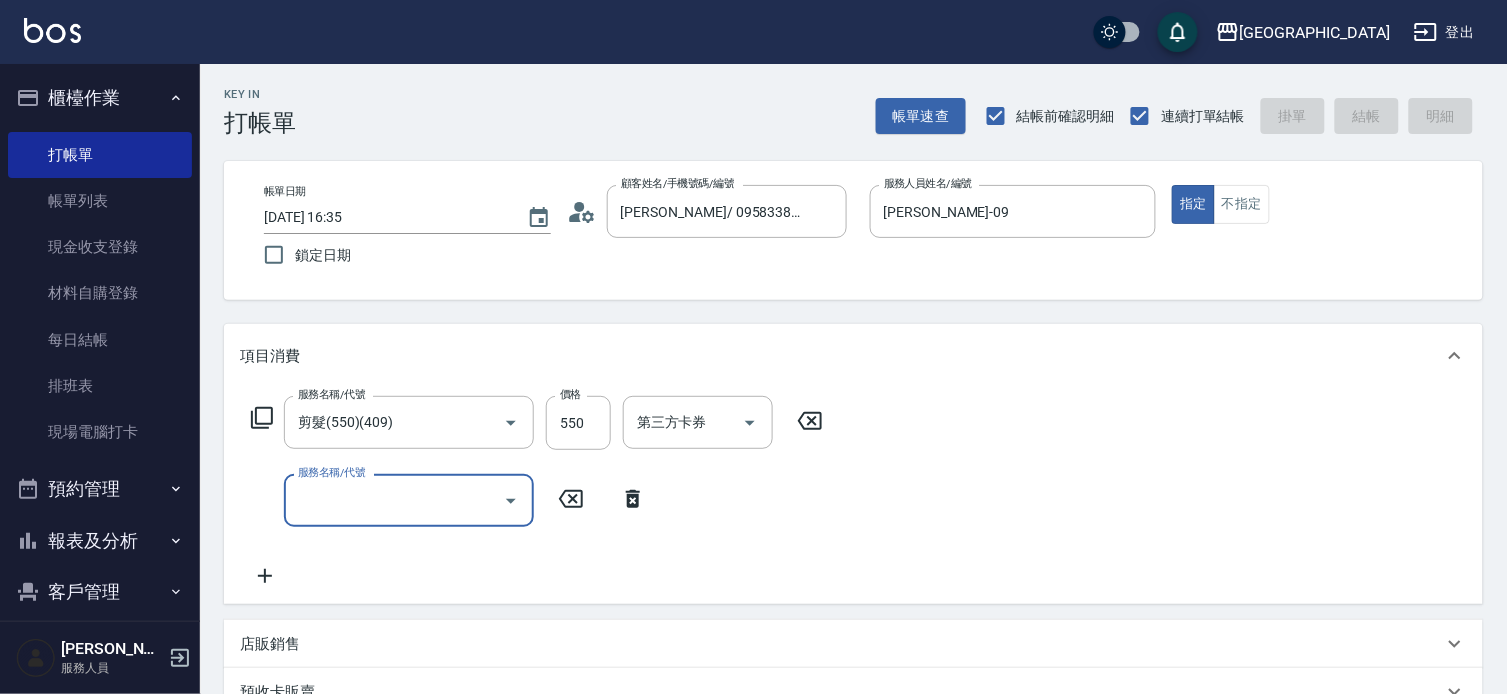 type 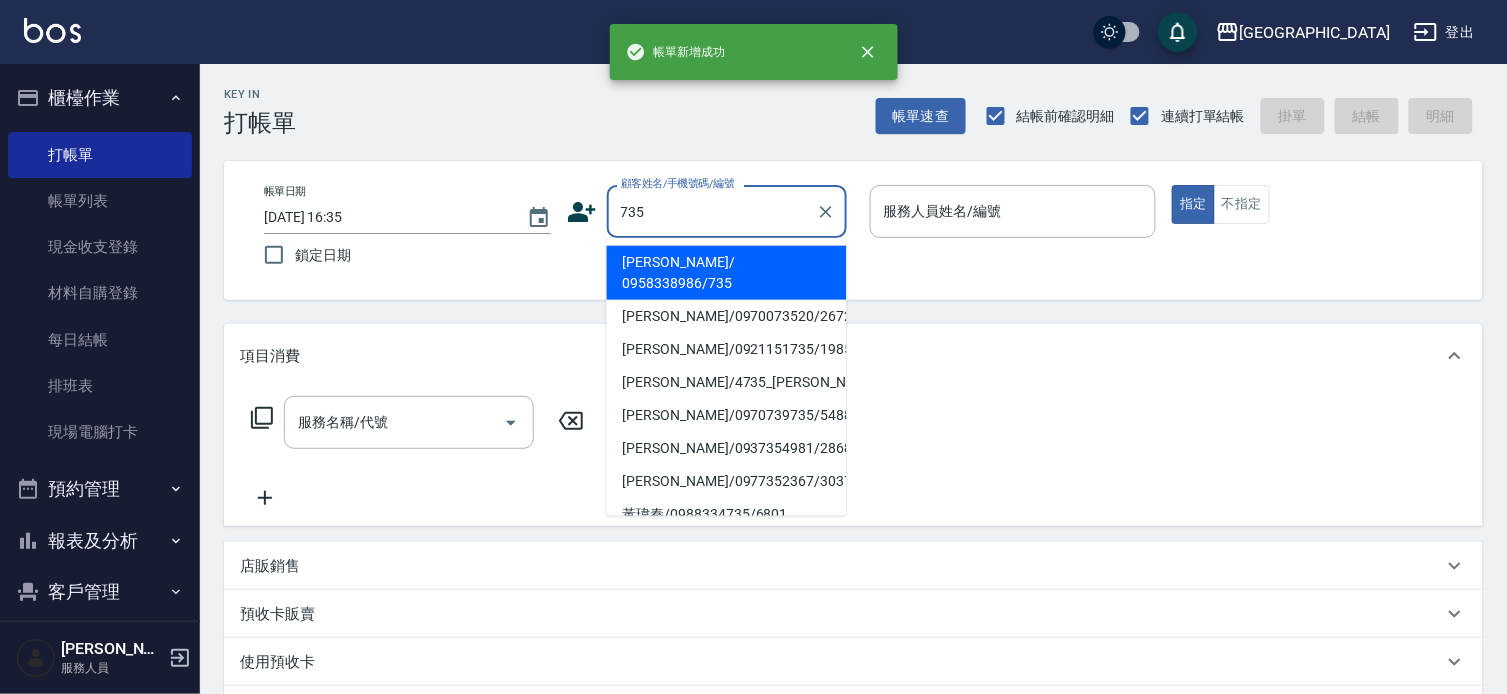 type on "735" 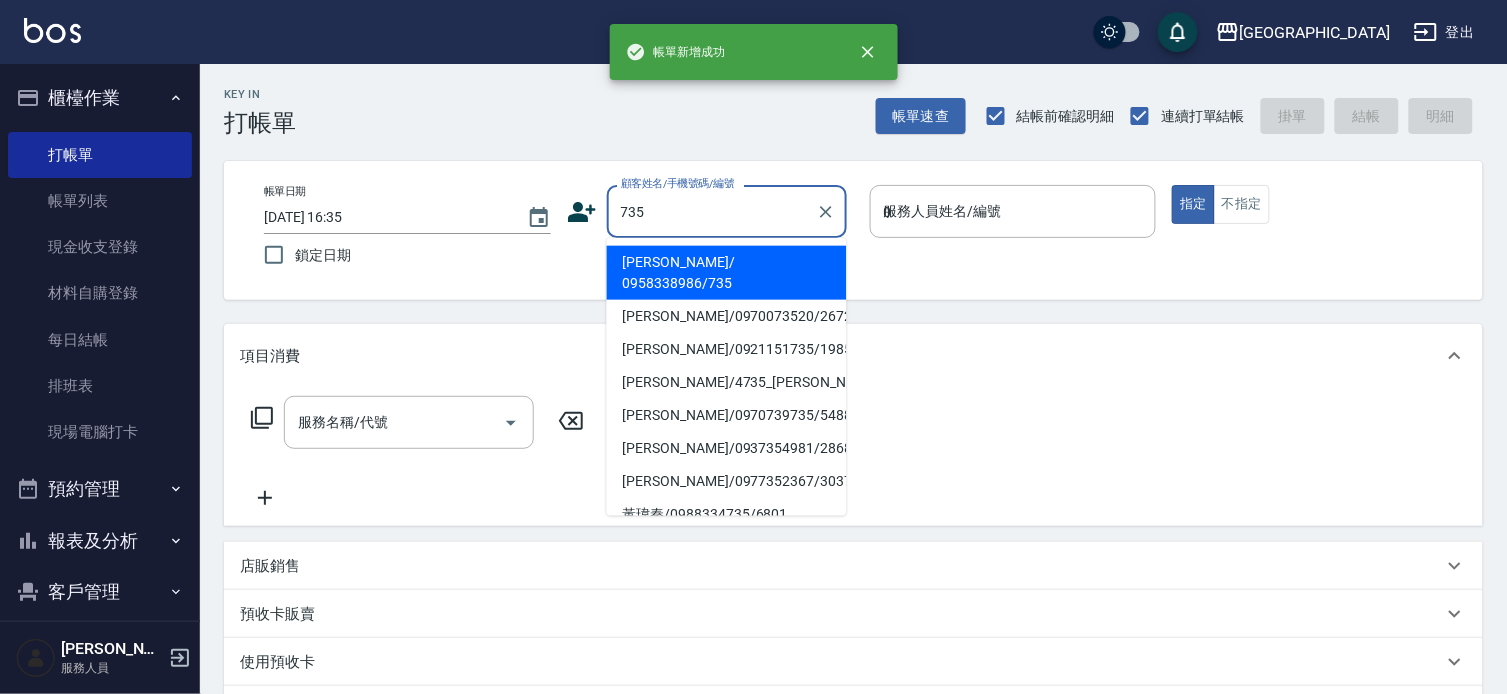 type on "09" 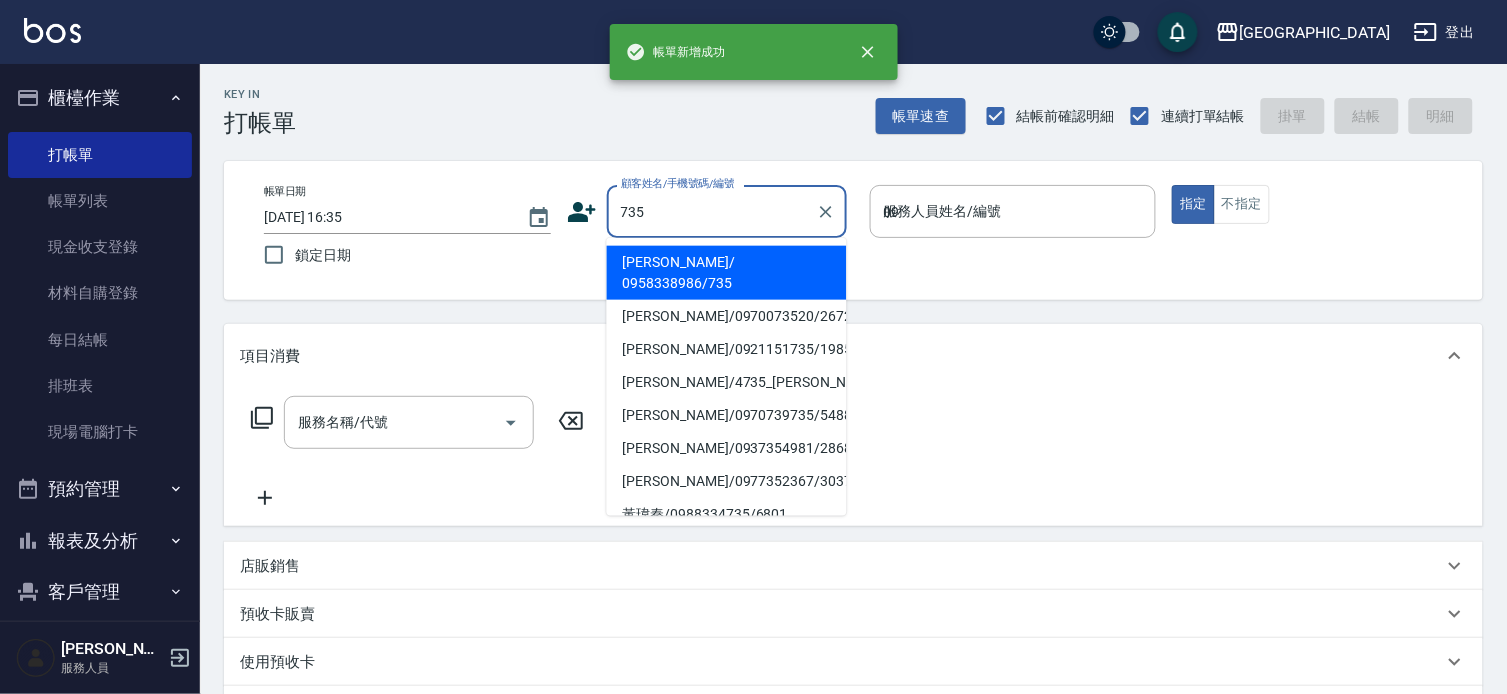 type on "[PERSON_NAME]/ 0958338986/735" 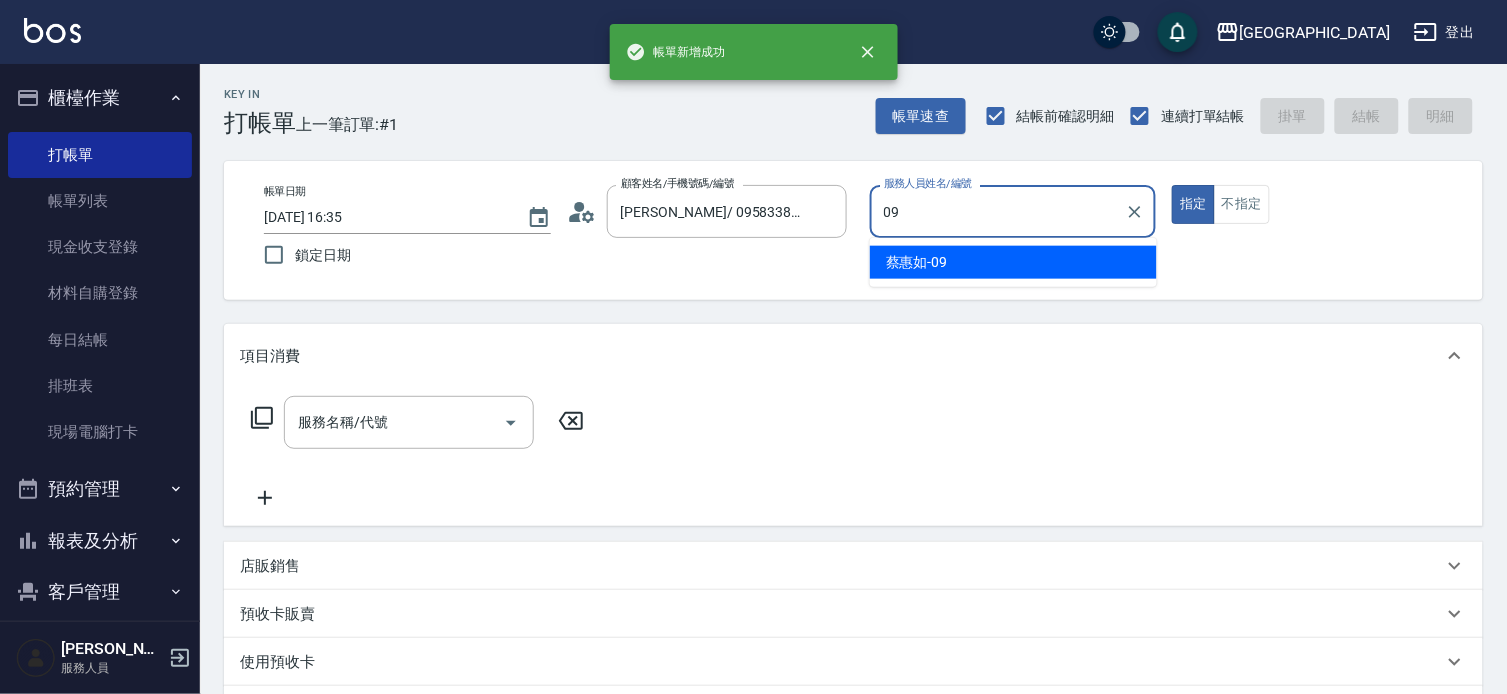 type on "[PERSON_NAME]-09" 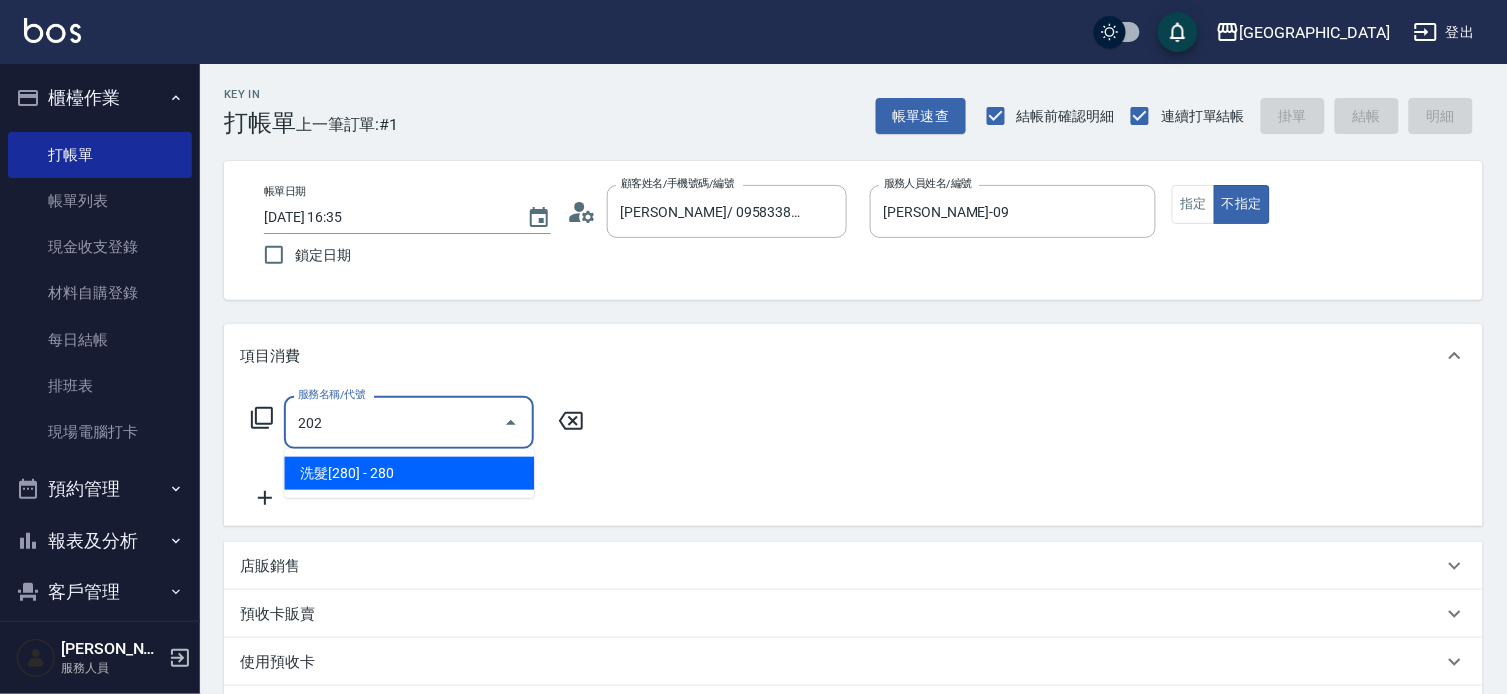 type on "洗髮[280](202)" 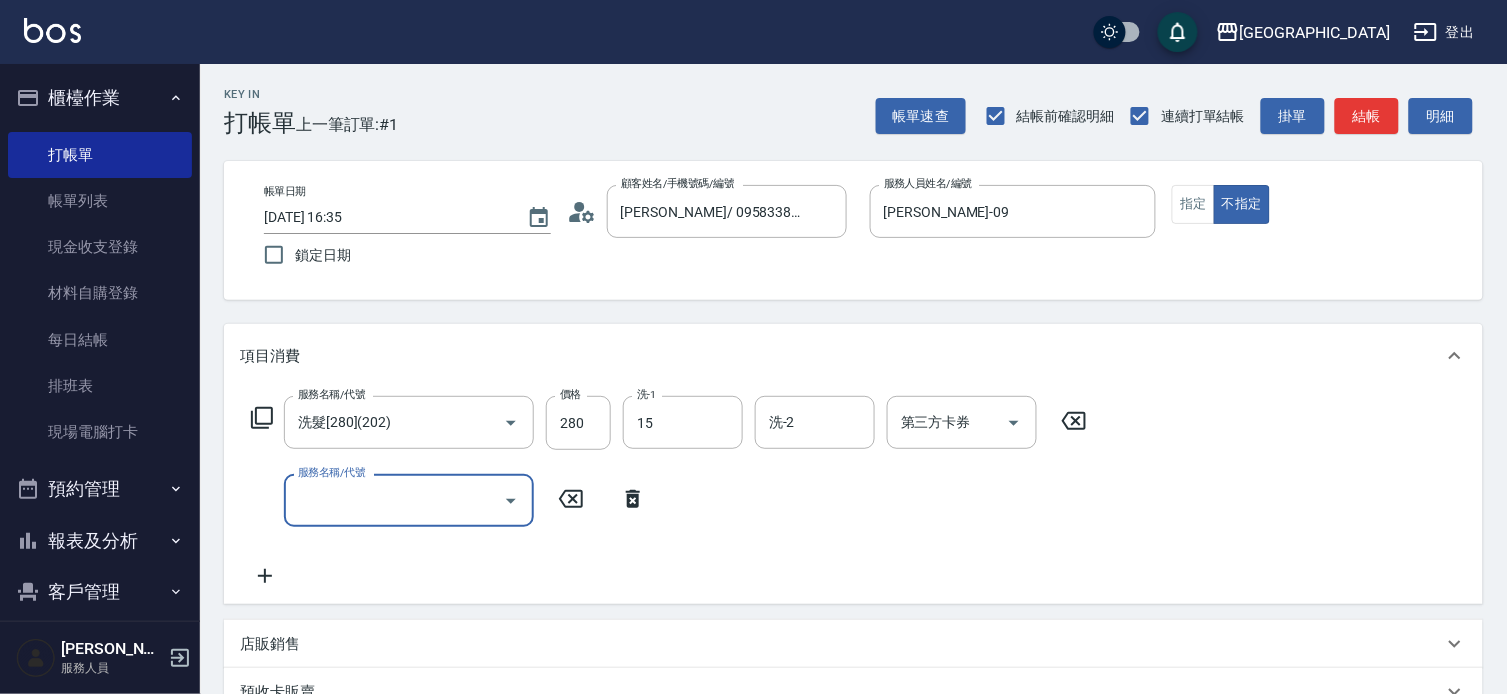 type on "[PERSON_NAME]-15" 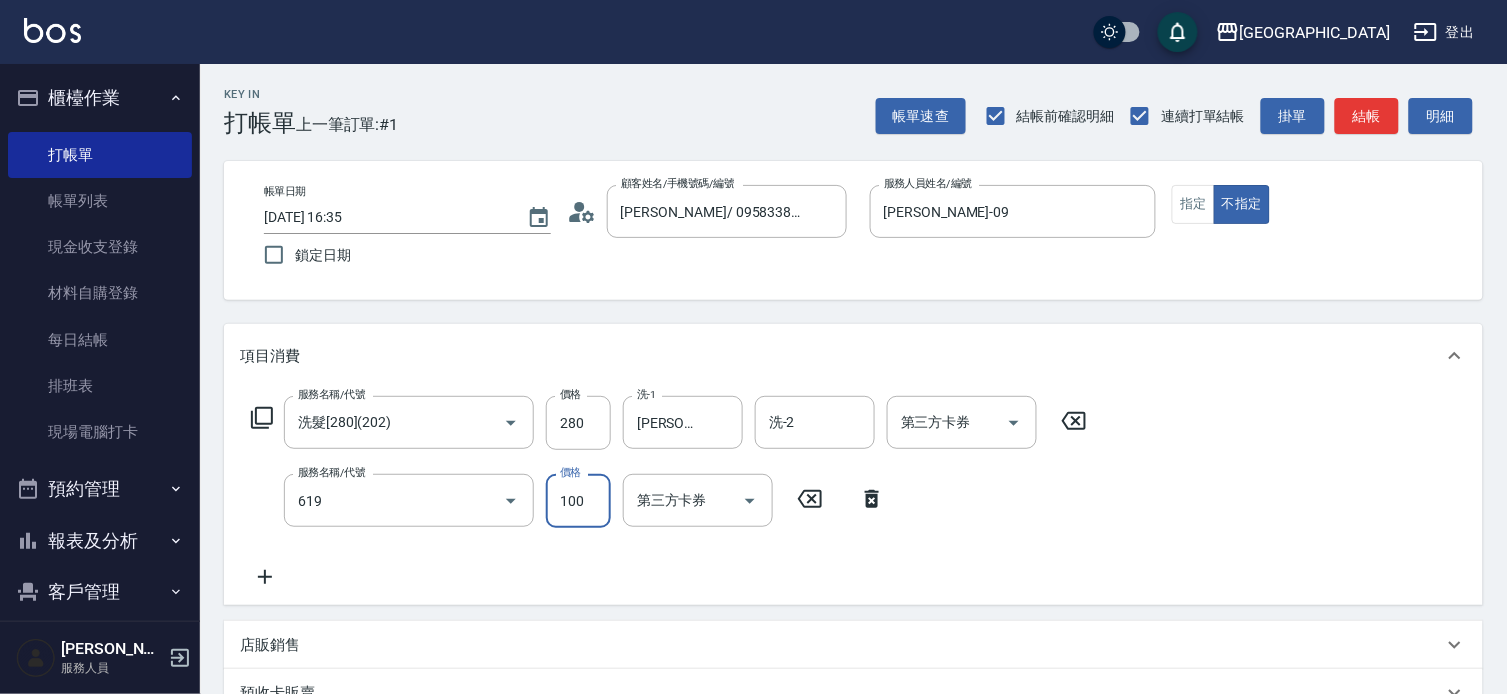 type on "[PERSON_NAME].玻酸.晶膜.水療(619)" 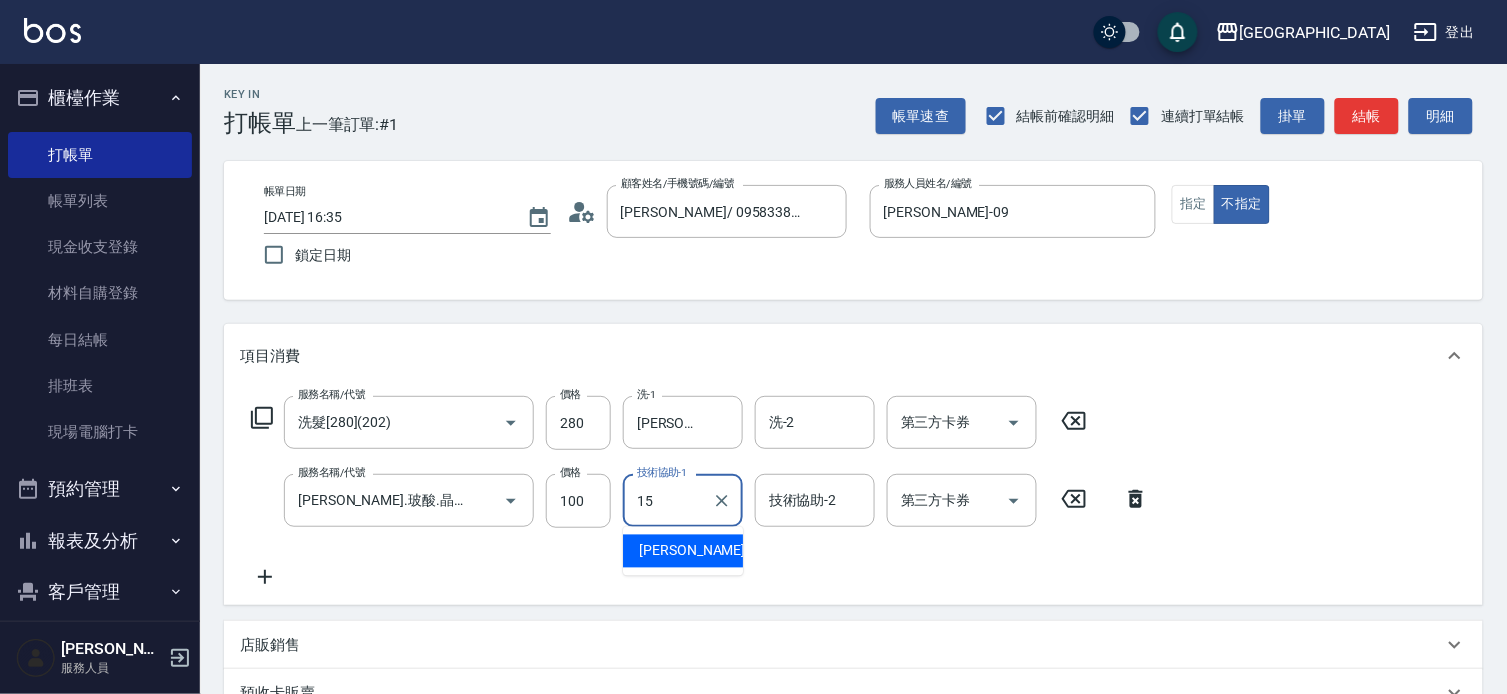 type on "[PERSON_NAME]-15" 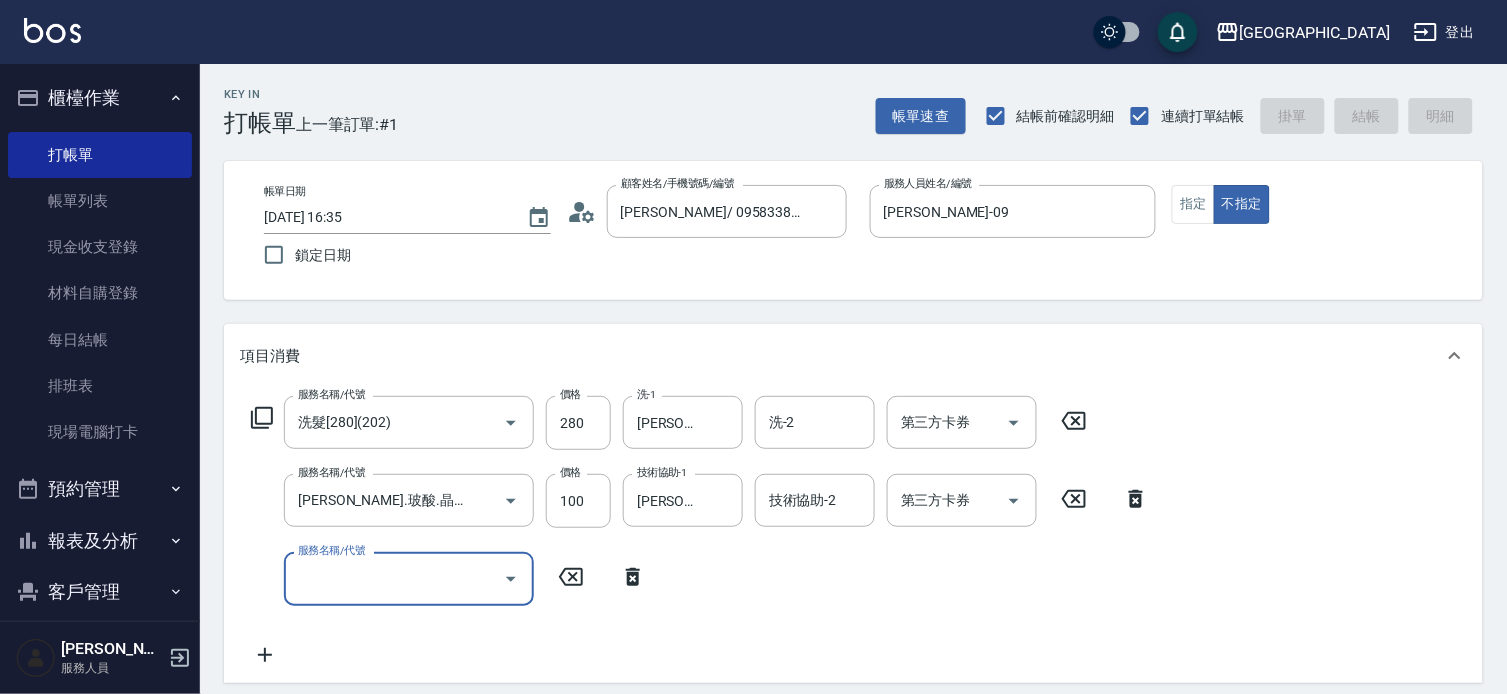 type on "[DATE] 16:36" 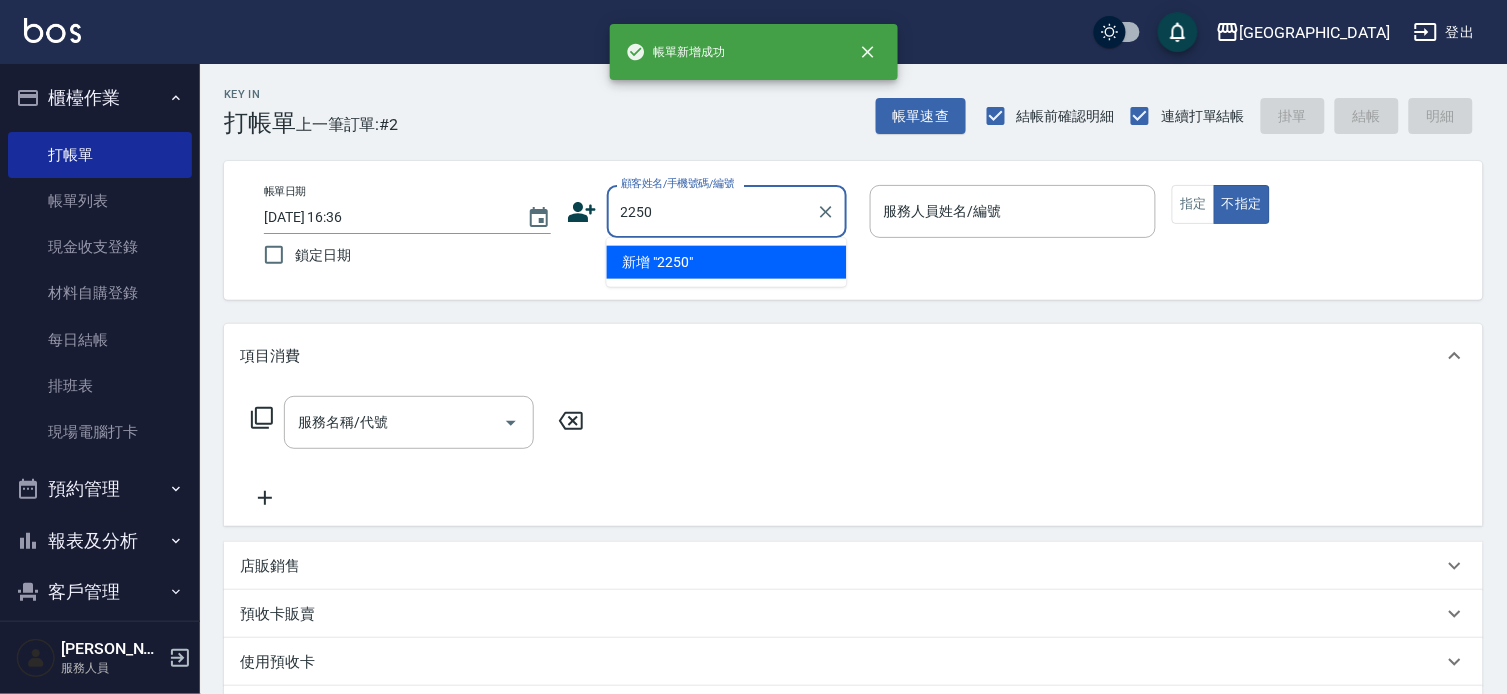 type on "2250" 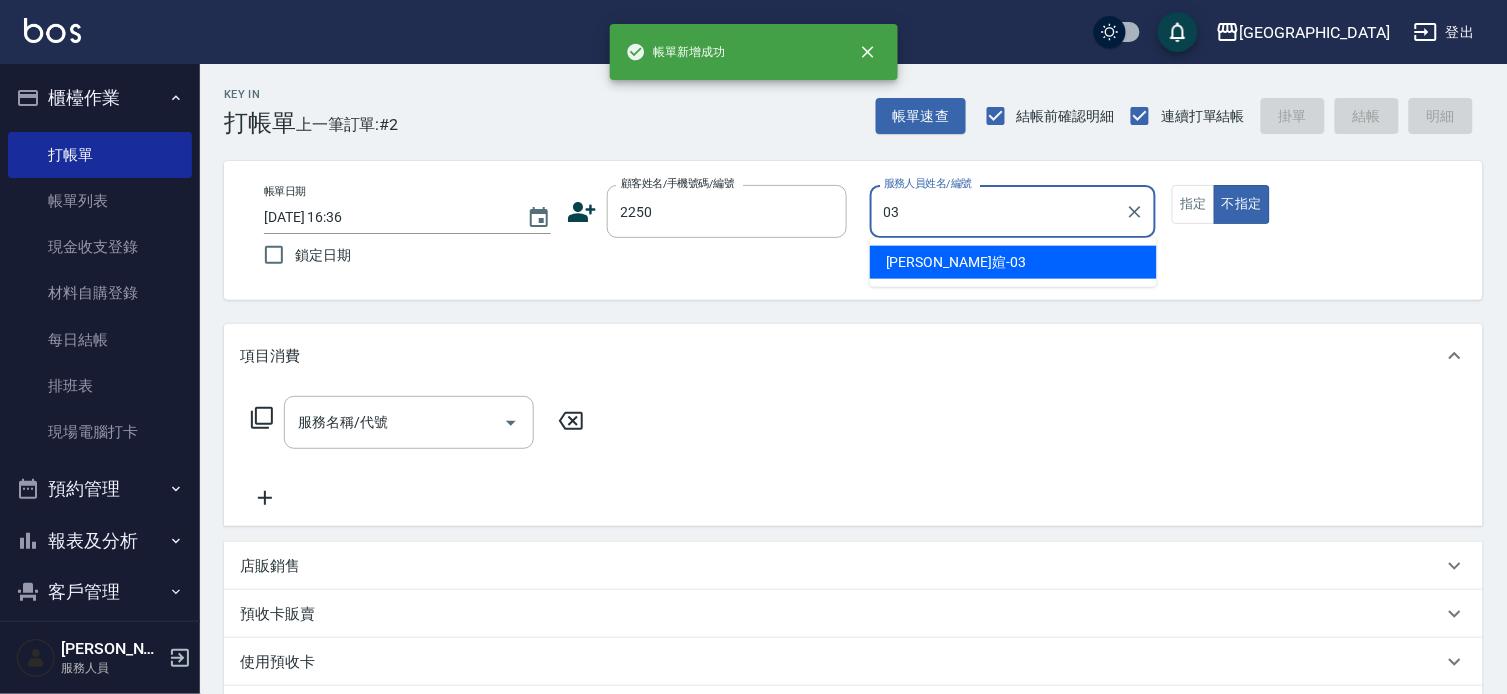 type on "[PERSON_NAME]媗-03" 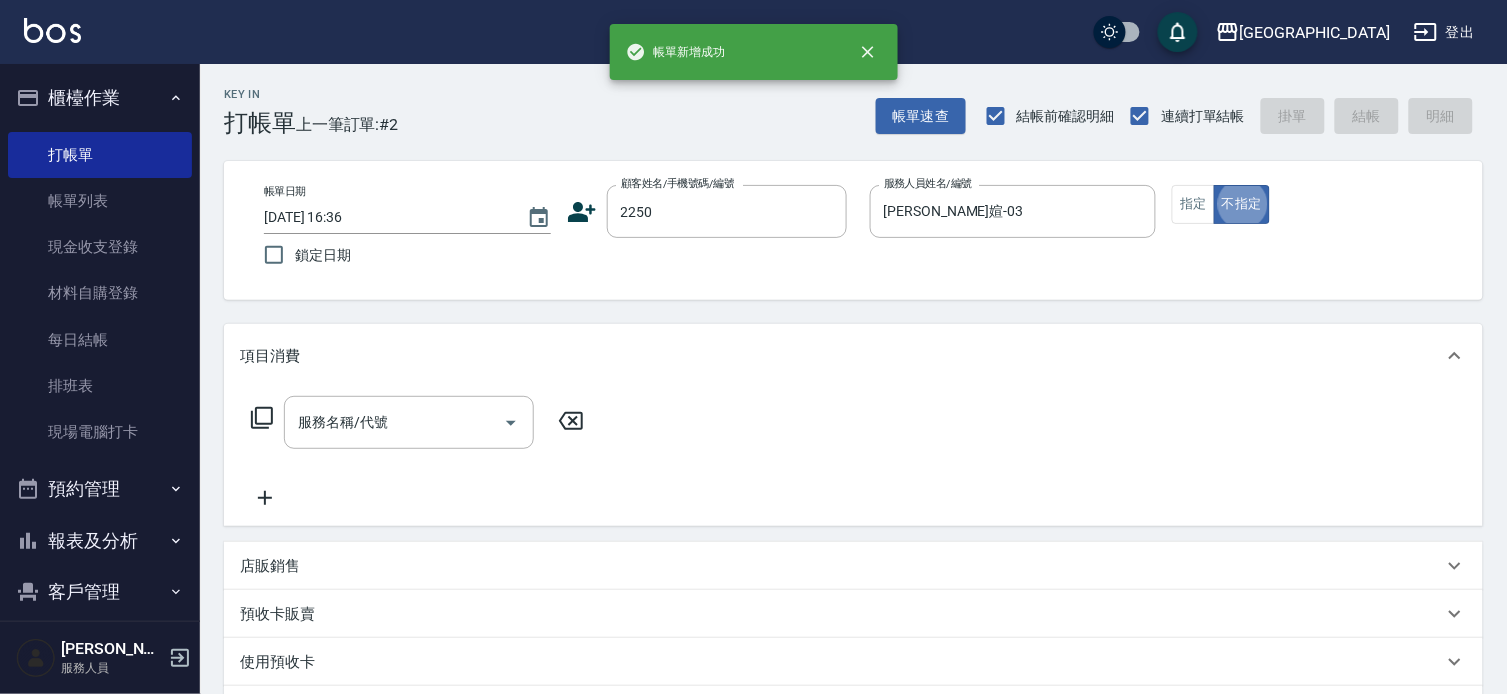type on "false" 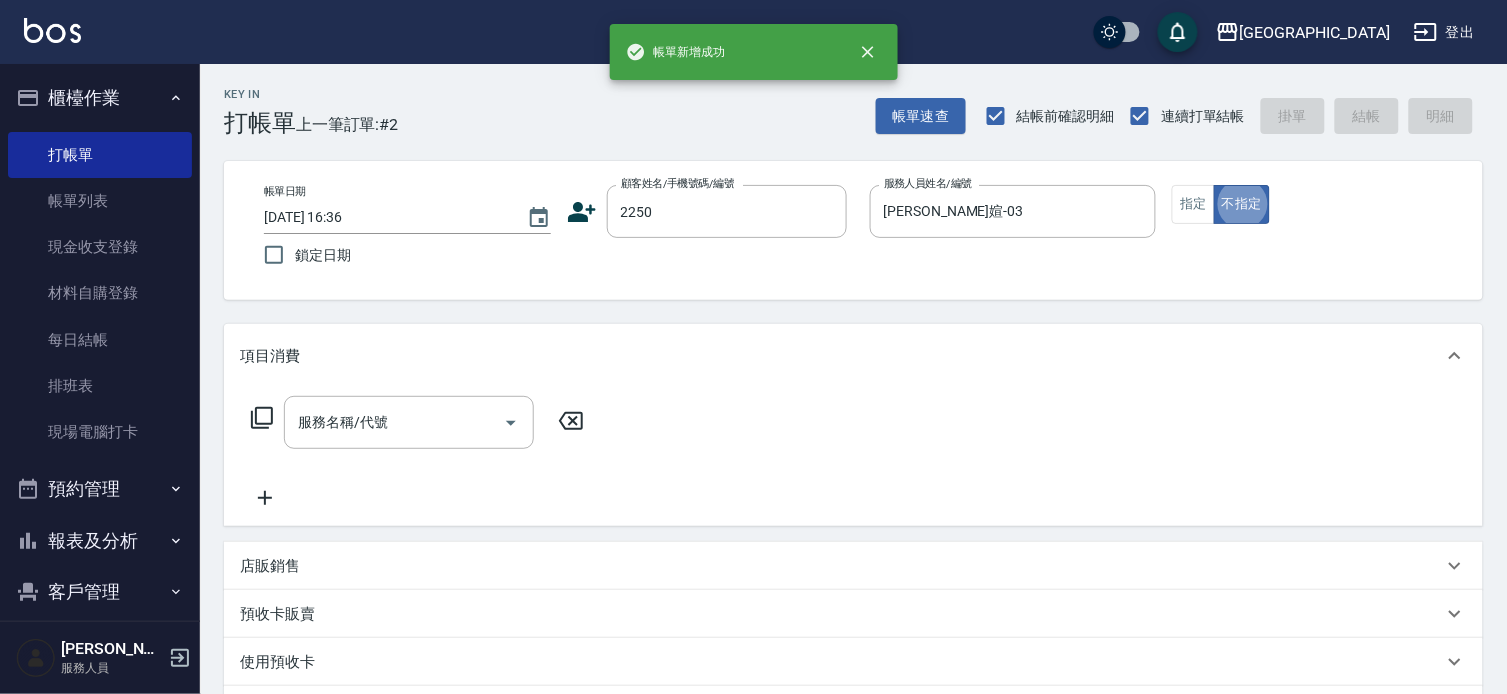 type on "2" 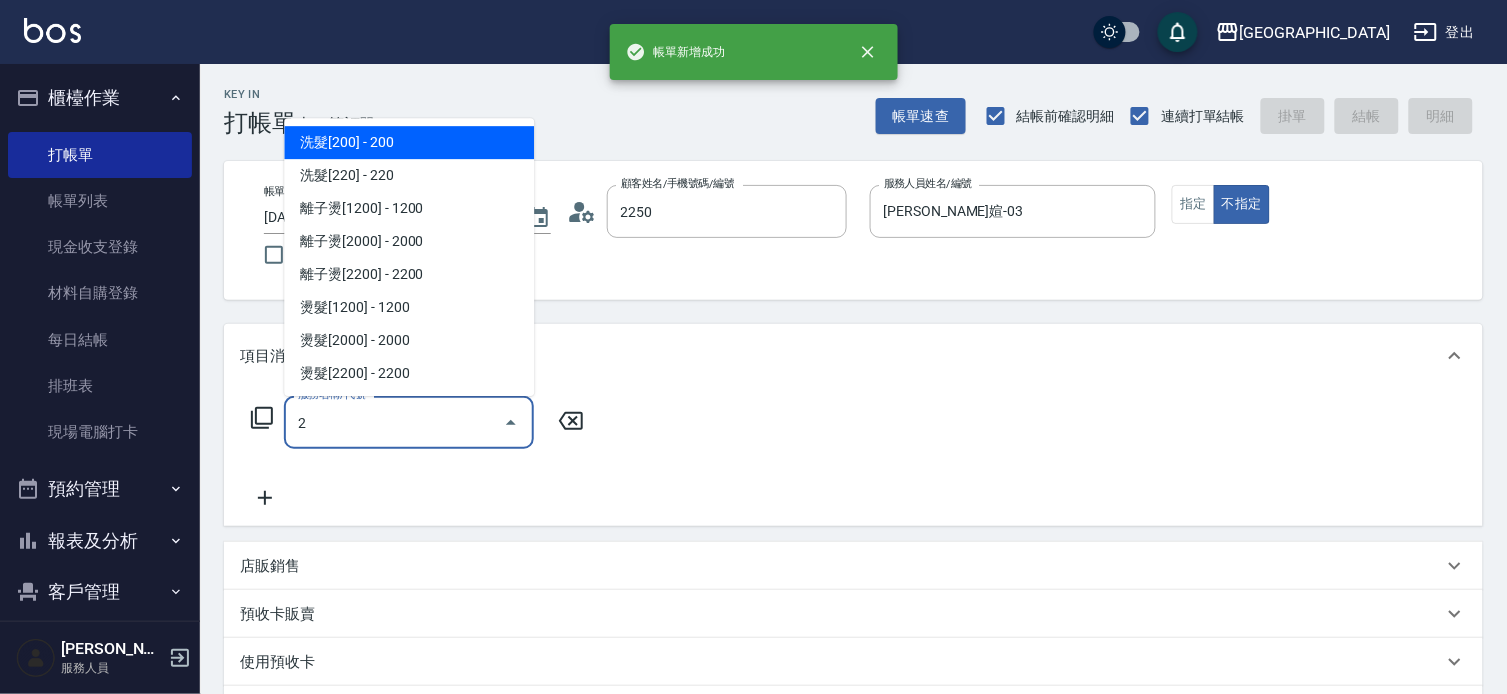type on "[PERSON_NAME]媗/0911843052/2250" 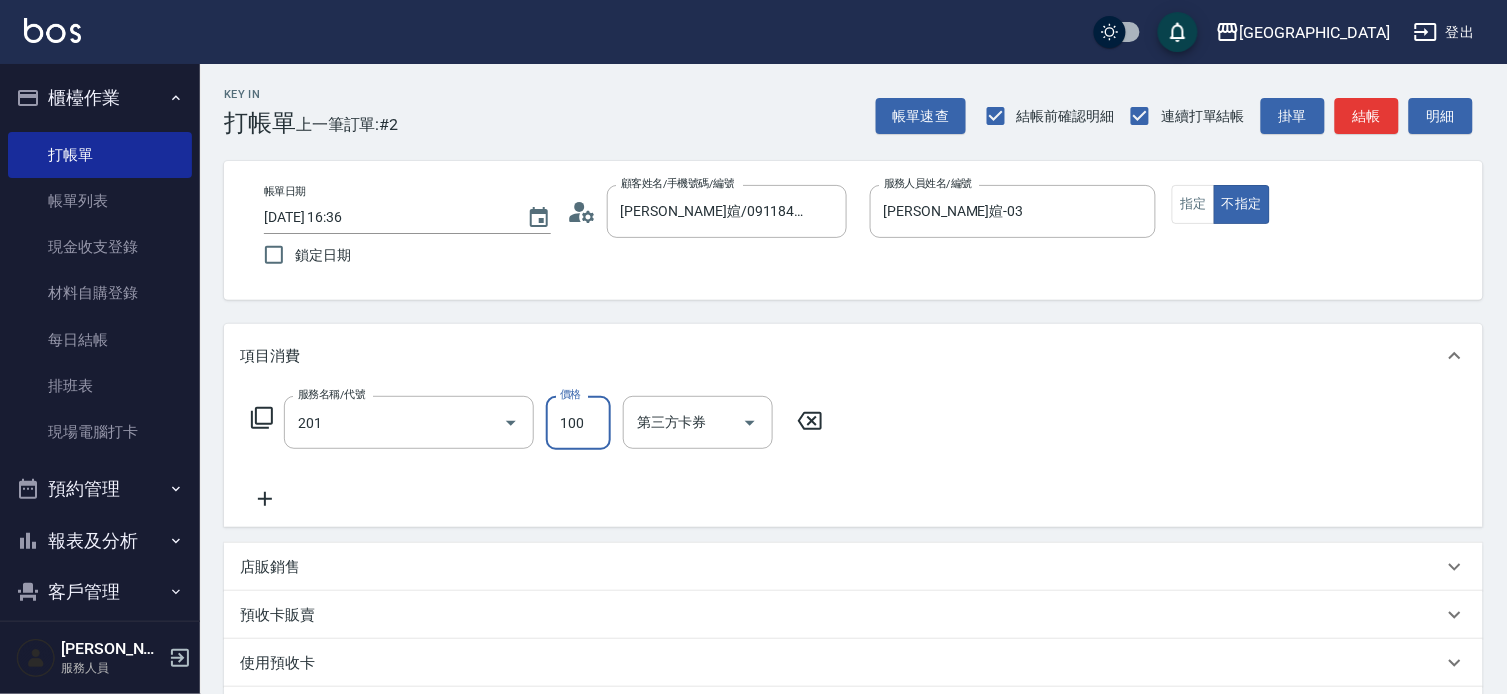type on "洗髮[100](201)" 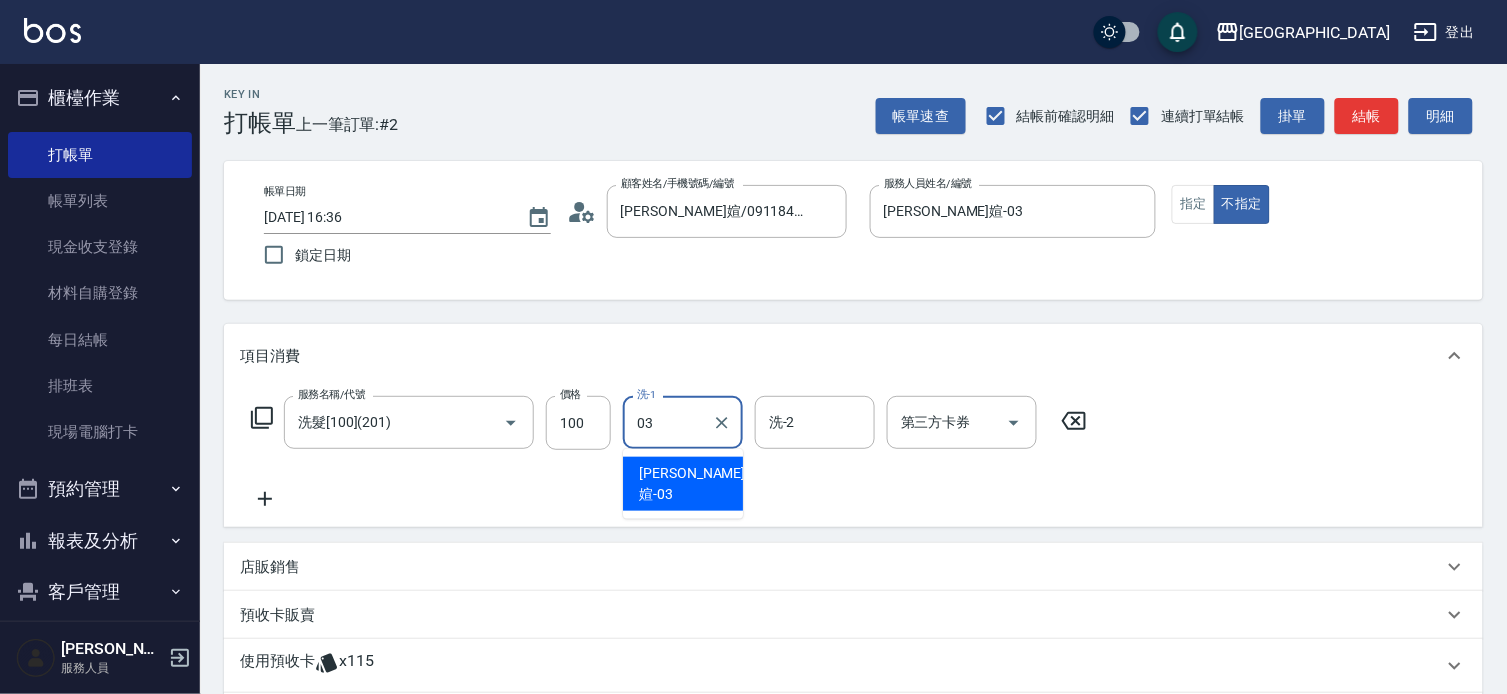 type on "[PERSON_NAME]媗-03" 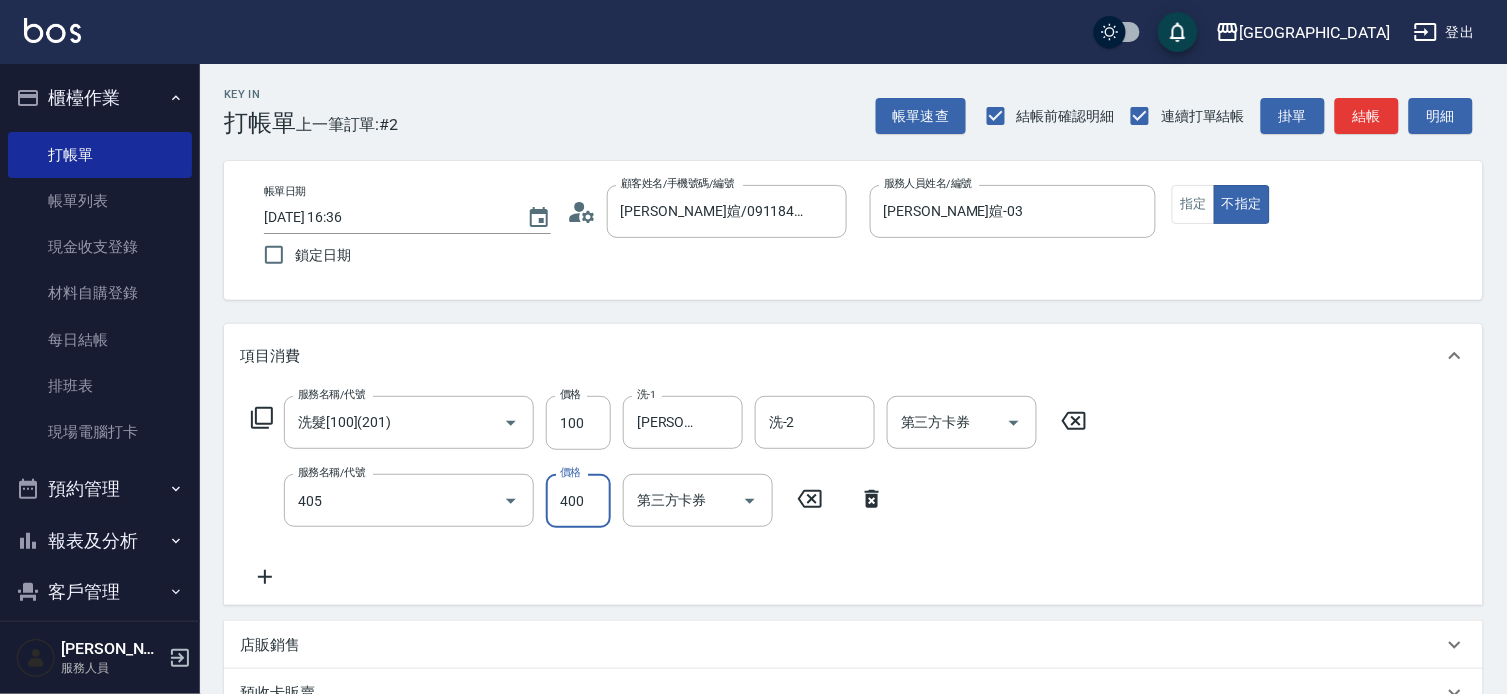 type on "剪髮(400)(405)" 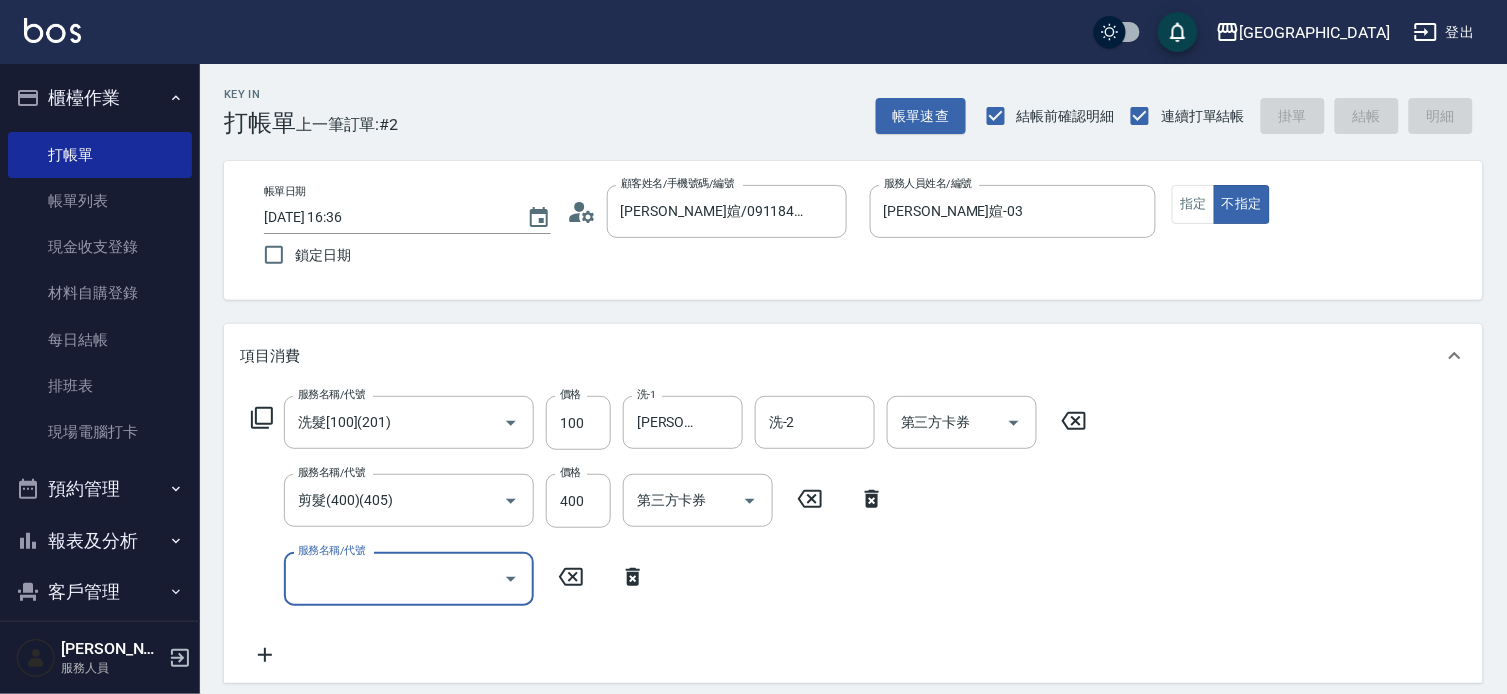 type 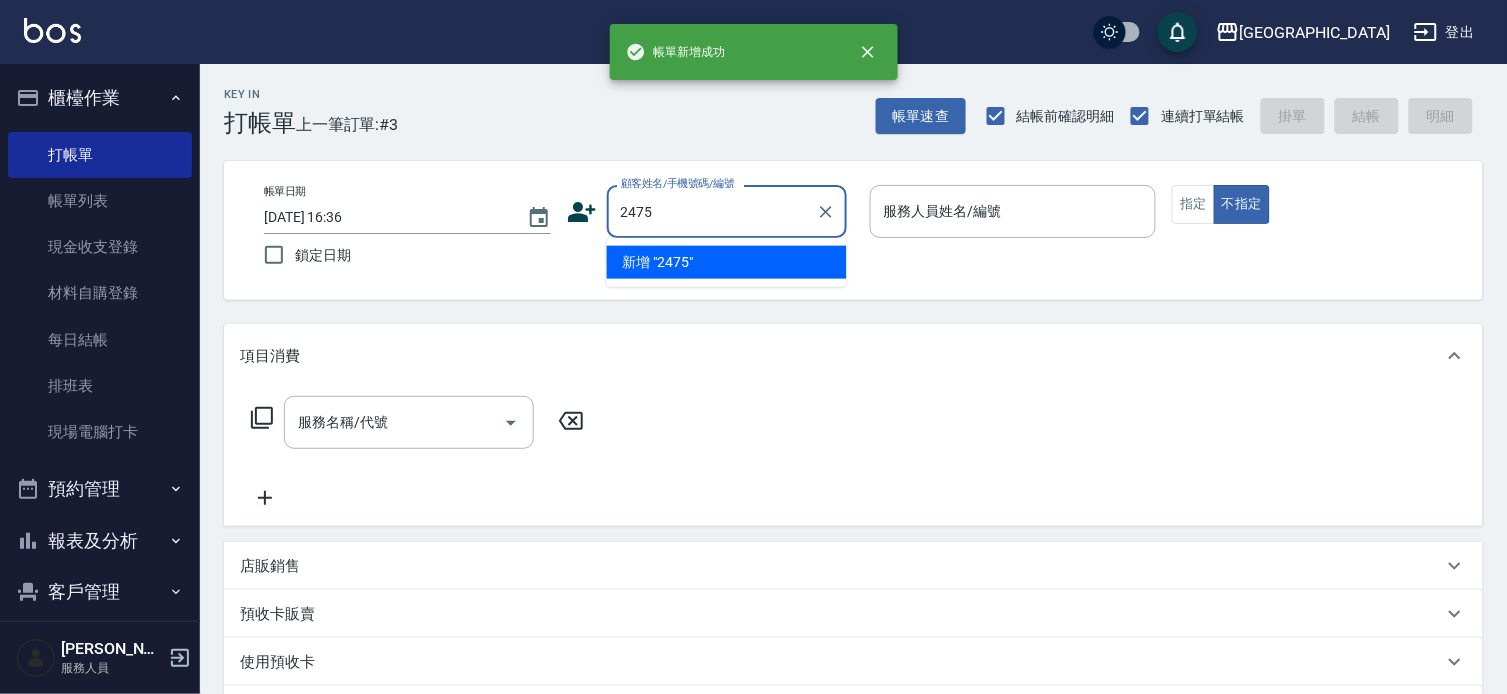 type on "2475" 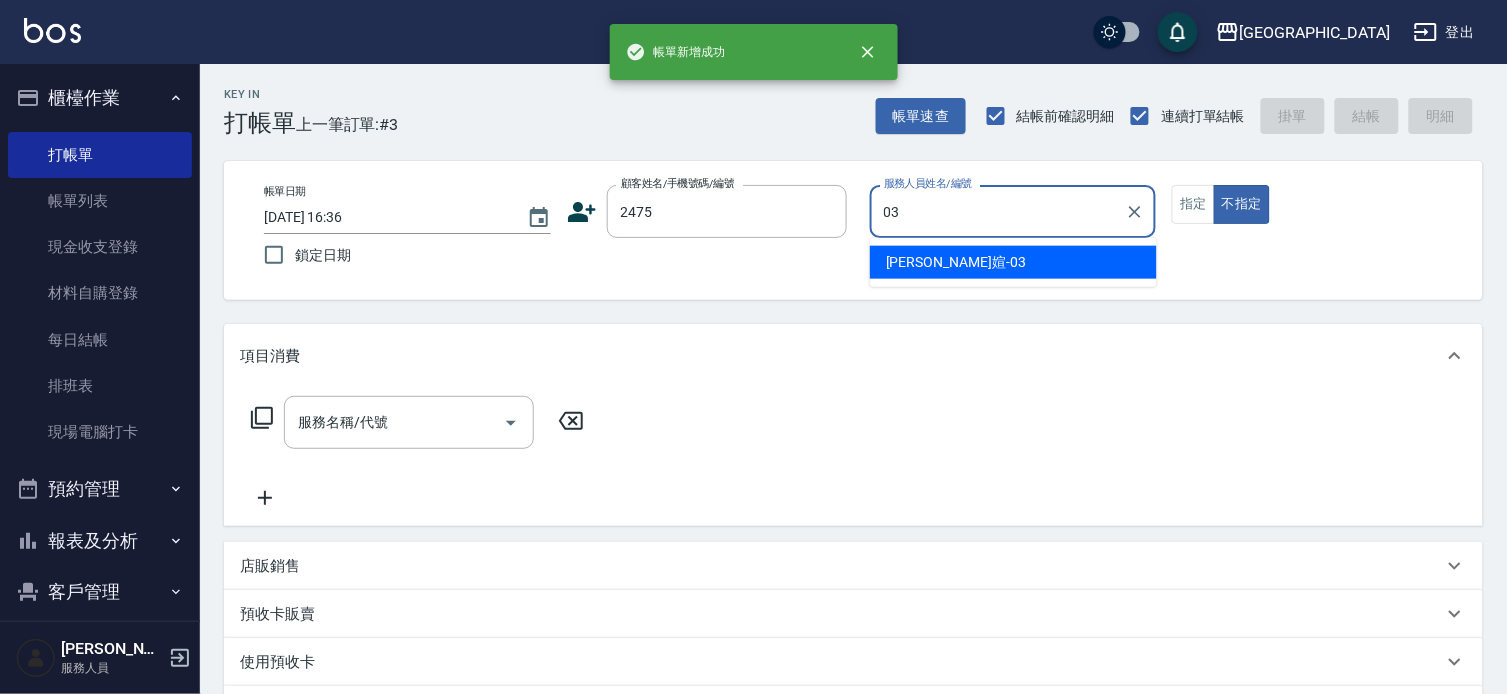 type on "[PERSON_NAME]媗-03" 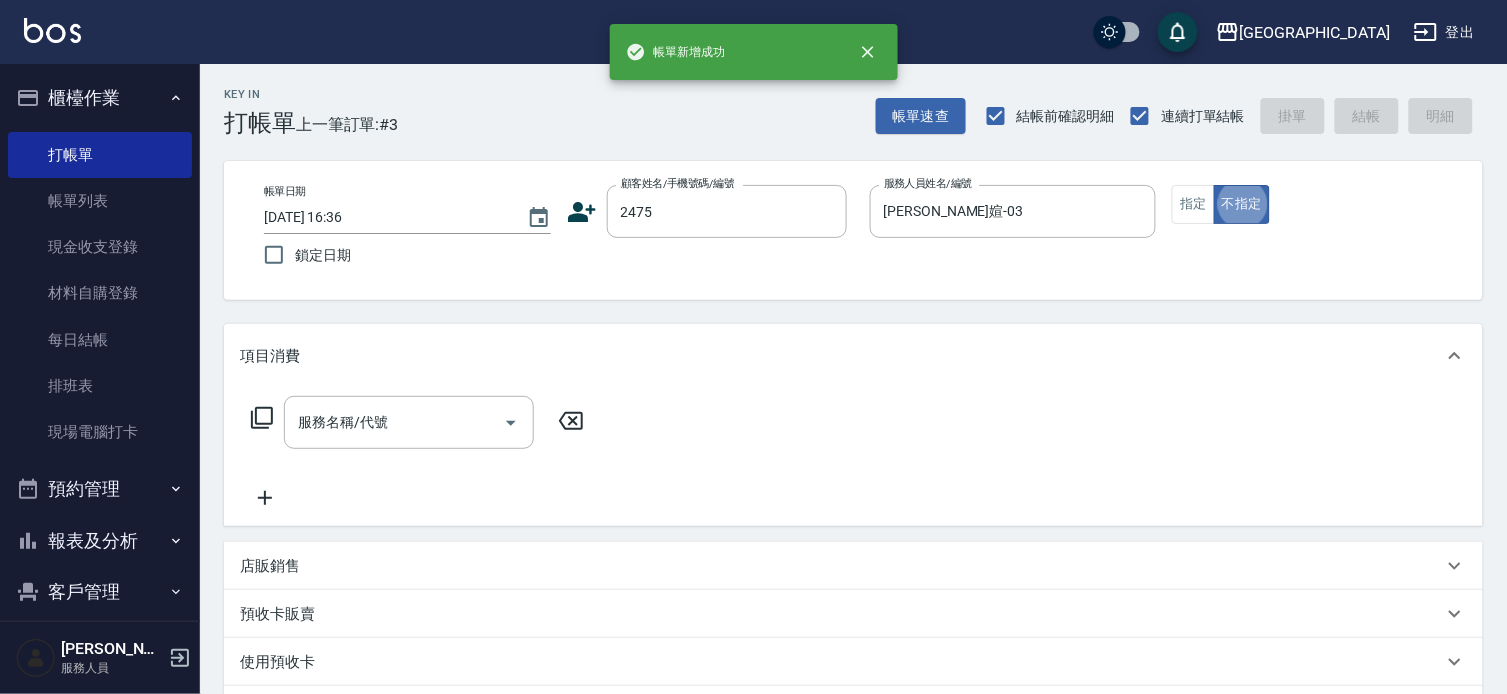type on "[PERSON_NAME]/2475_[PERSON_NAME]/2475" 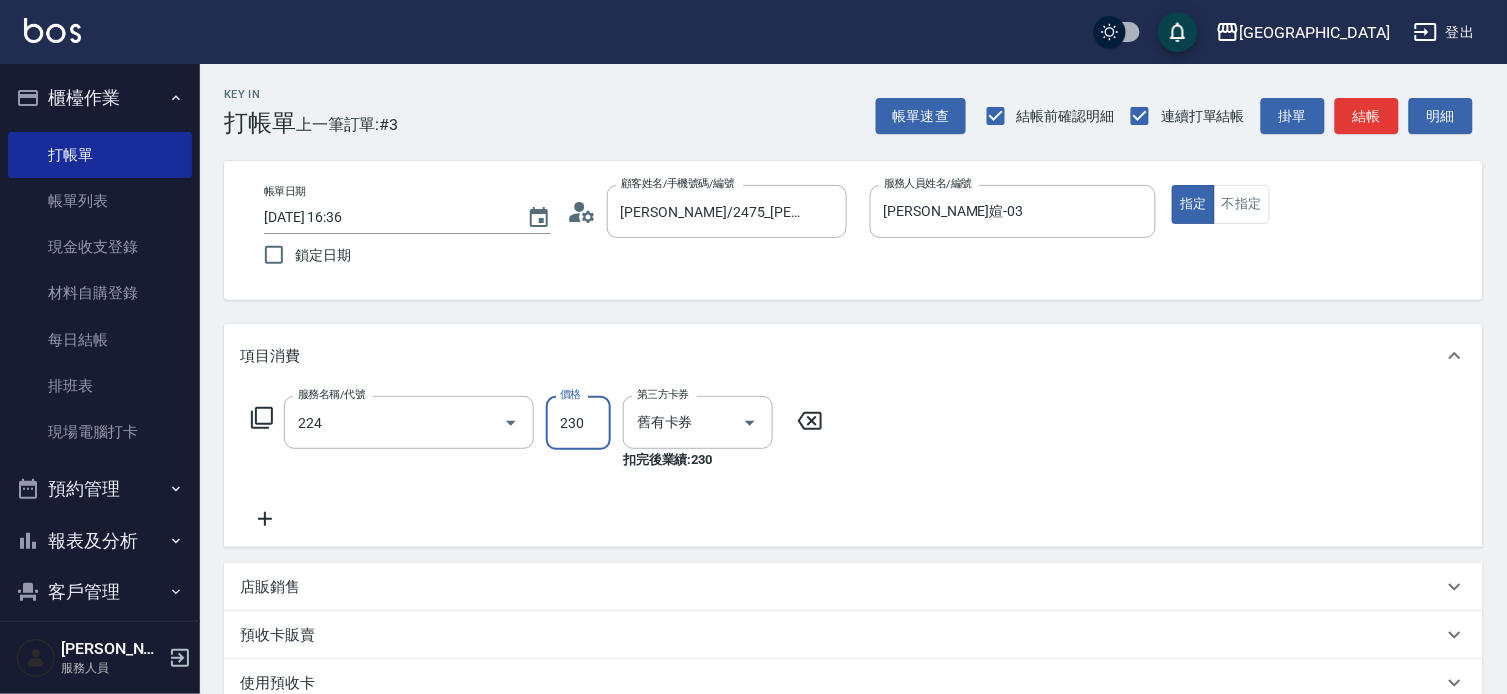 type on "洗髮(卡)230(224)" 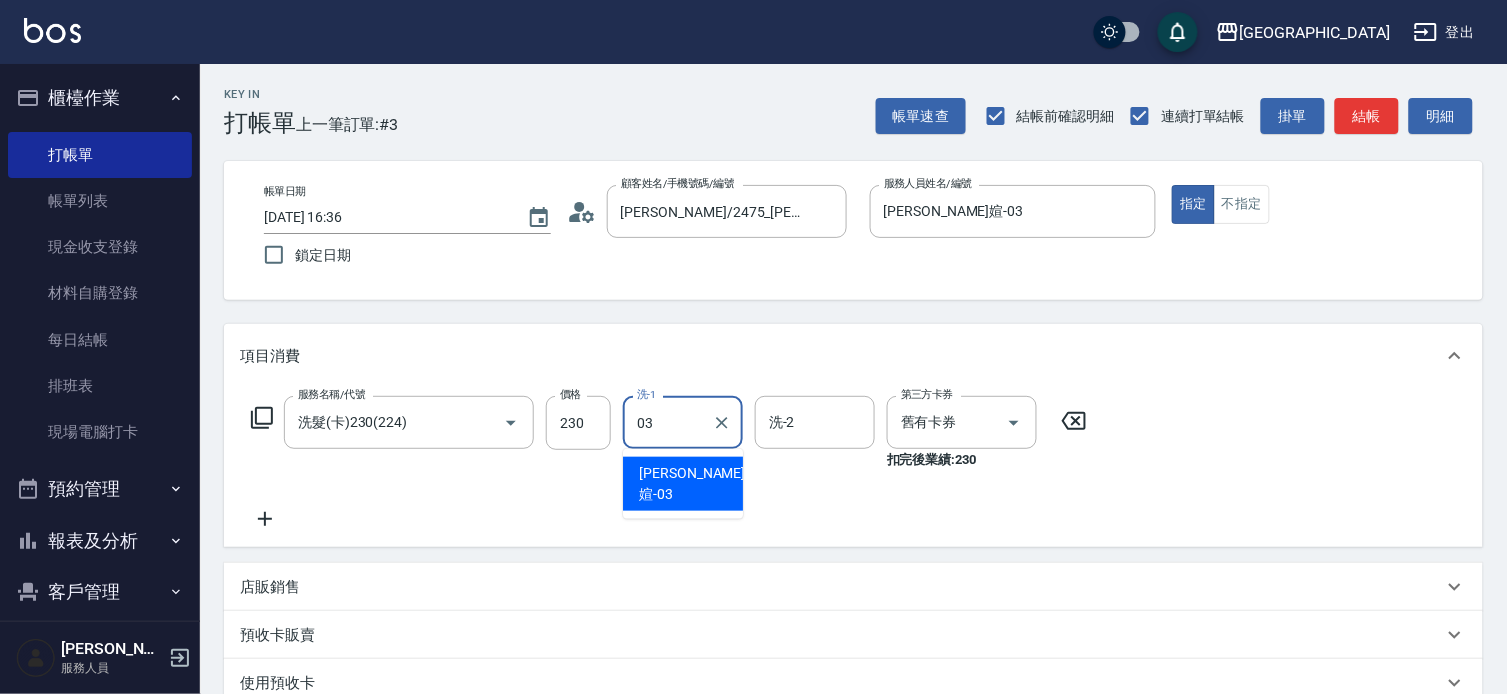 type on "[PERSON_NAME]媗-03" 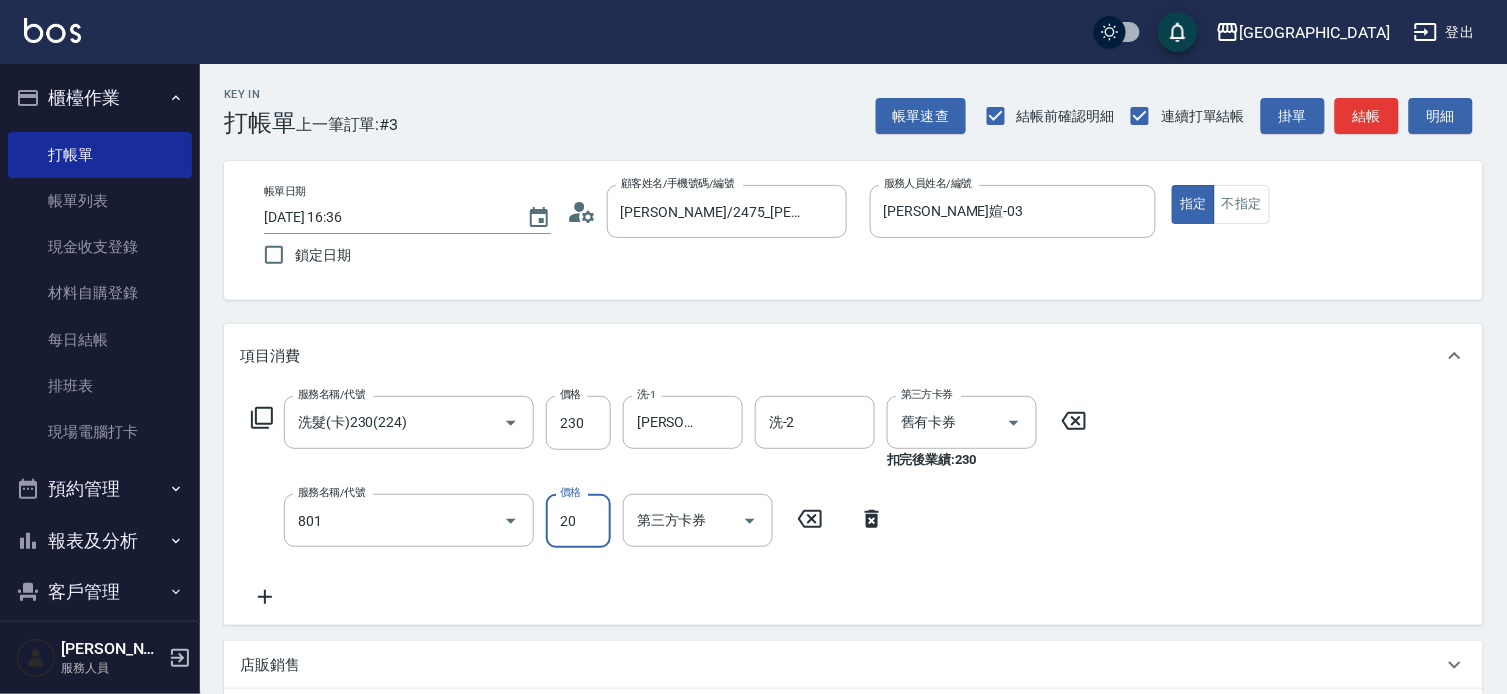 type on "潤絲(801)" 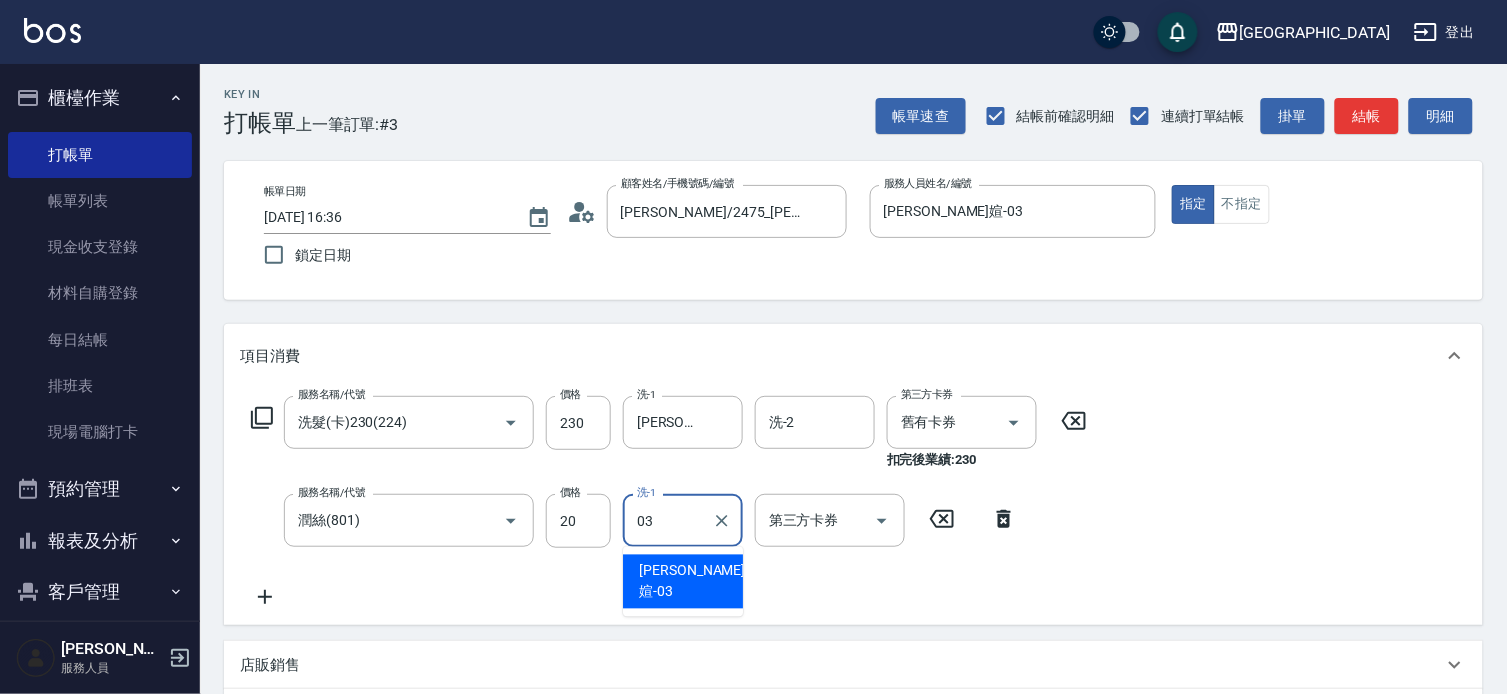 type on "[PERSON_NAME]媗-03" 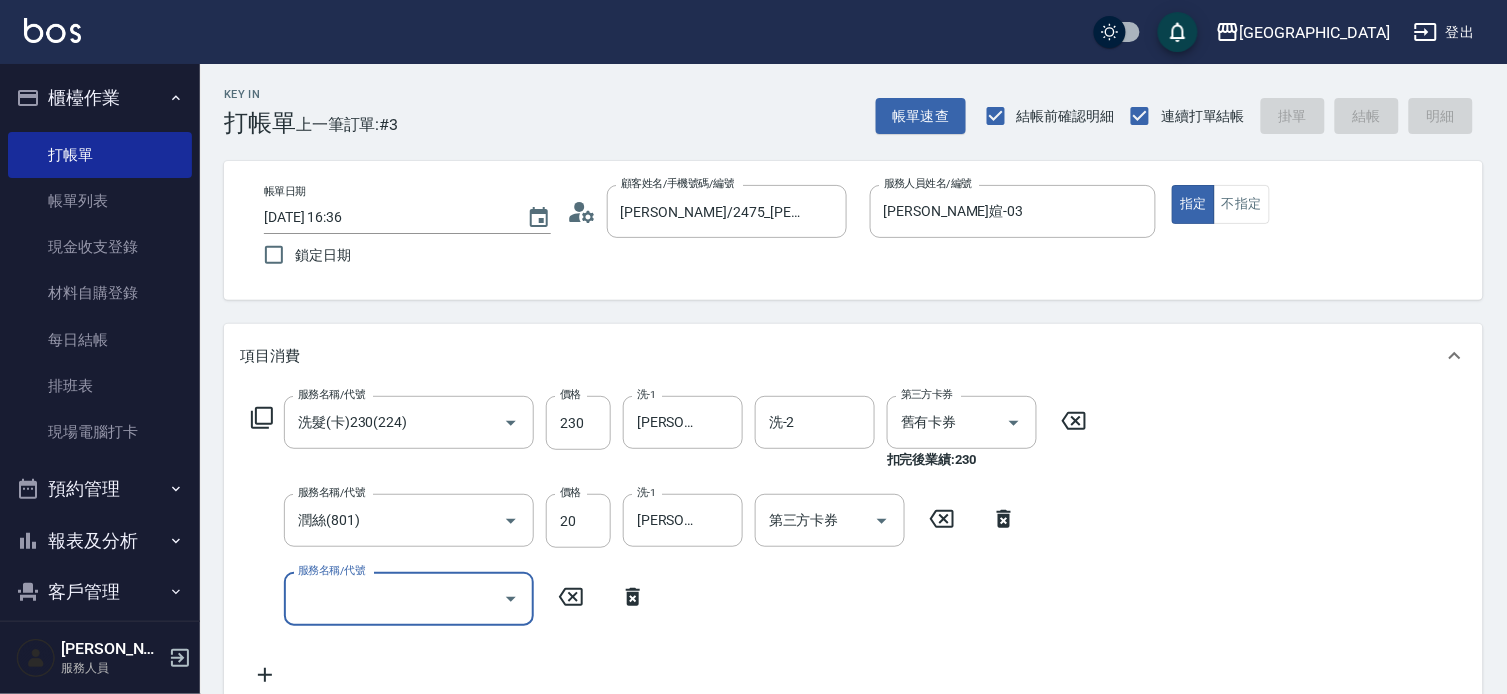 type 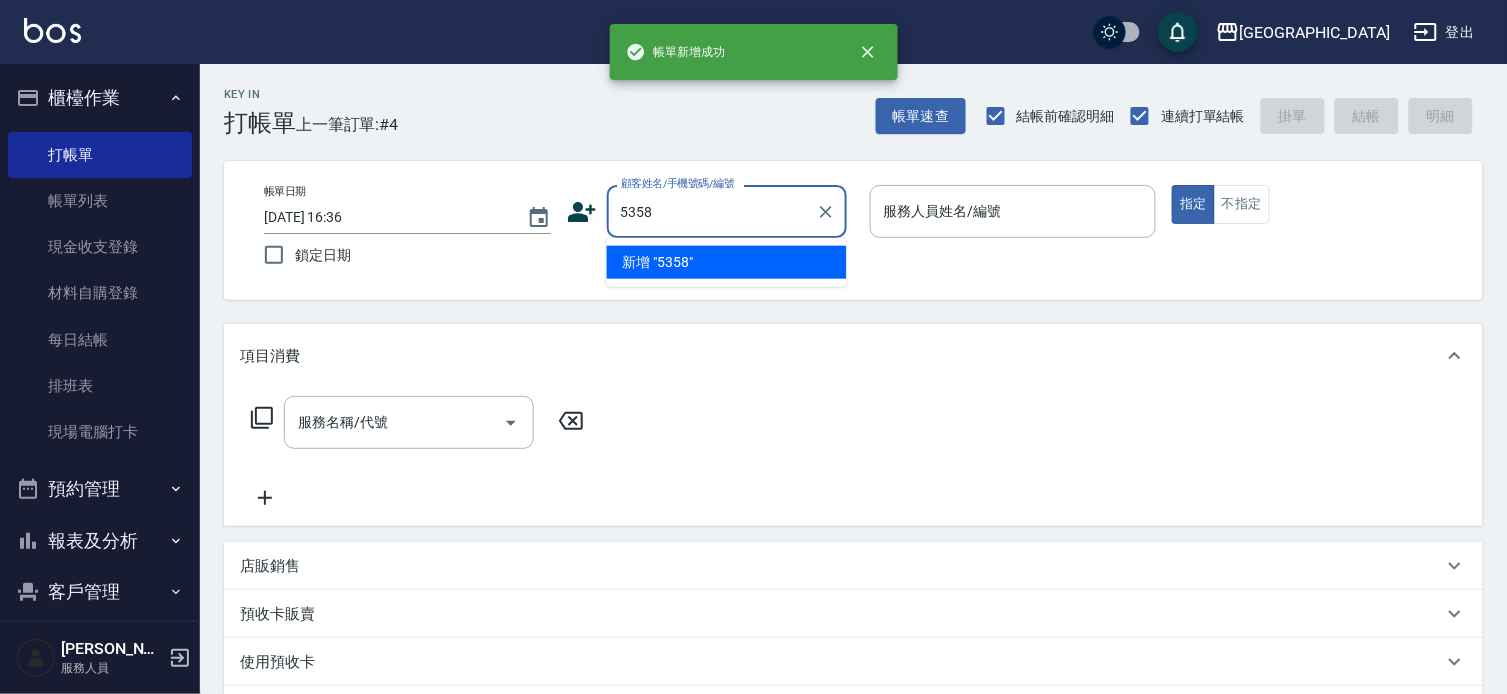 type on "5358" 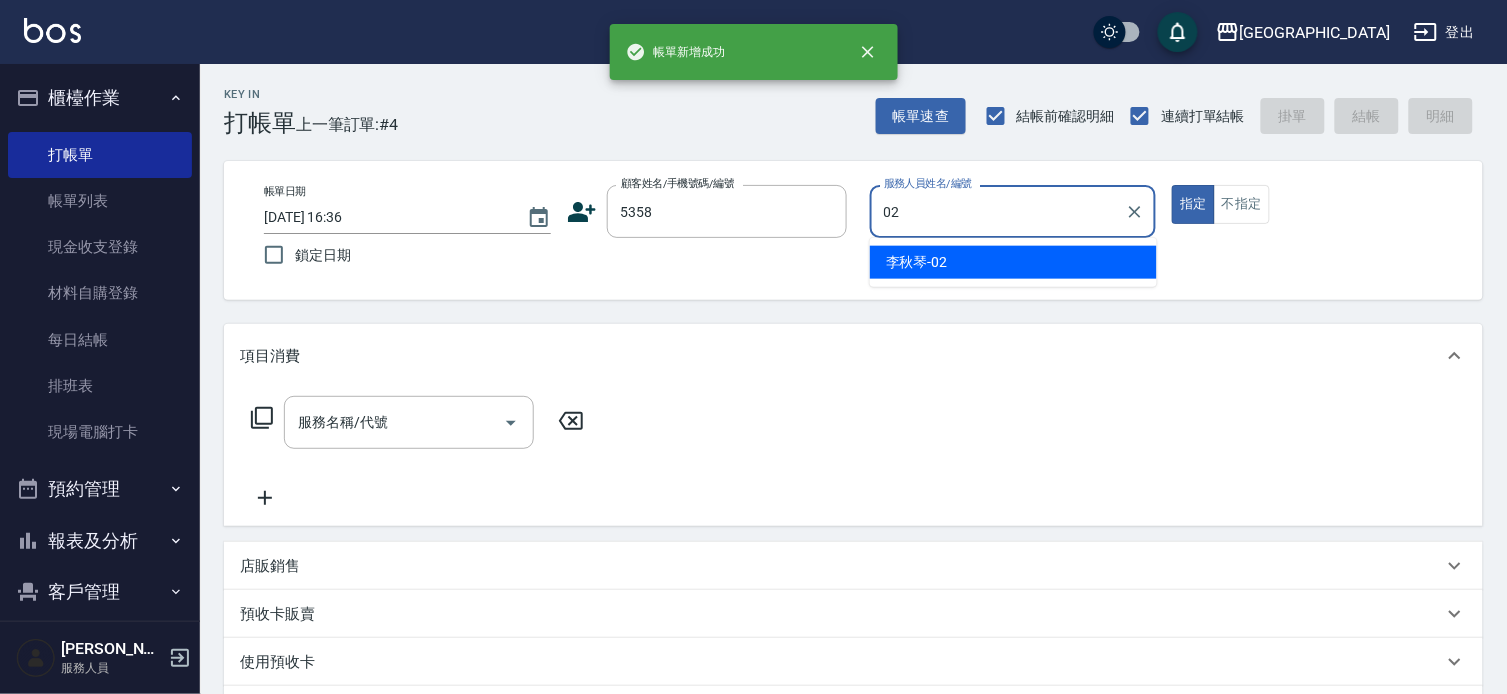 type on "[PERSON_NAME]-02" 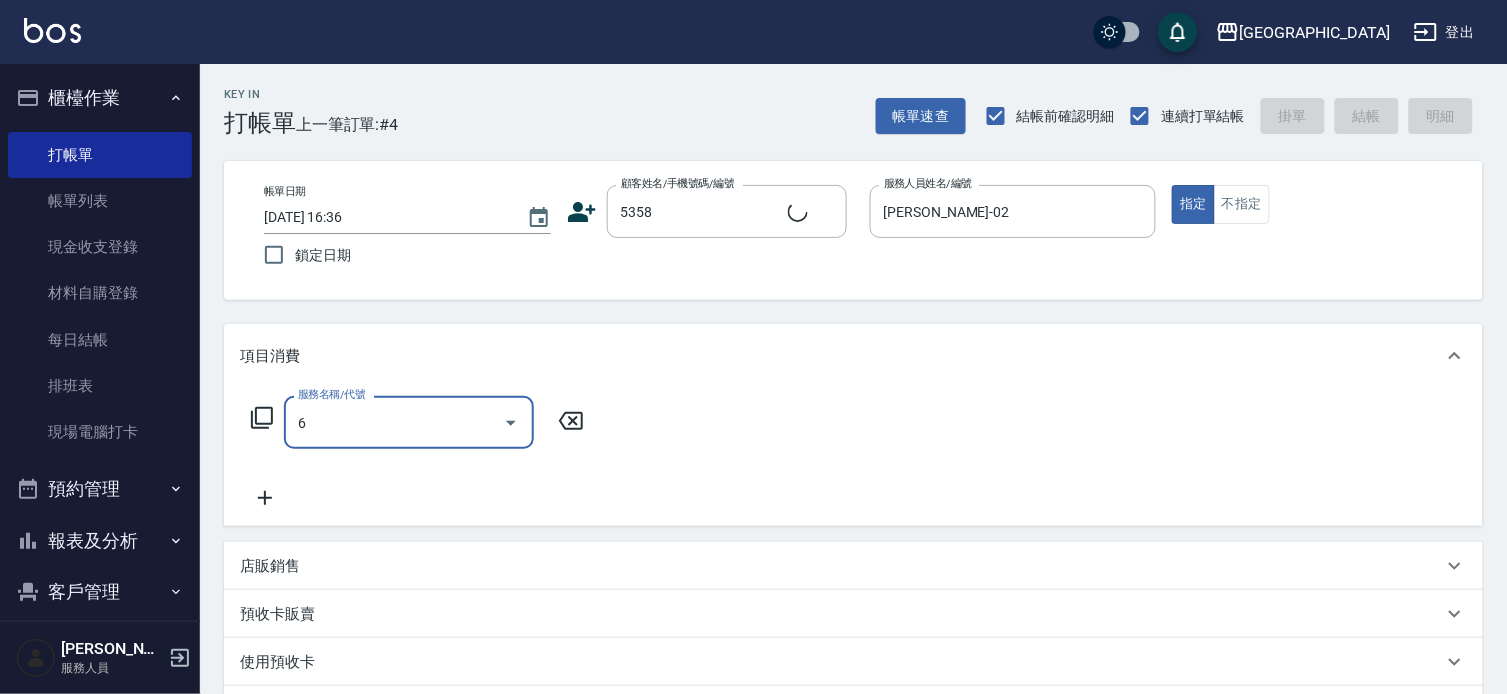 type on "63" 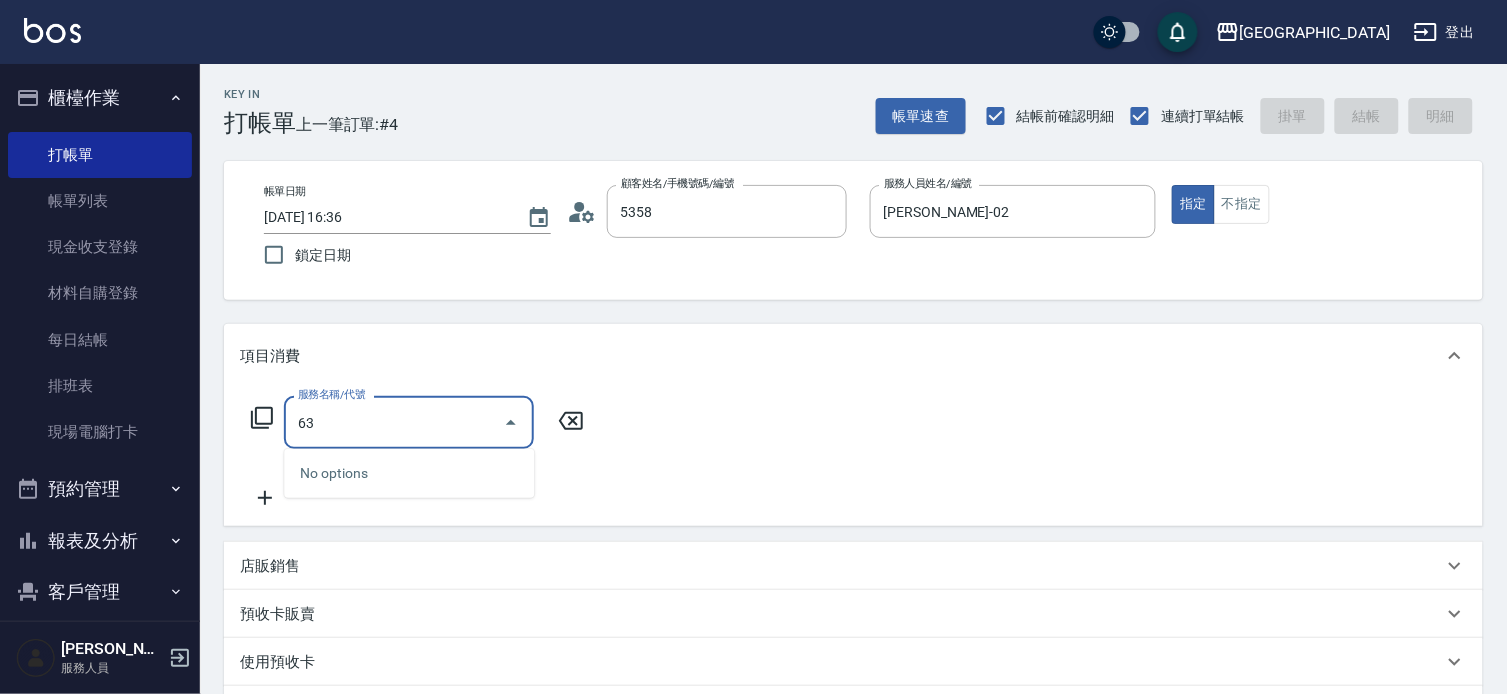 type on "[PERSON_NAME]/0939884623/5358" 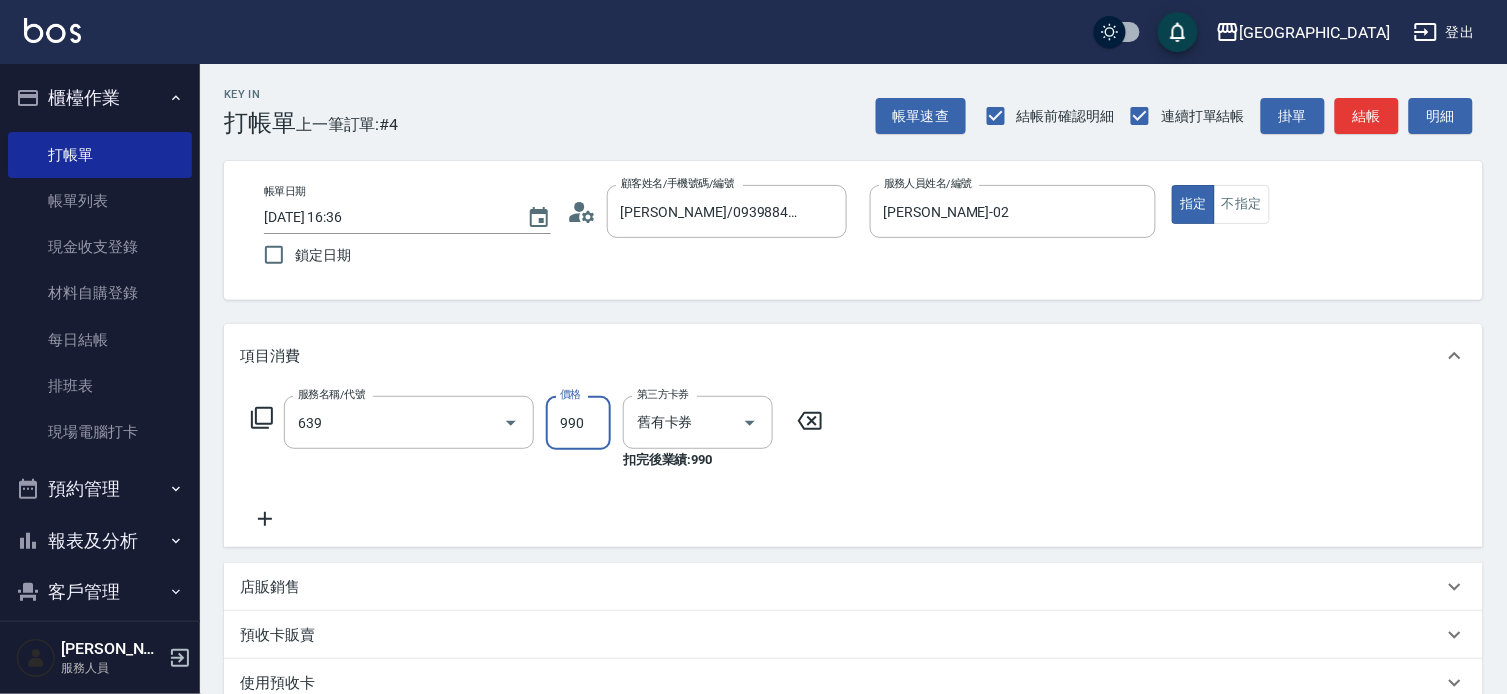 type on "(芙)蘆薈髮膜套卡(自材)(639)" 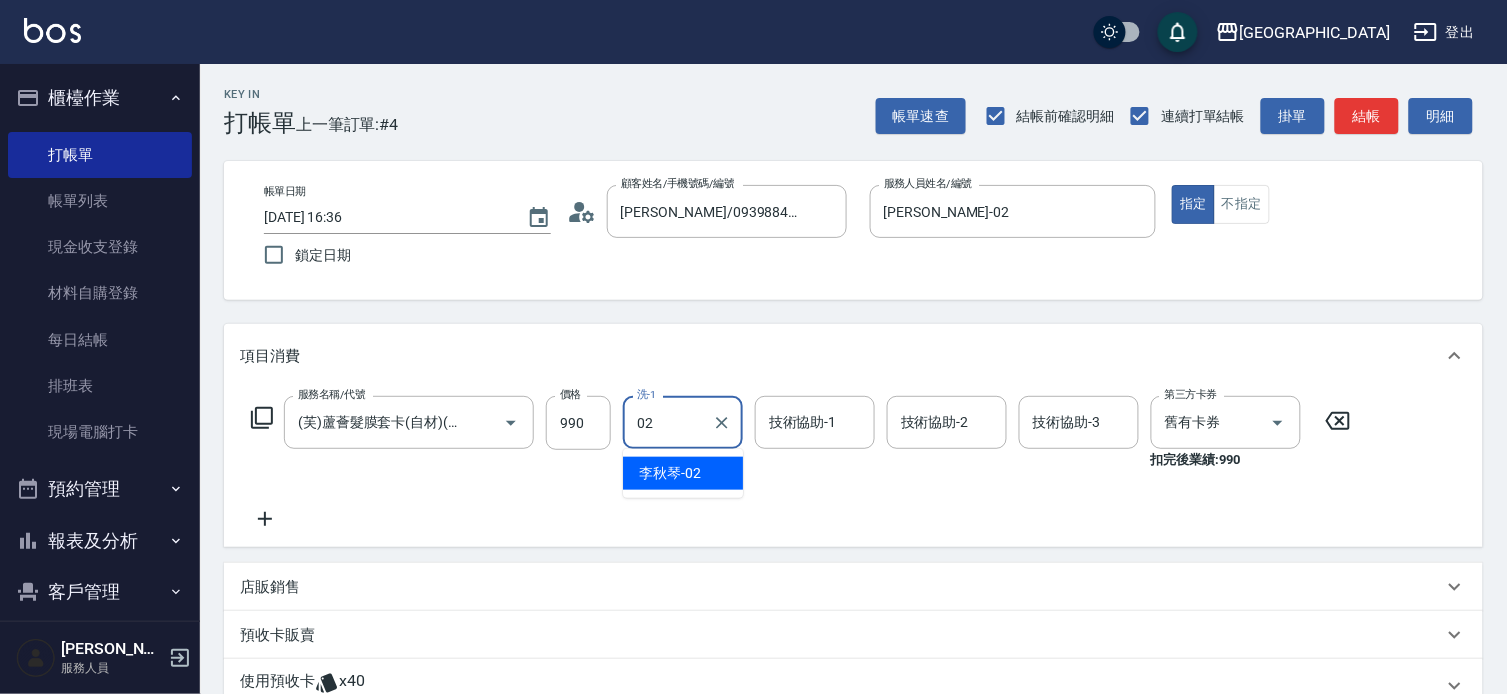 type on "[PERSON_NAME]-02" 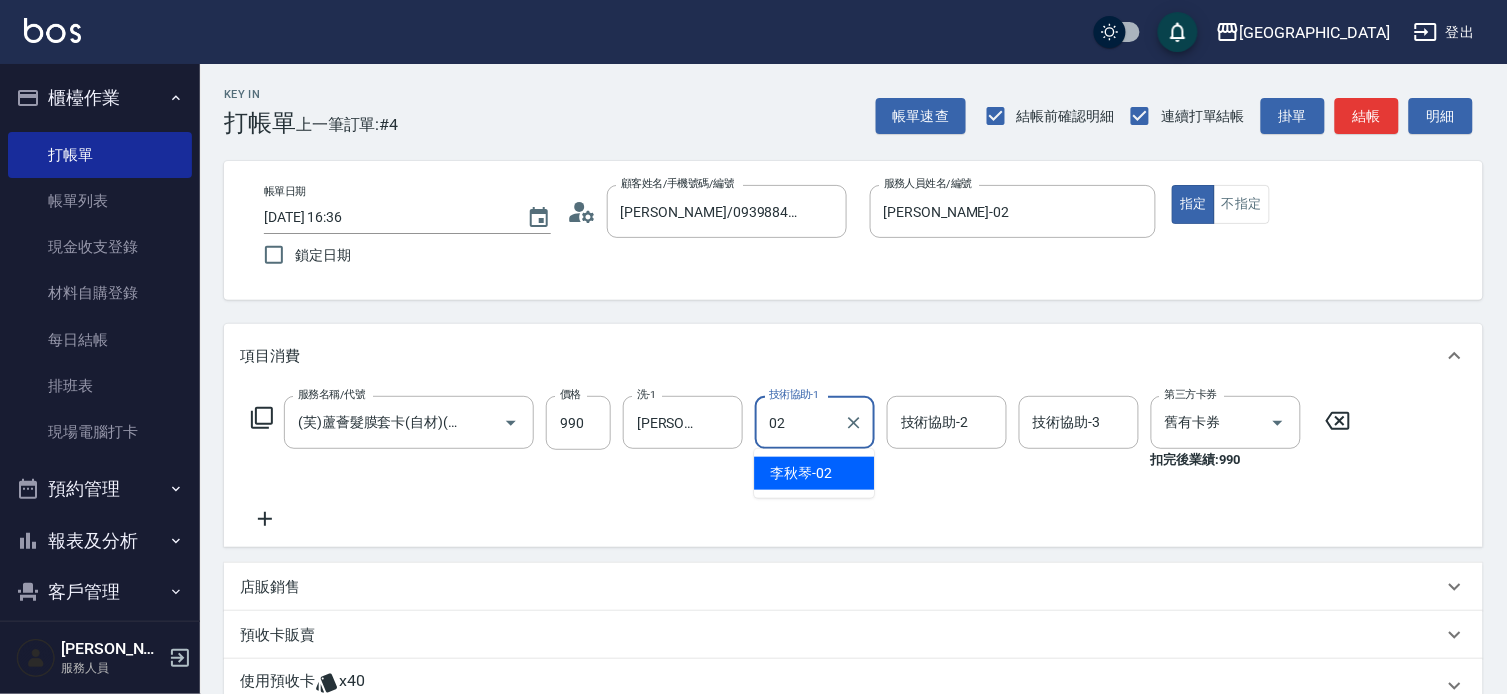 type on "[PERSON_NAME]-02" 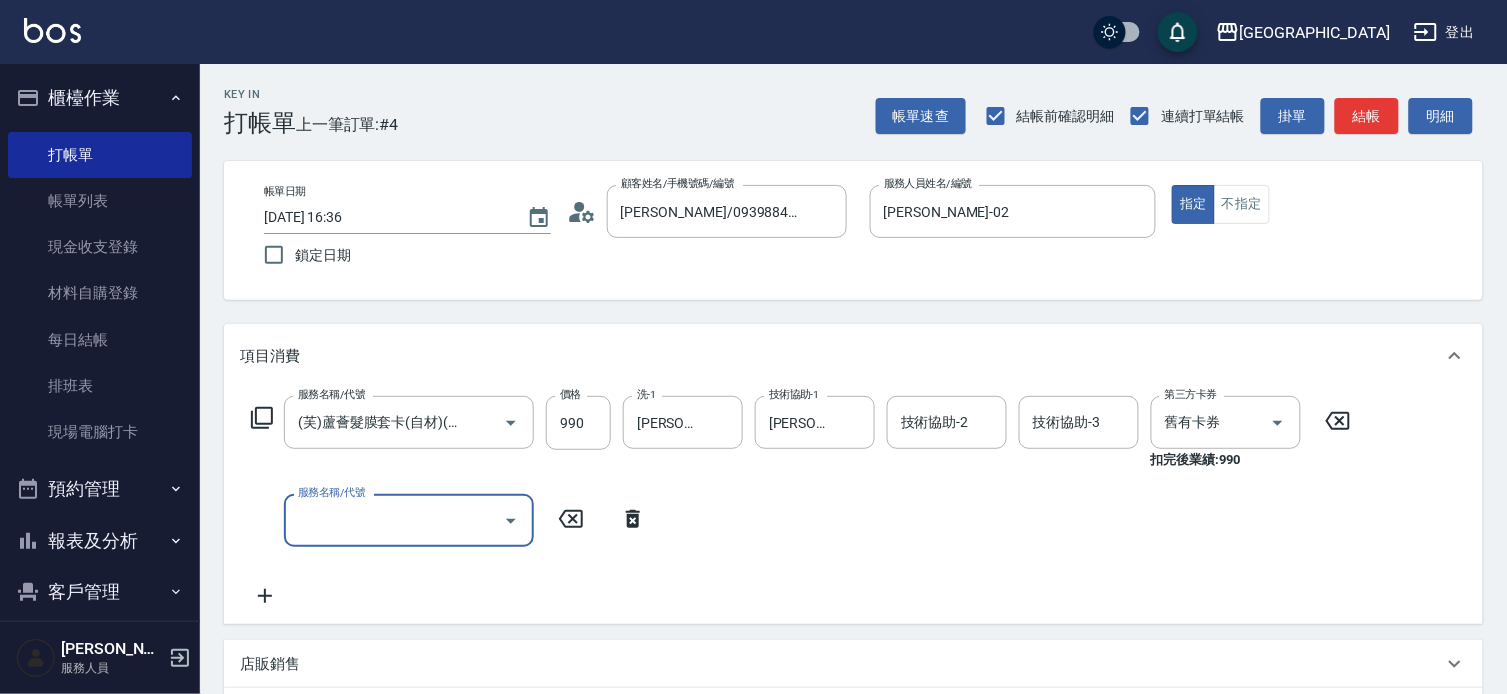 scroll, scrollTop: 0, scrollLeft: 0, axis: both 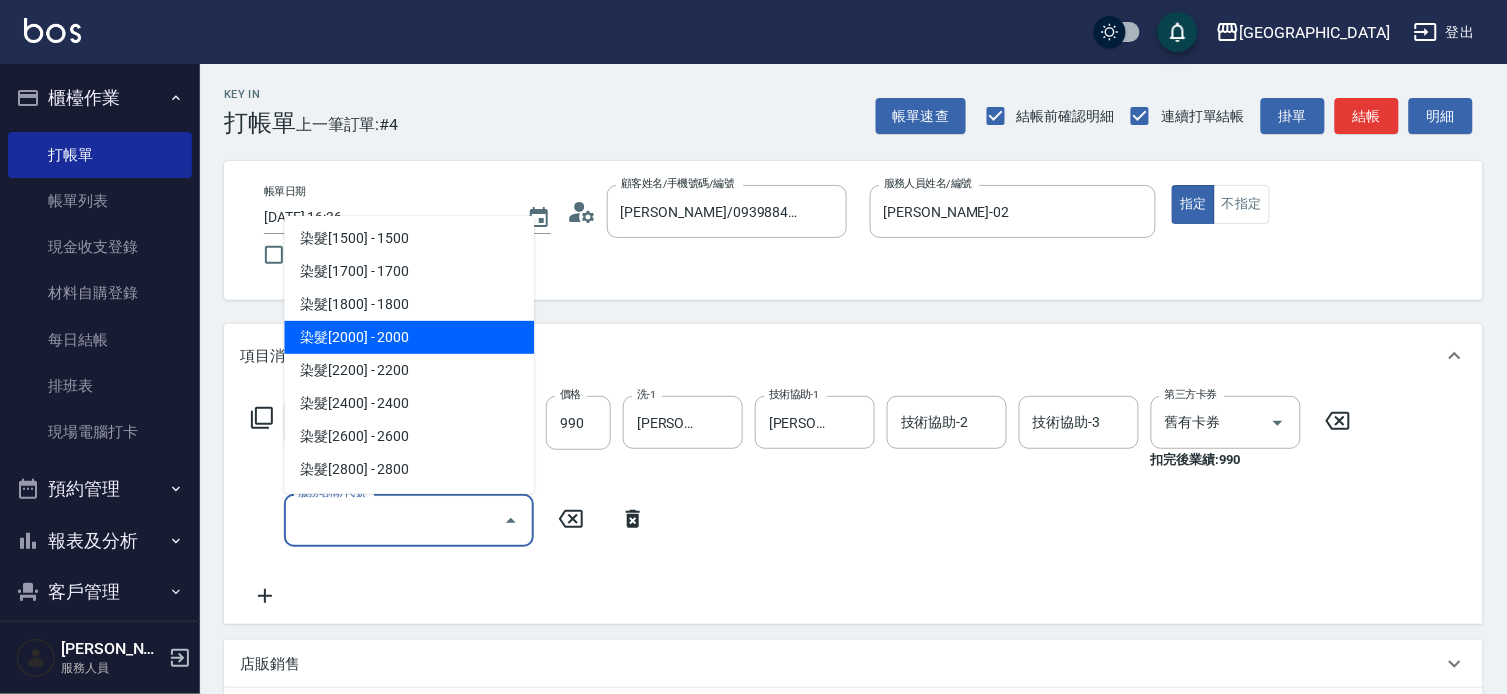 click on "染髮[2000] - 2000" at bounding box center (409, 337) 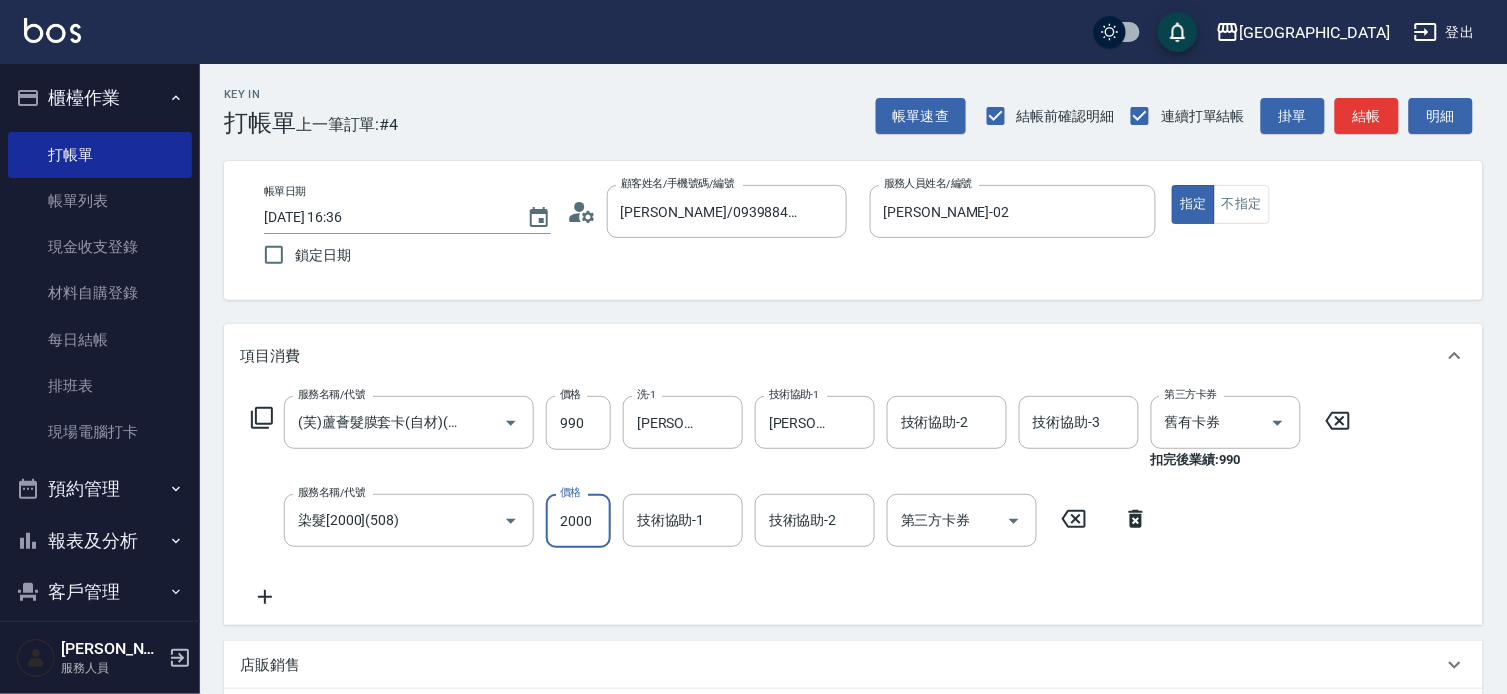 click on "2000" at bounding box center (578, 521) 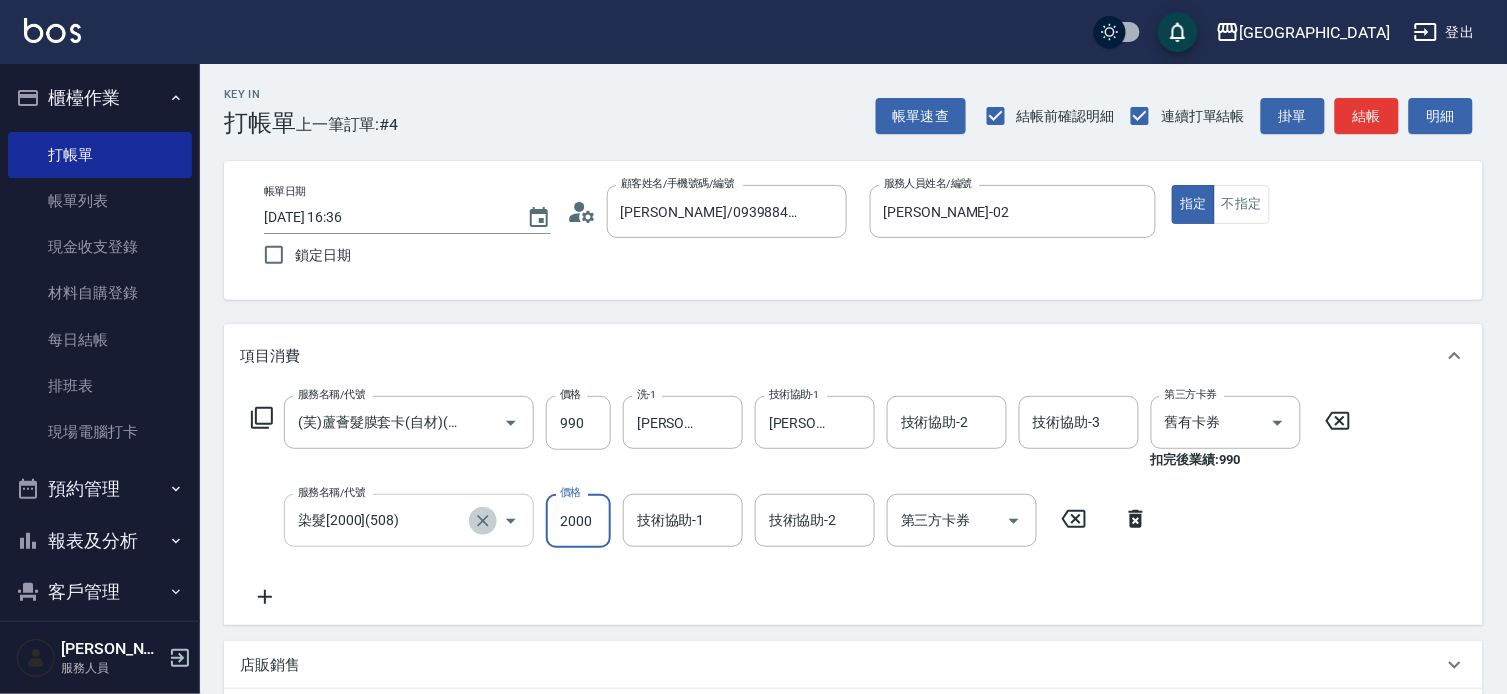 click 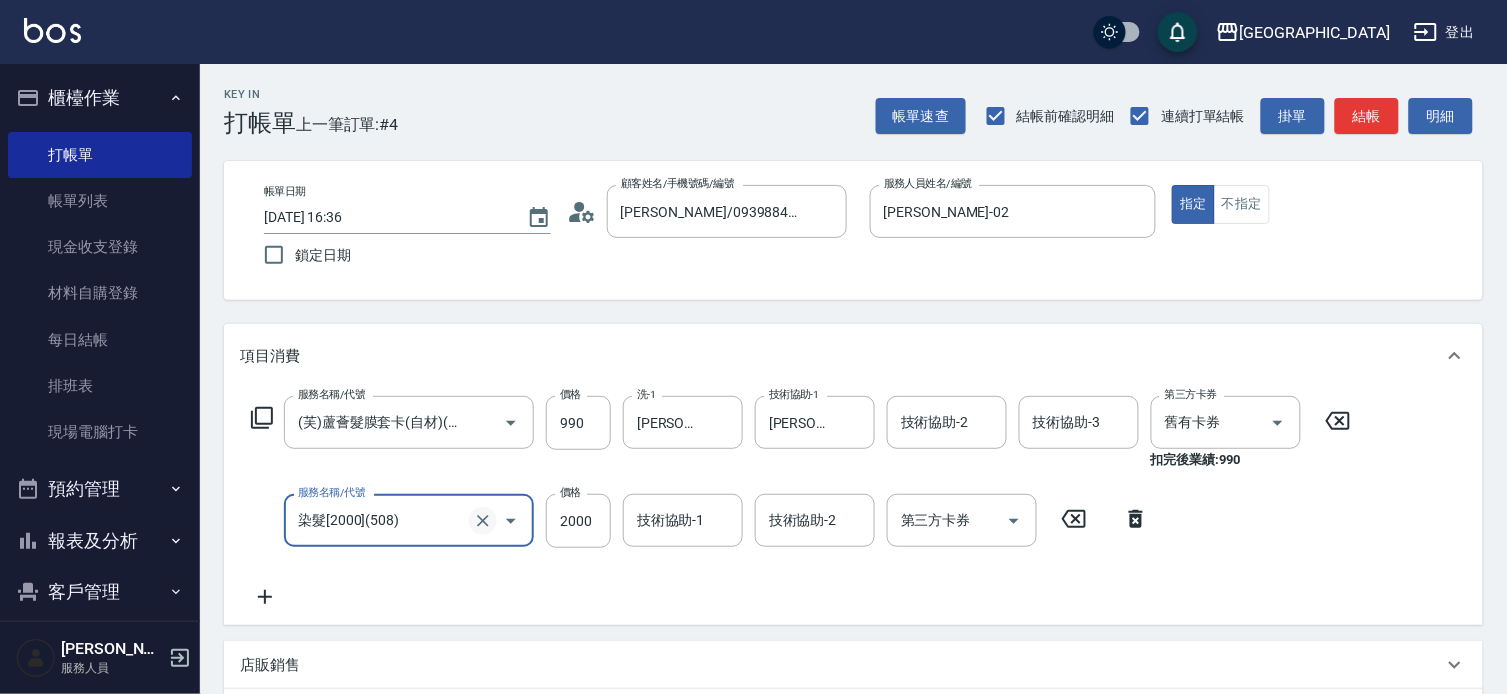 scroll, scrollTop: 0, scrollLeft: 0, axis: both 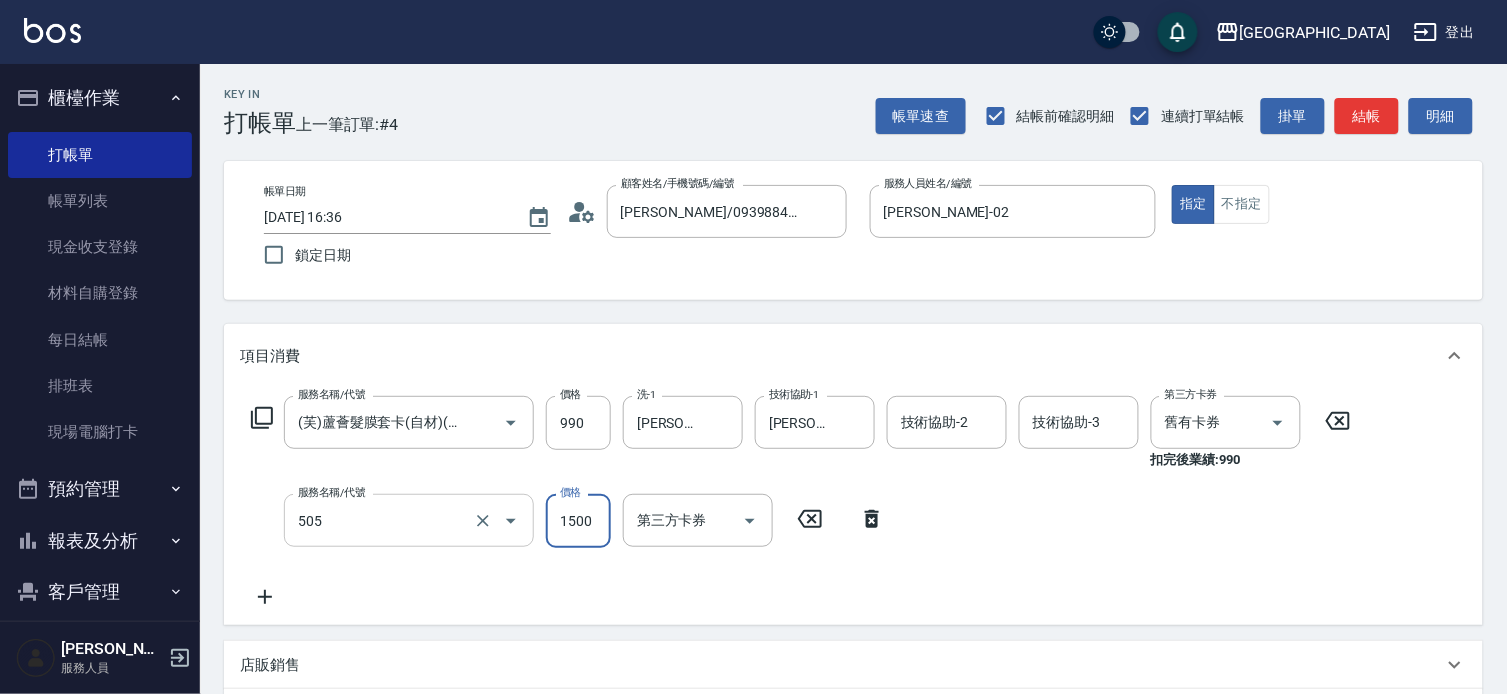 type on "染髮[1500](505)" 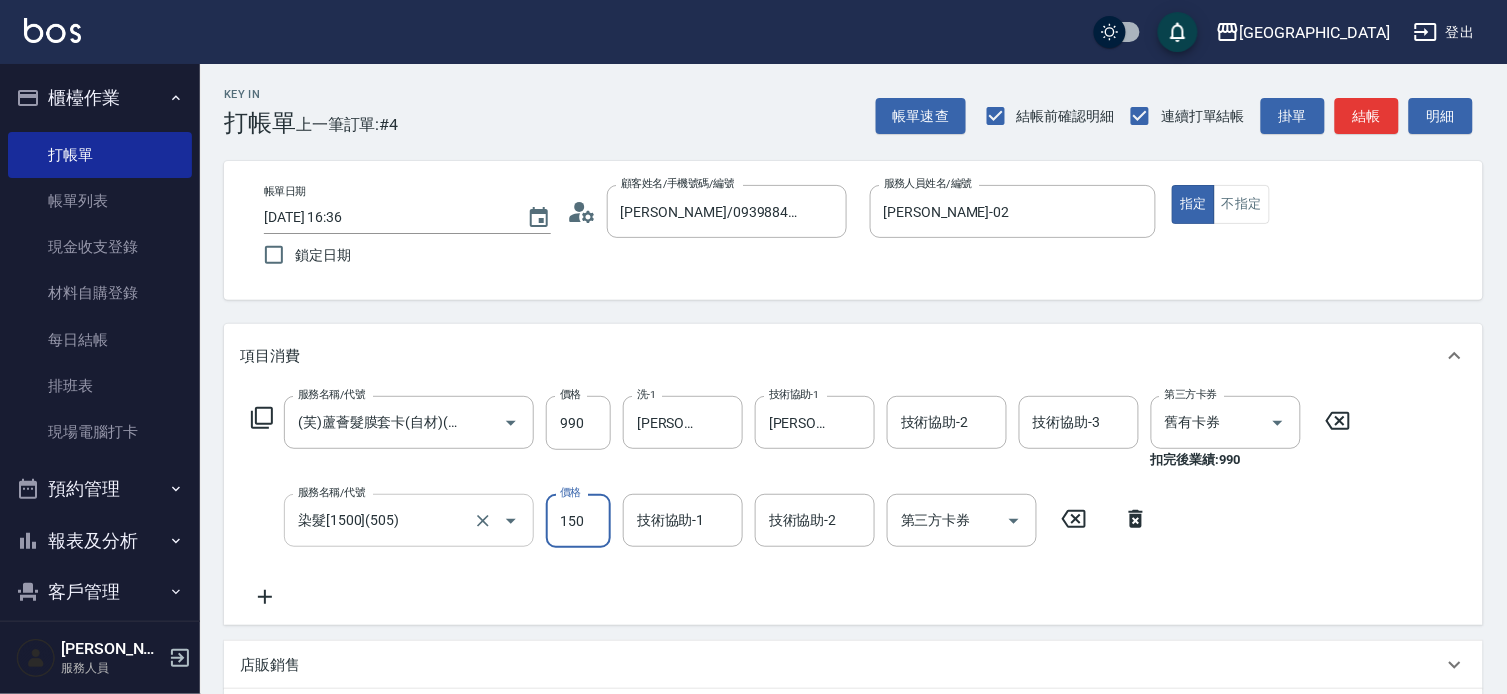 type on "1500" 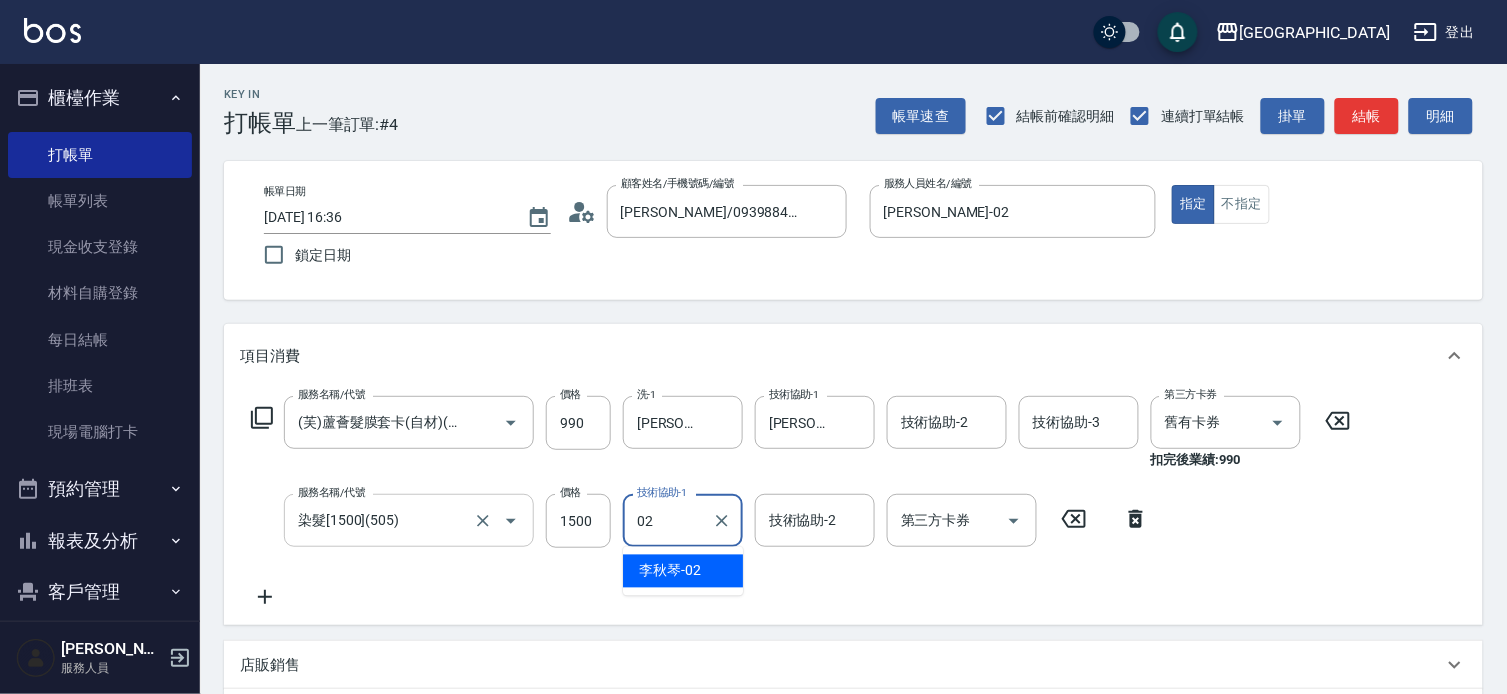 type on "[PERSON_NAME]-02" 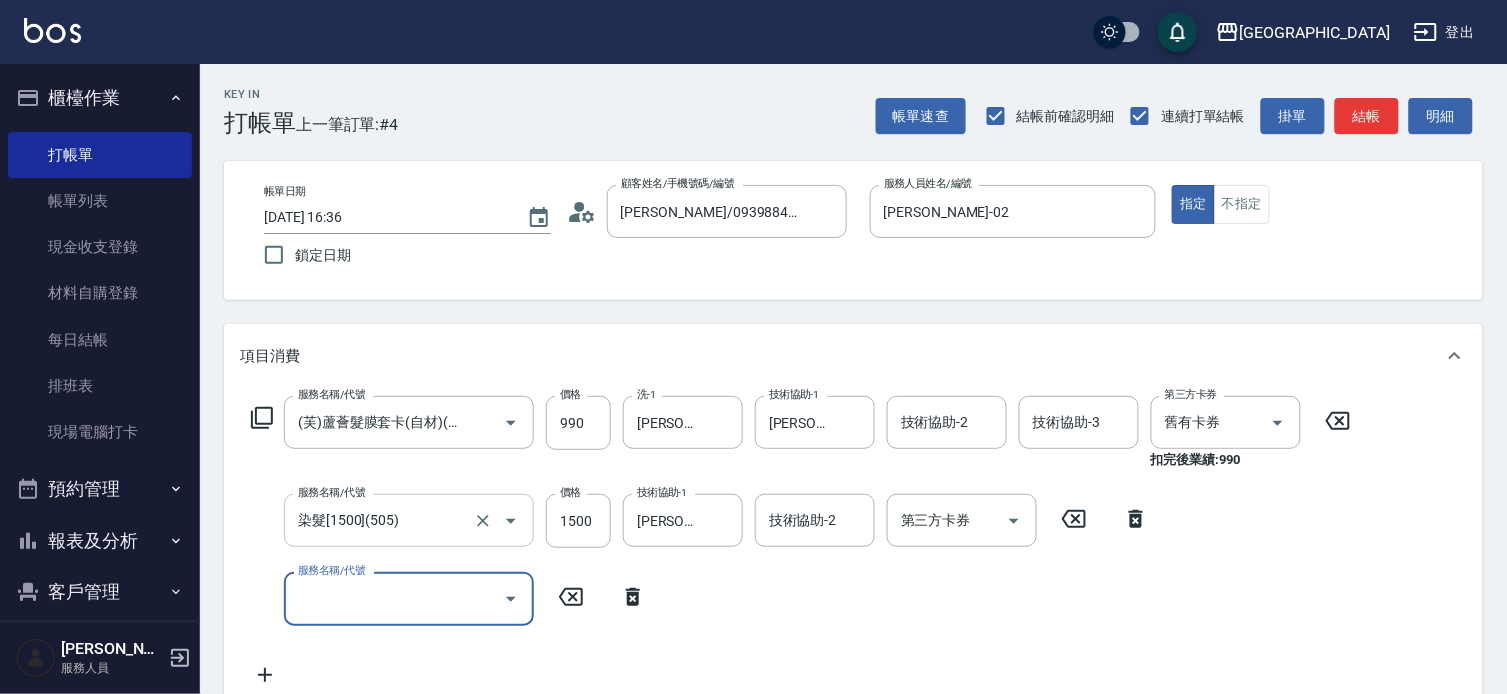 scroll, scrollTop: 0, scrollLeft: 0, axis: both 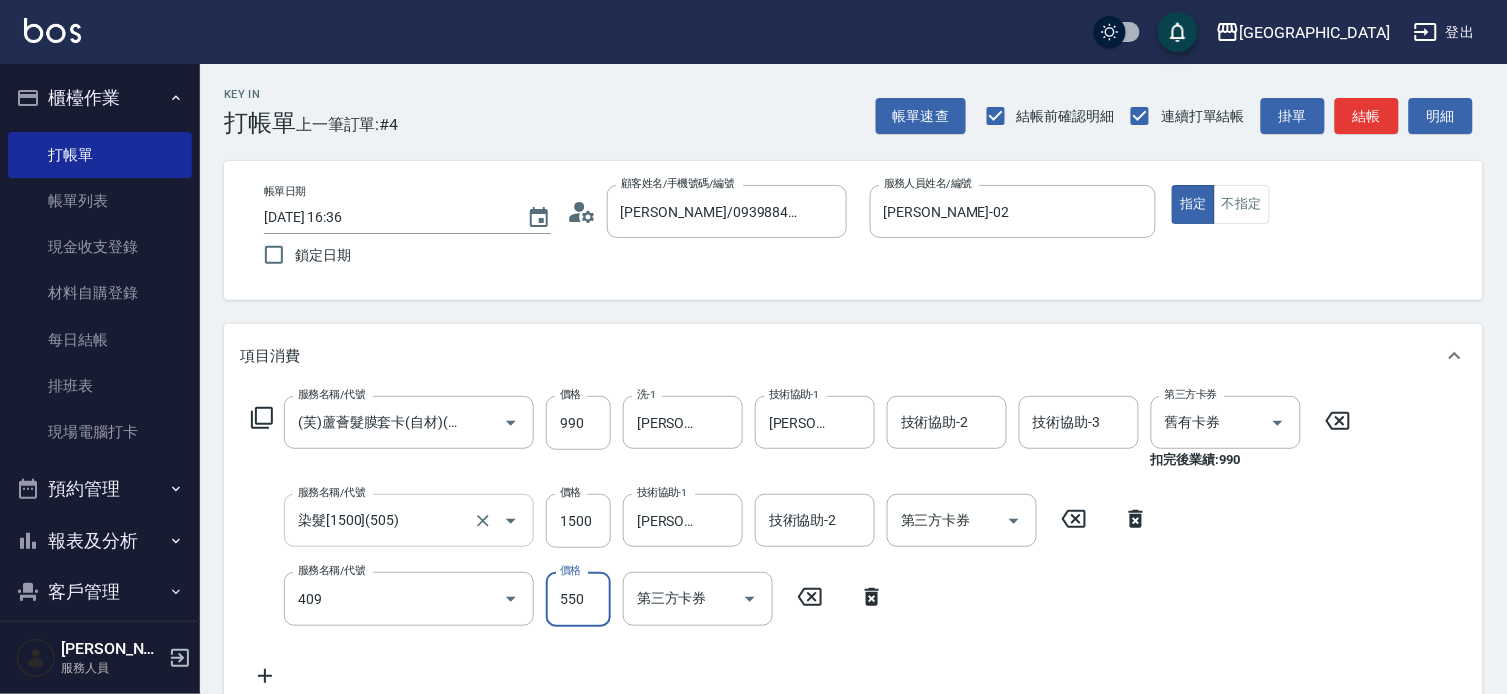 type on "剪髮(550)(409)" 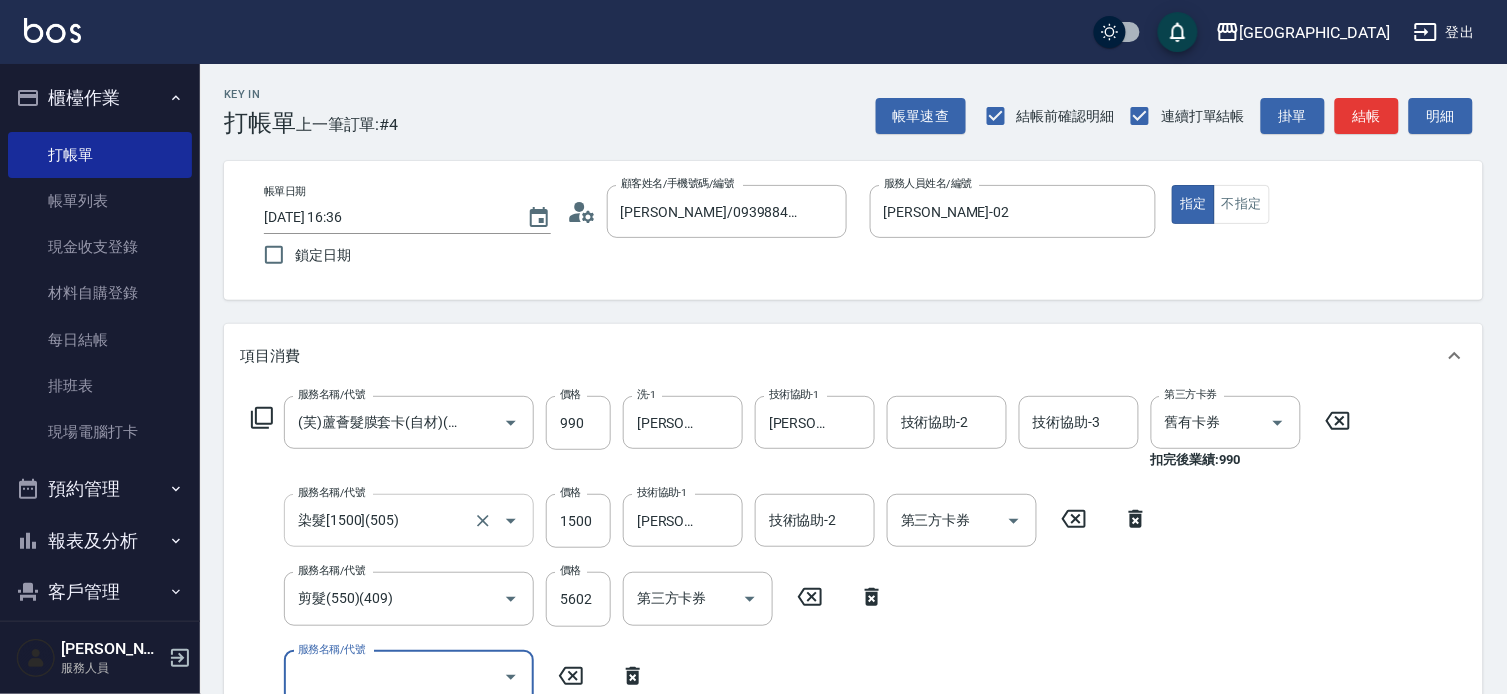 scroll, scrollTop: 409, scrollLeft: 0, axis: vertical 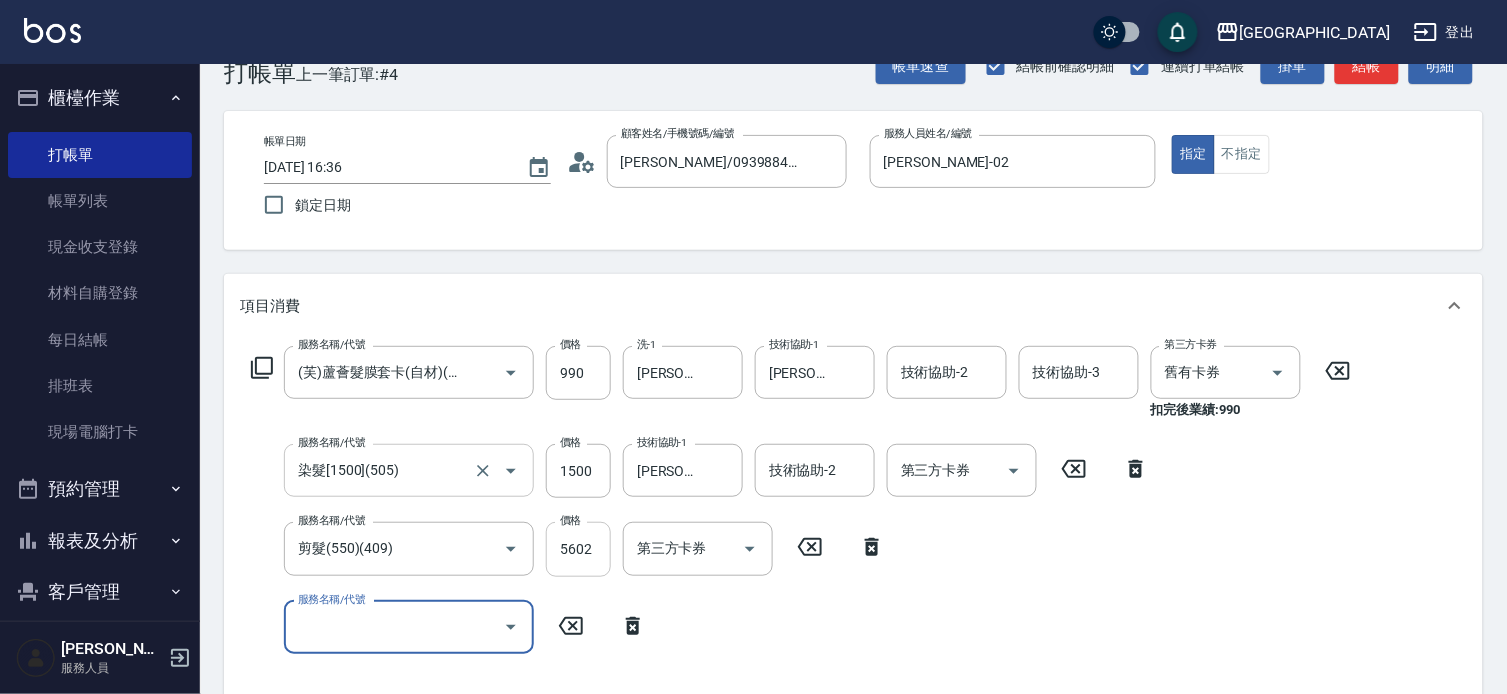 click on "5602" at bounding box center [578, 549] 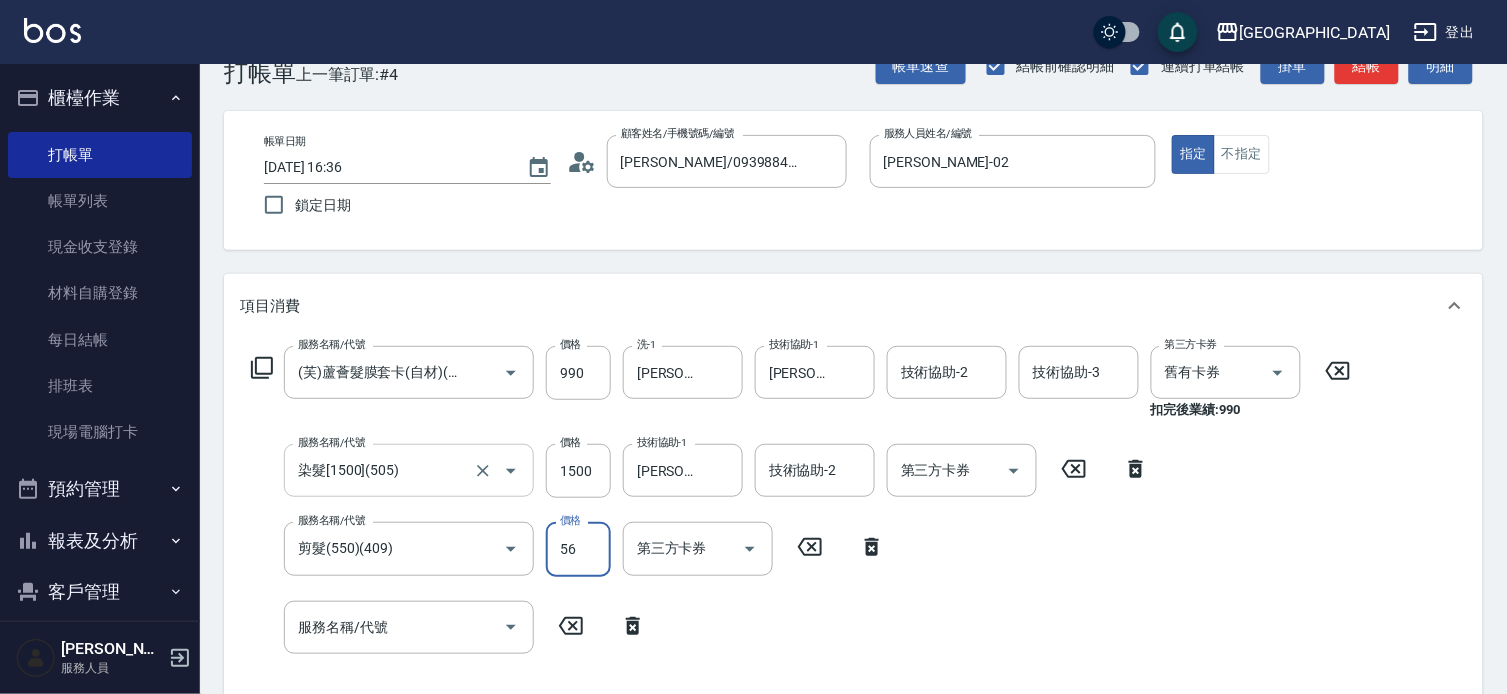 type on "560" 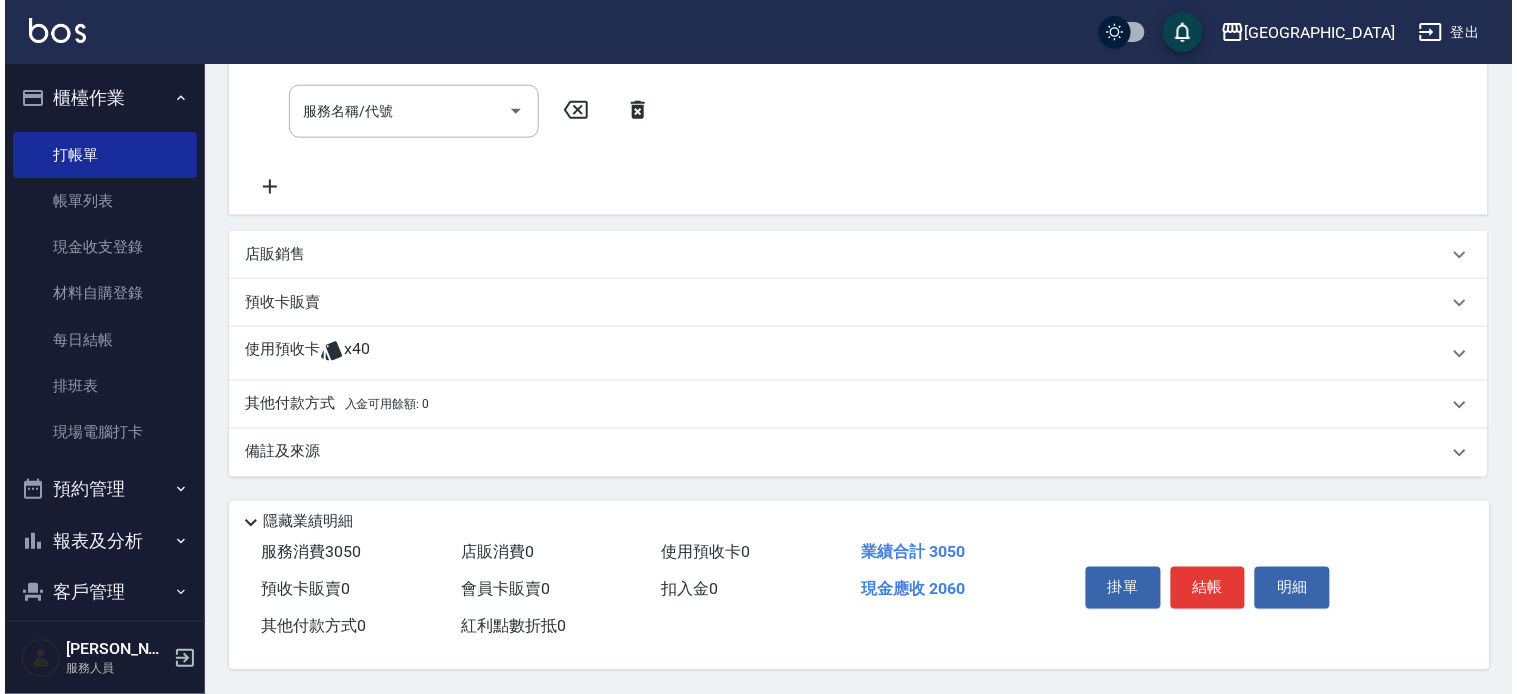 scroll, scrollTop: 571, scrollLeft: 0, axis: vertical 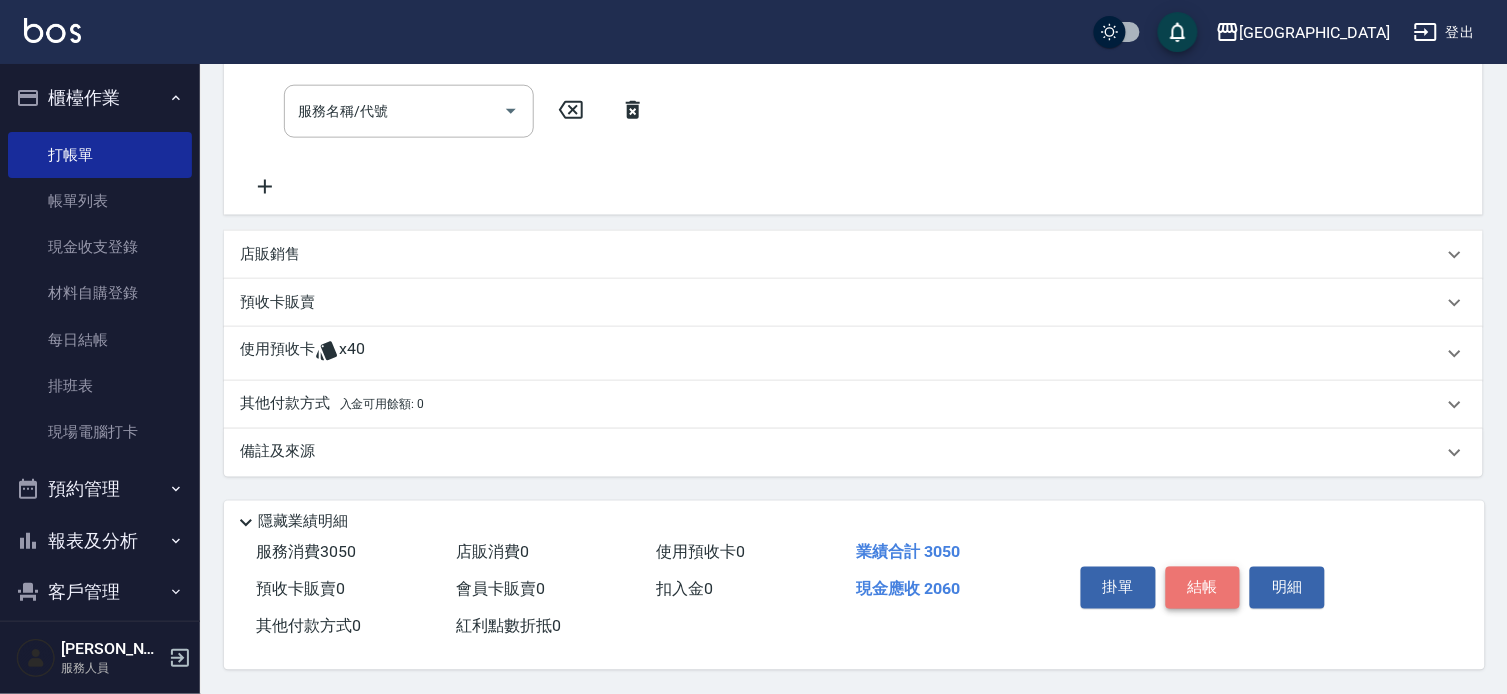 click on "結帳" at bounding box center (1203, 588) 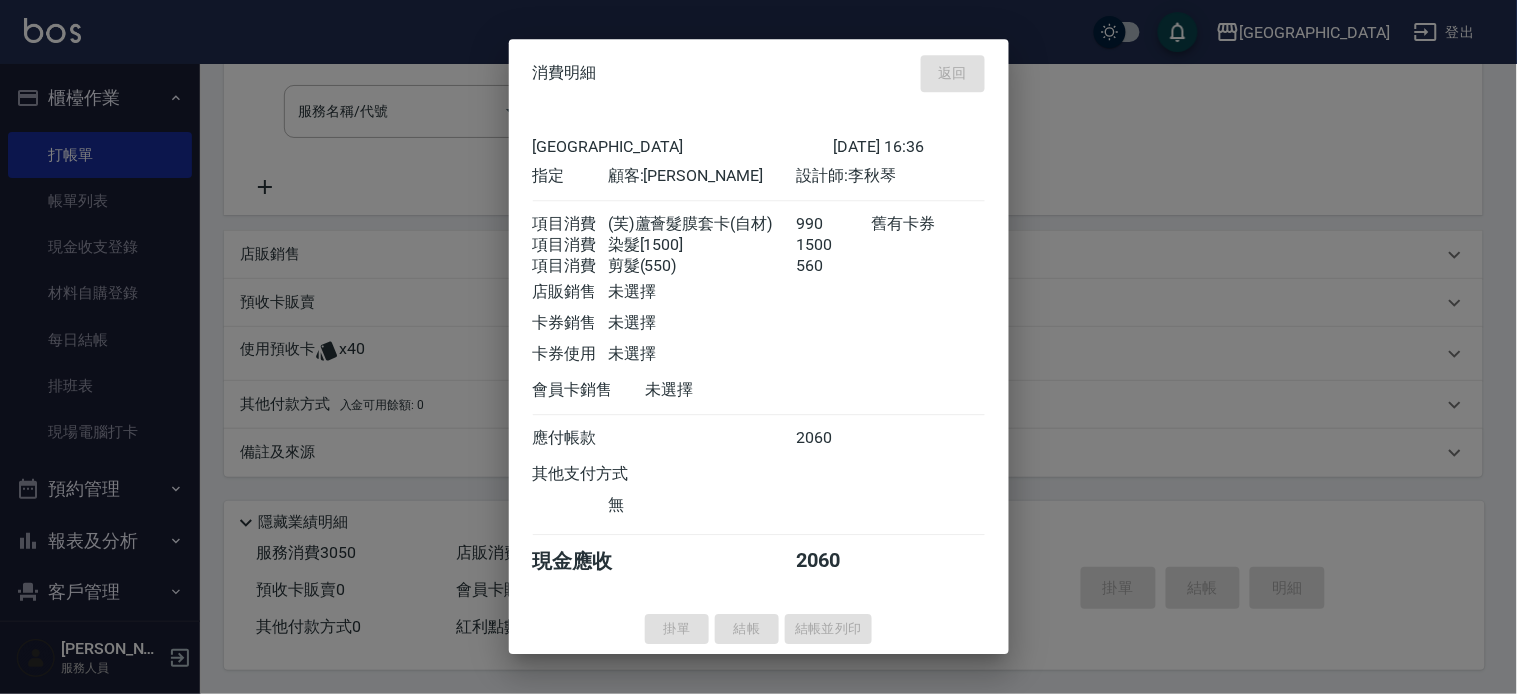 type on "[DATE] 16:37" 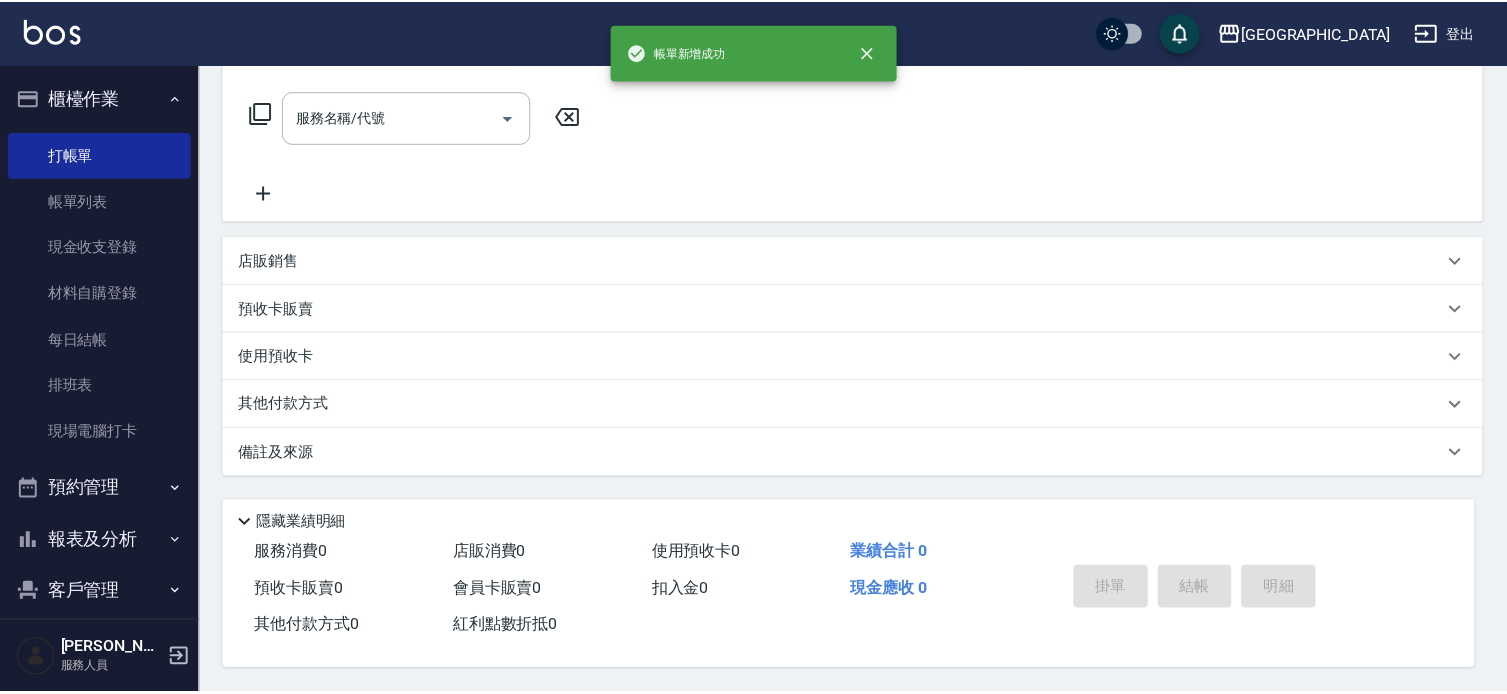 scroll, scrollTop: 0, scrollLeft: 0, axis: both 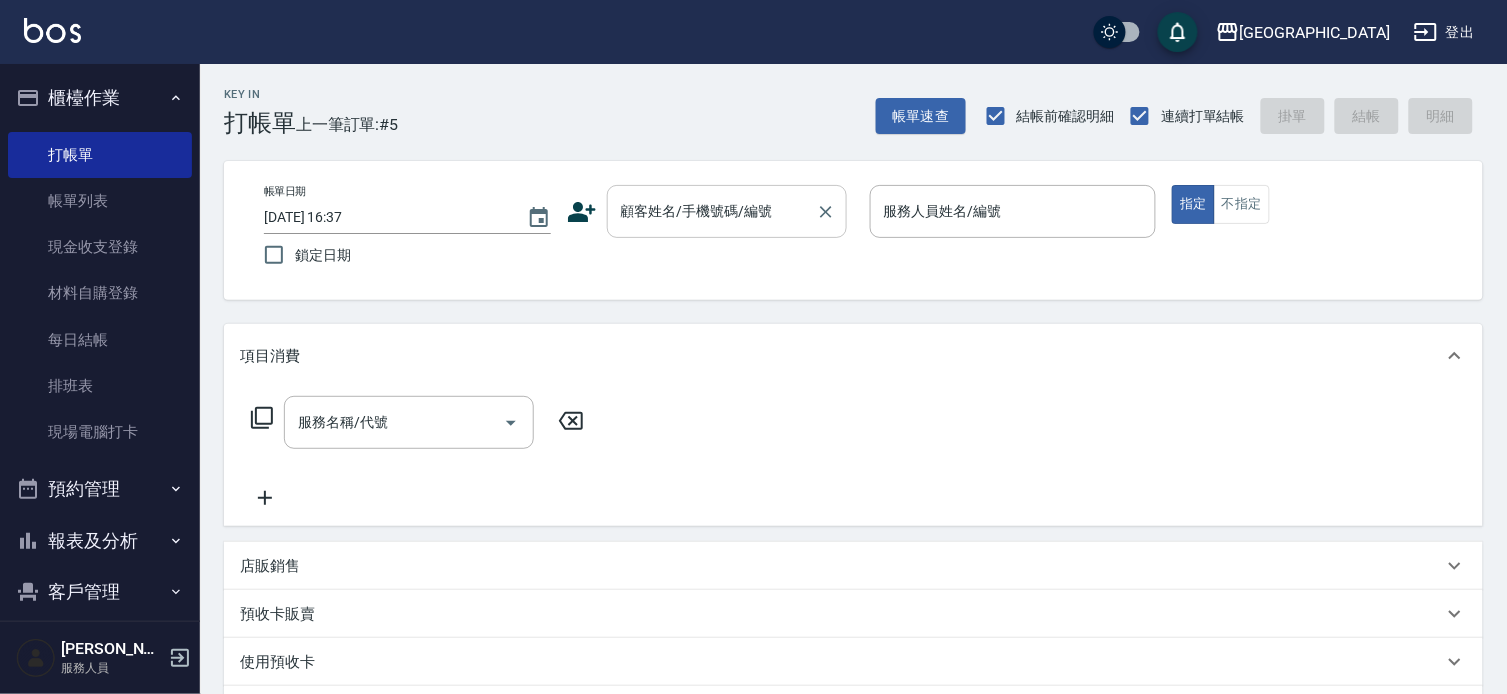 click on "顧客姓名/手機號碼/編號" at bounding box center [712, 211] 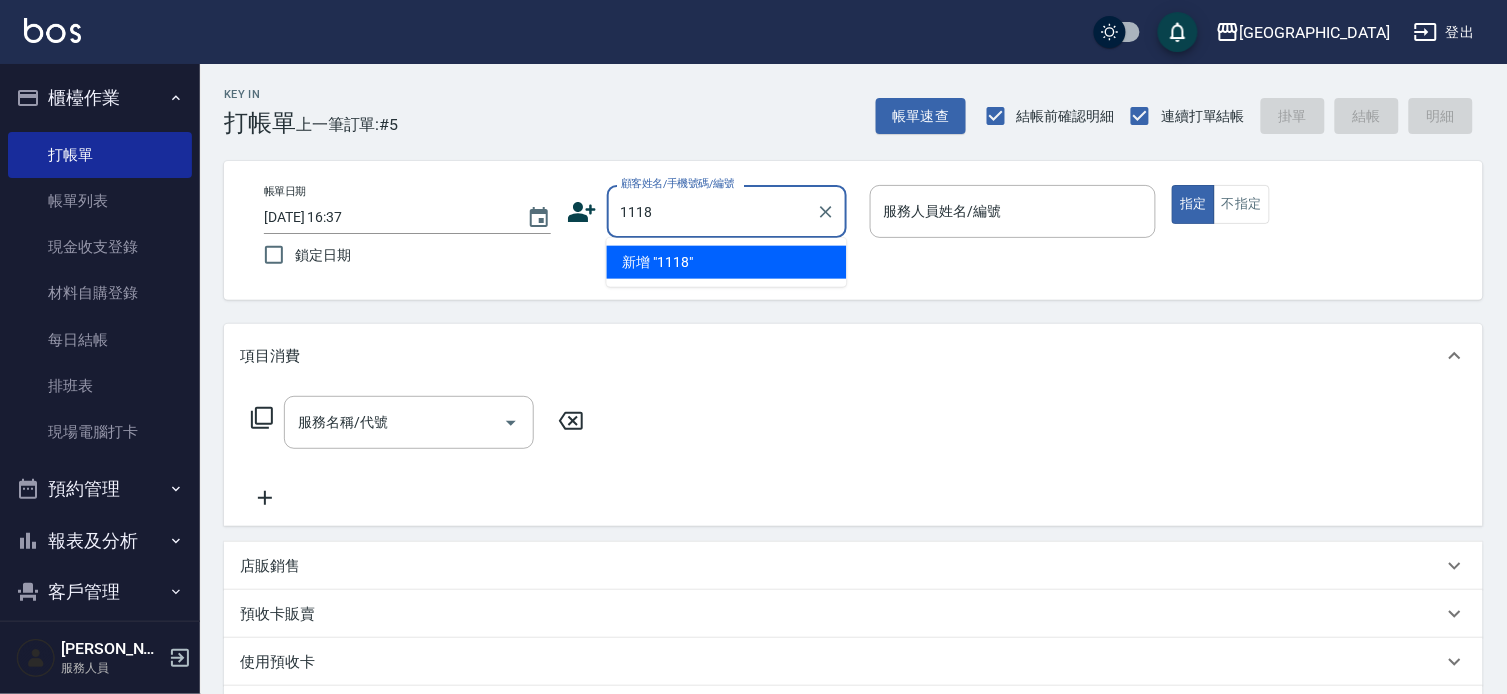 type on "1118" 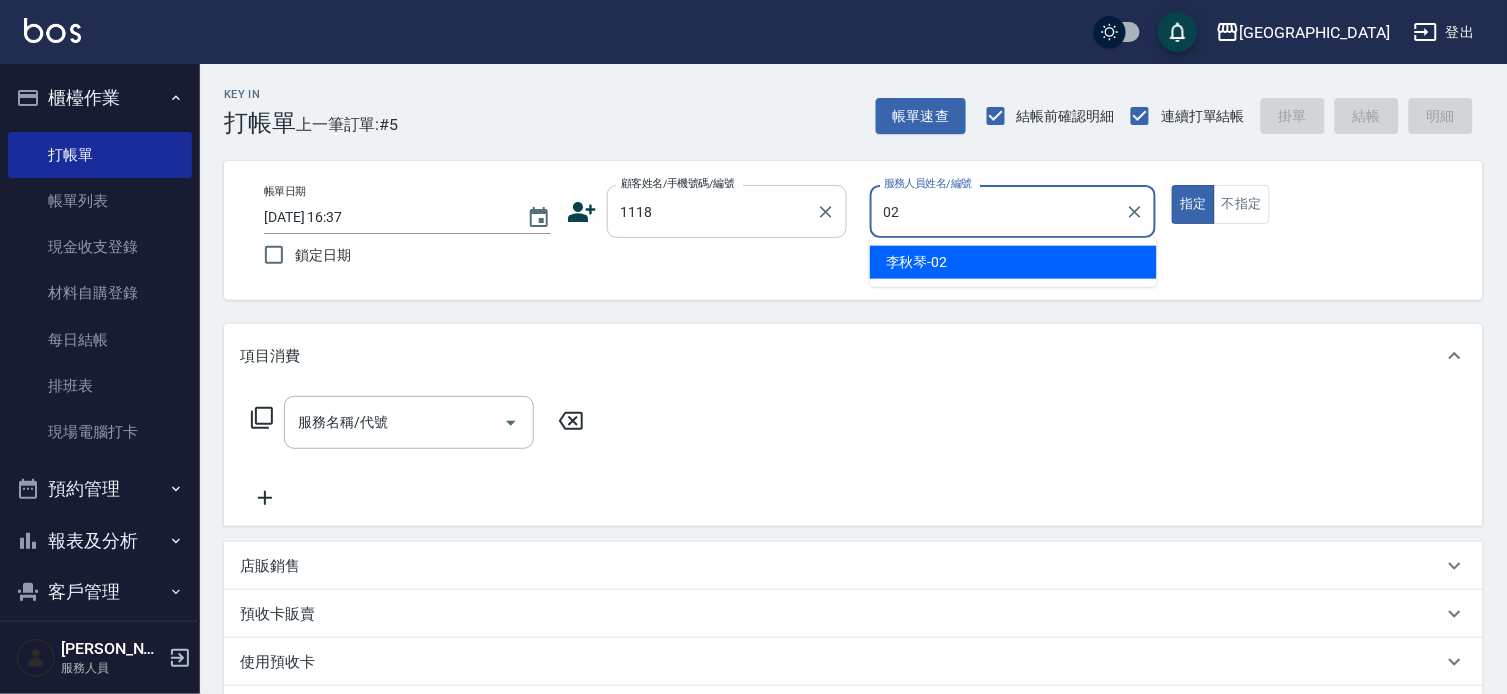 type on "[PERSON_NAME]-02" 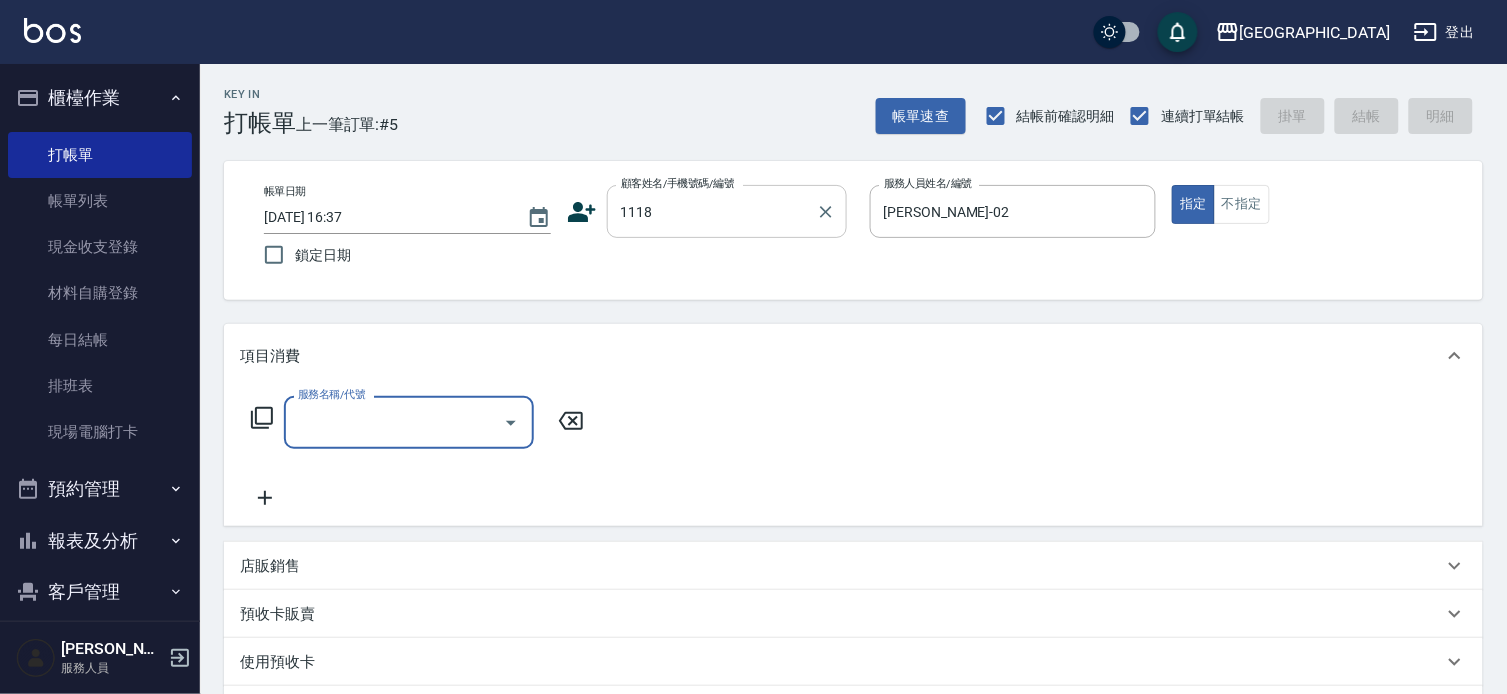 type on "[PERSON_NAME]/0928397958/1118" 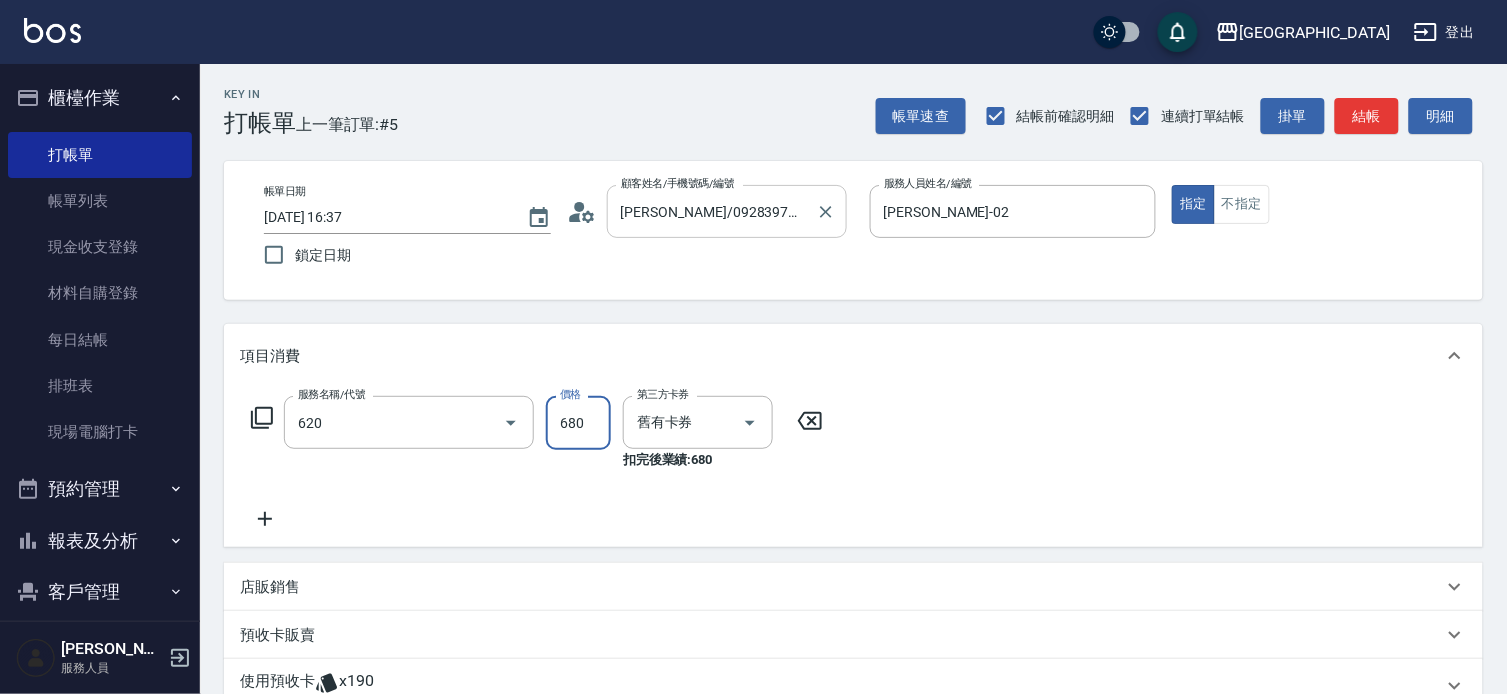 type on "洗+剪+護餐券680)(620)" 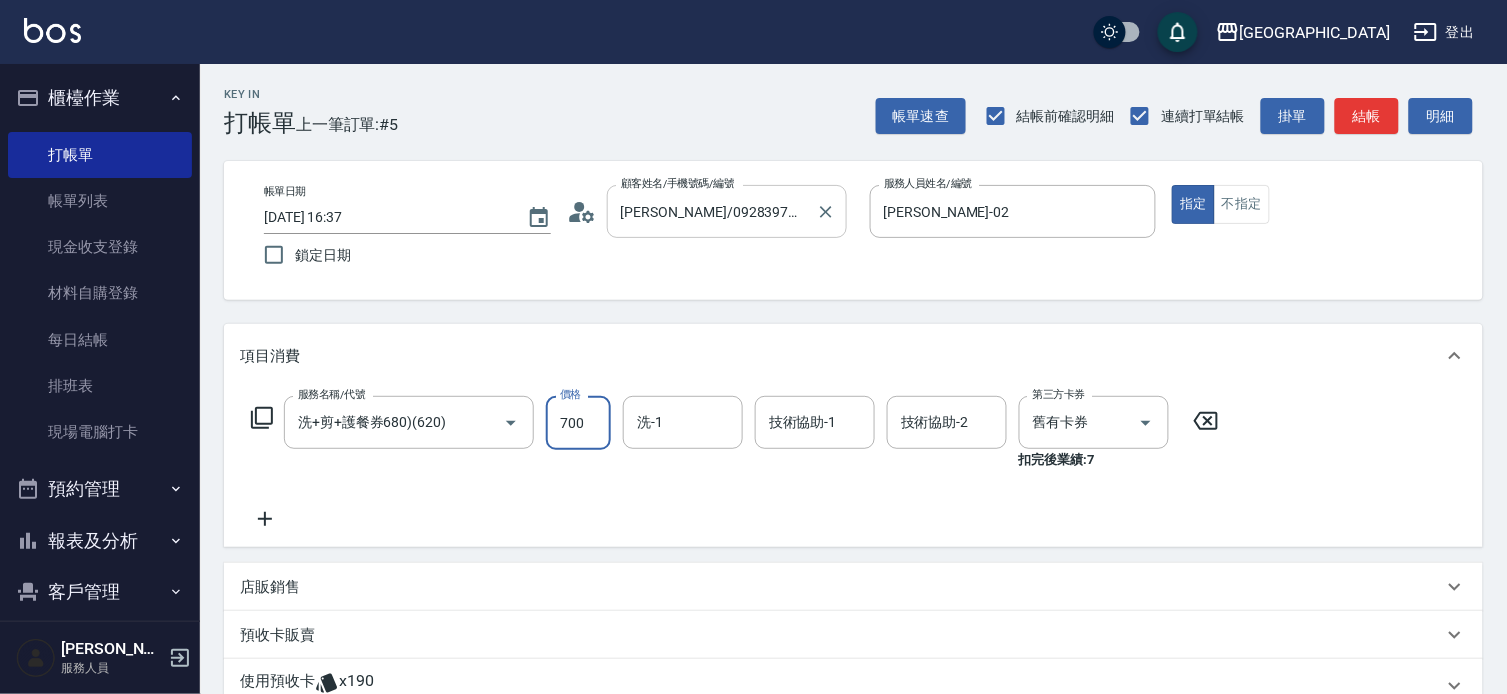 type on "700" 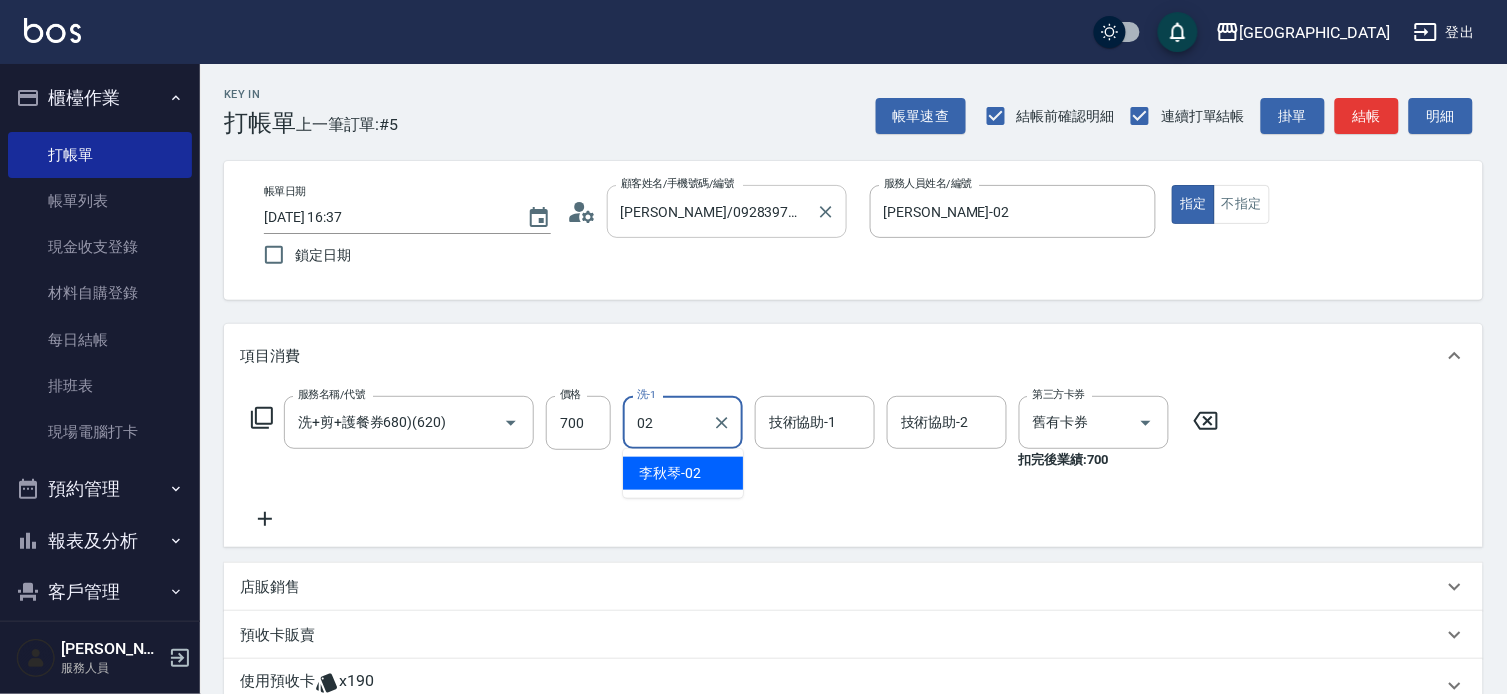 type on "[PERSON_NAME]-02" 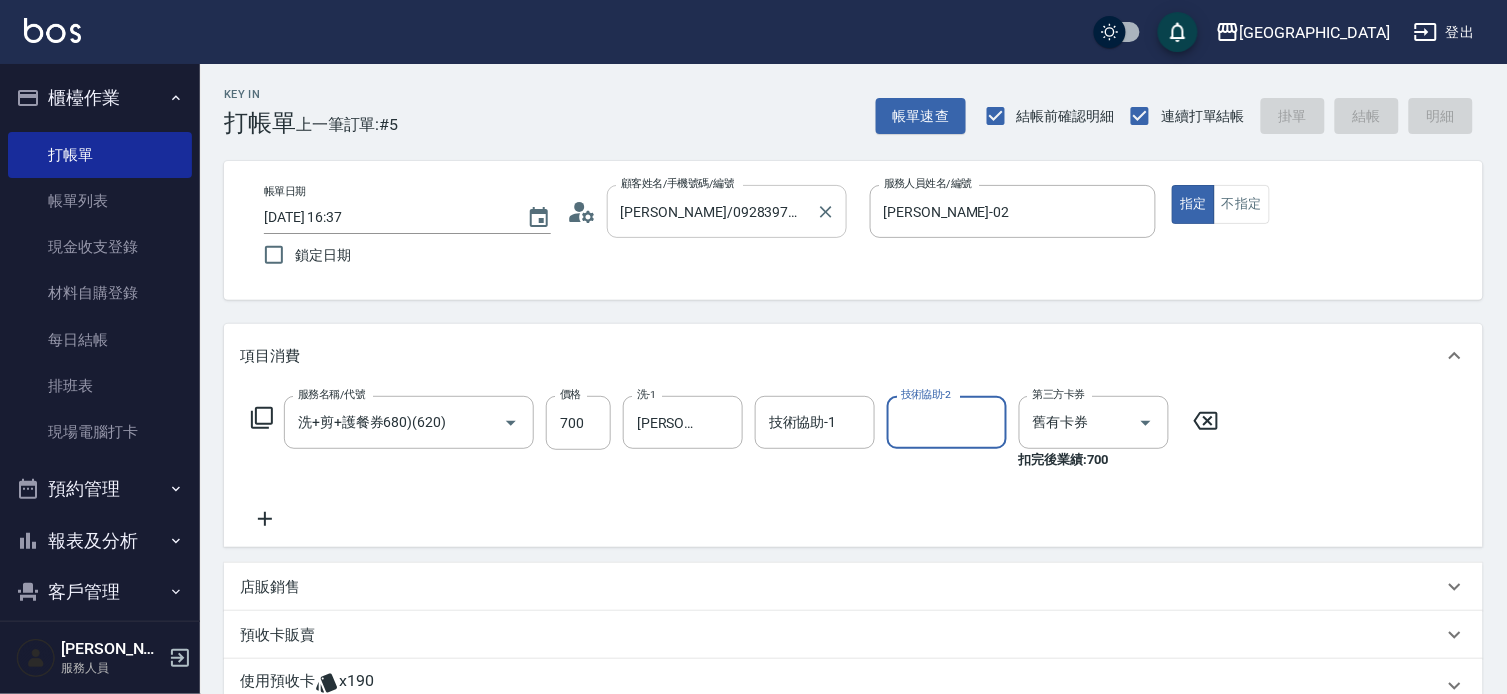 type 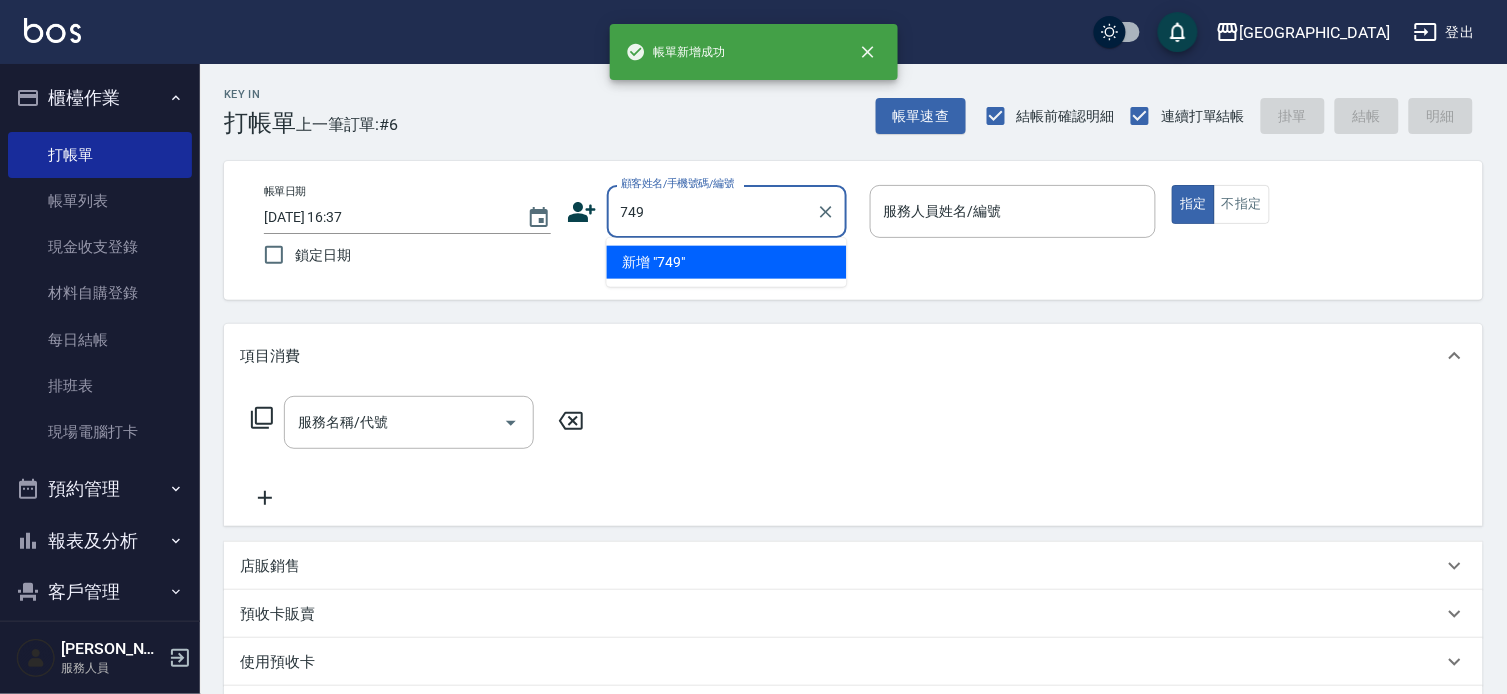 type on "749" 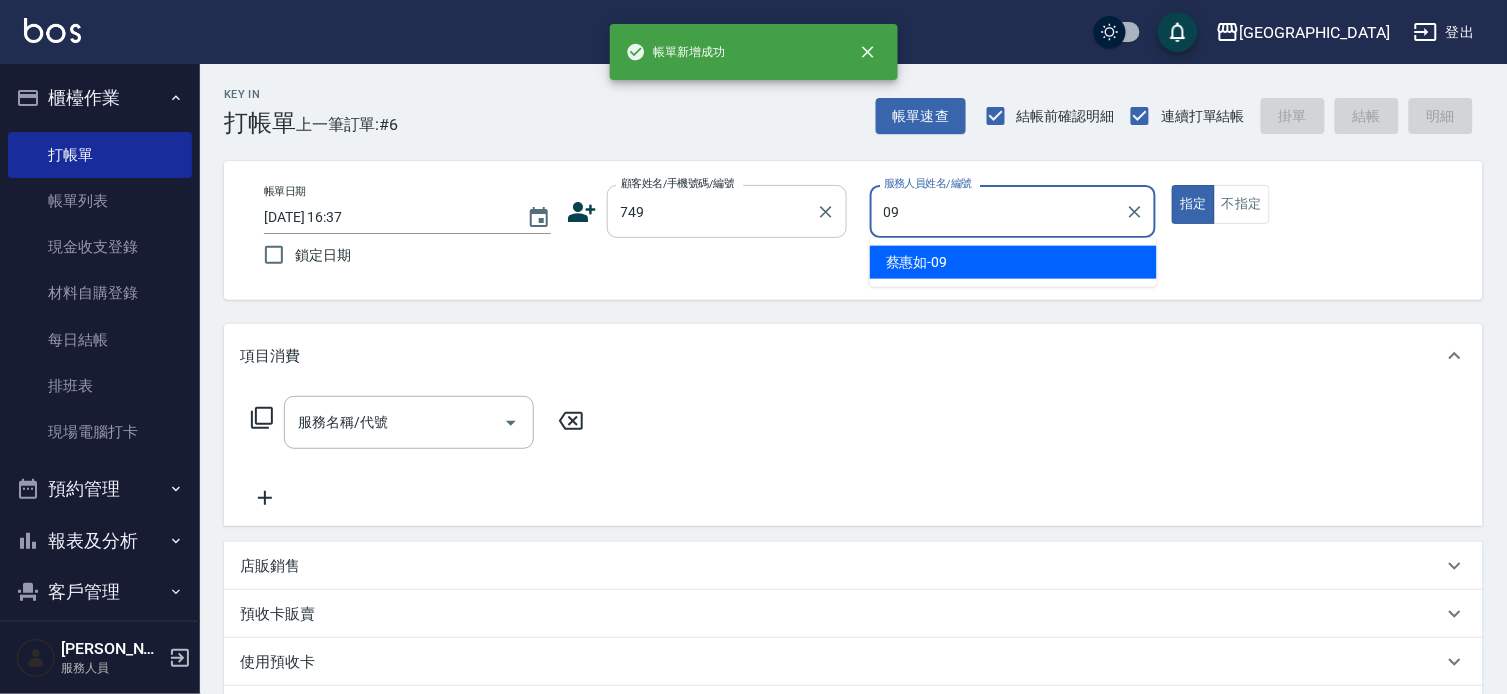 type on "[PERSON_NAME]-09" 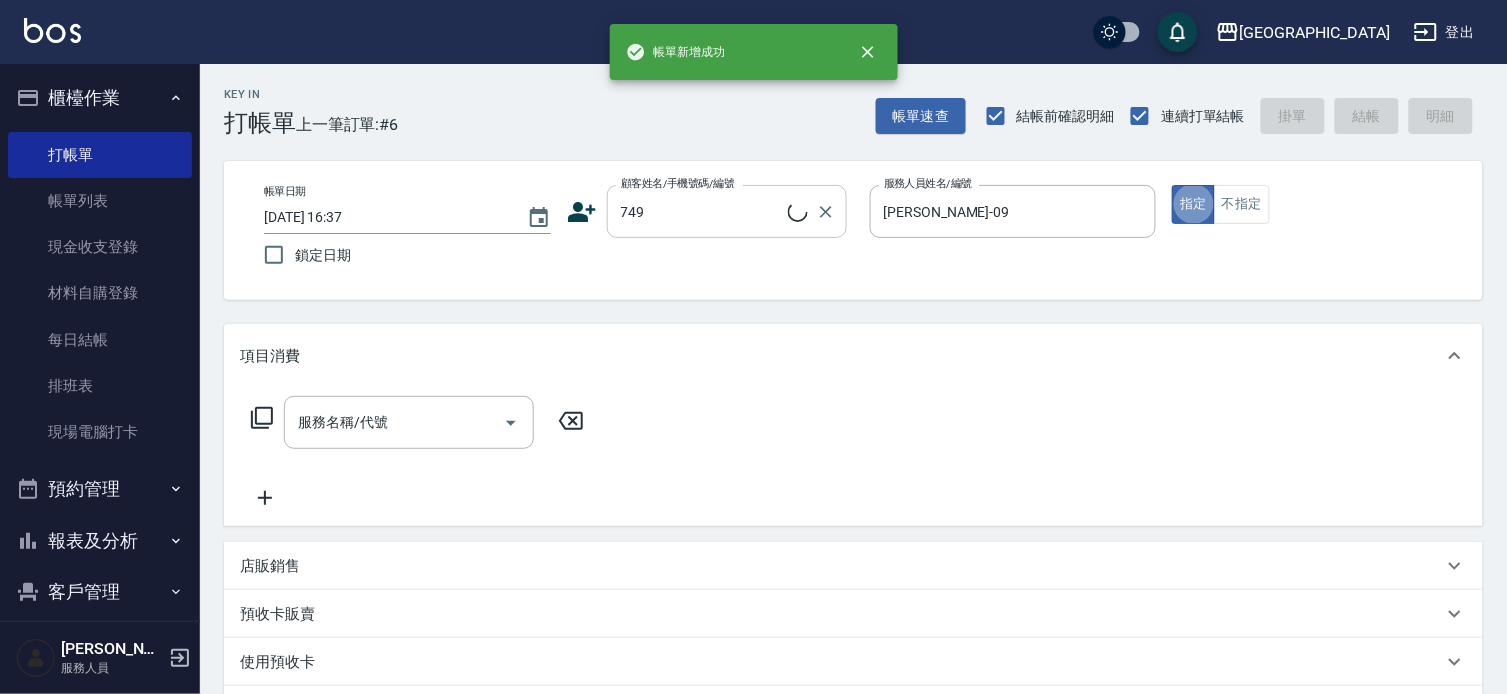 type on "[PERSON_NAME]/0910215620/749" 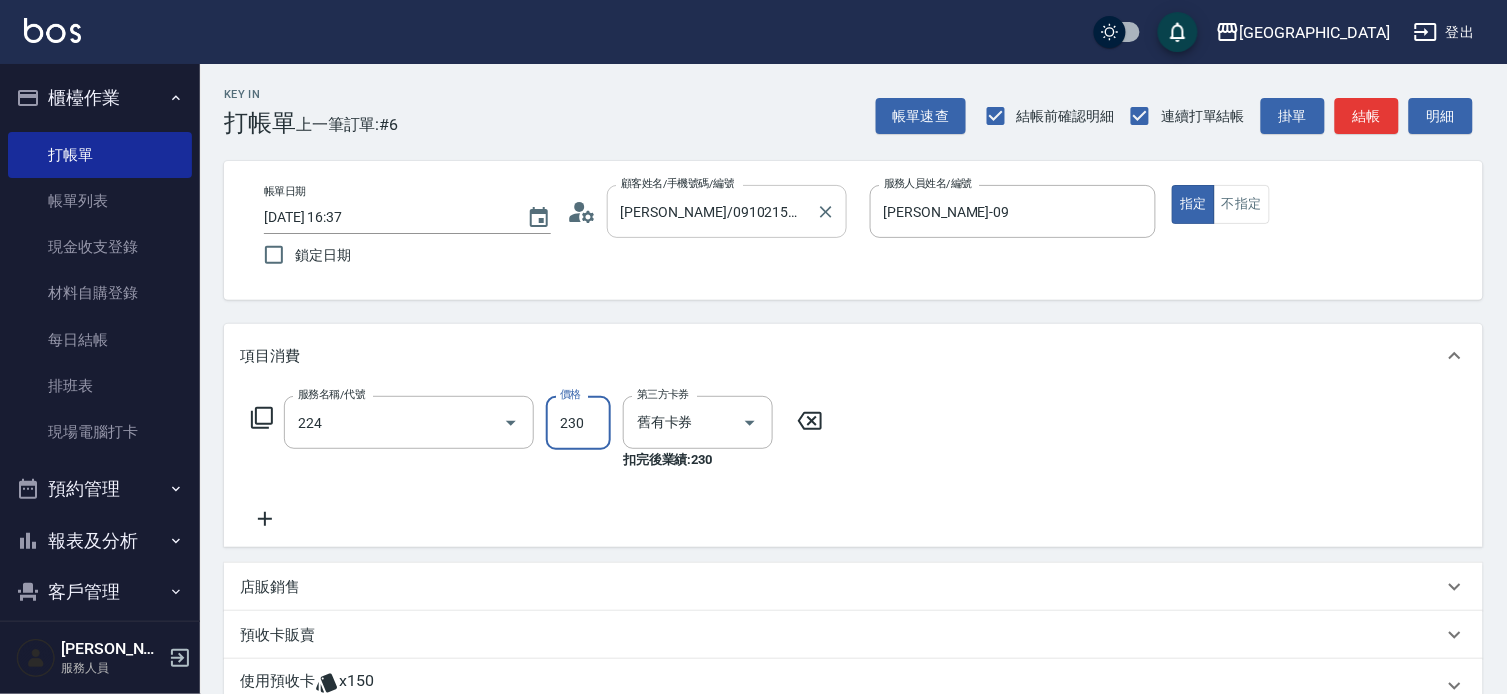 type on "洗髮(卡)230(224)" 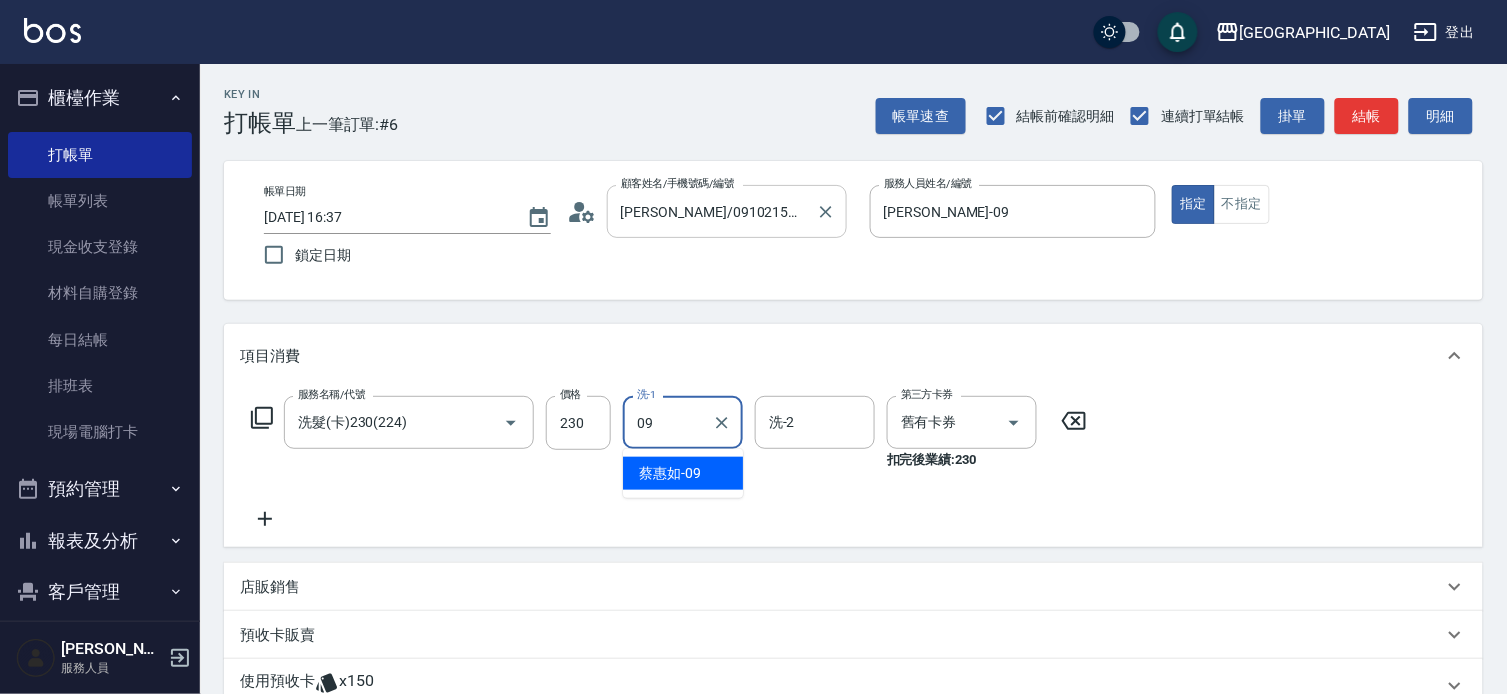 type on "[PERSON_NAME]-09" 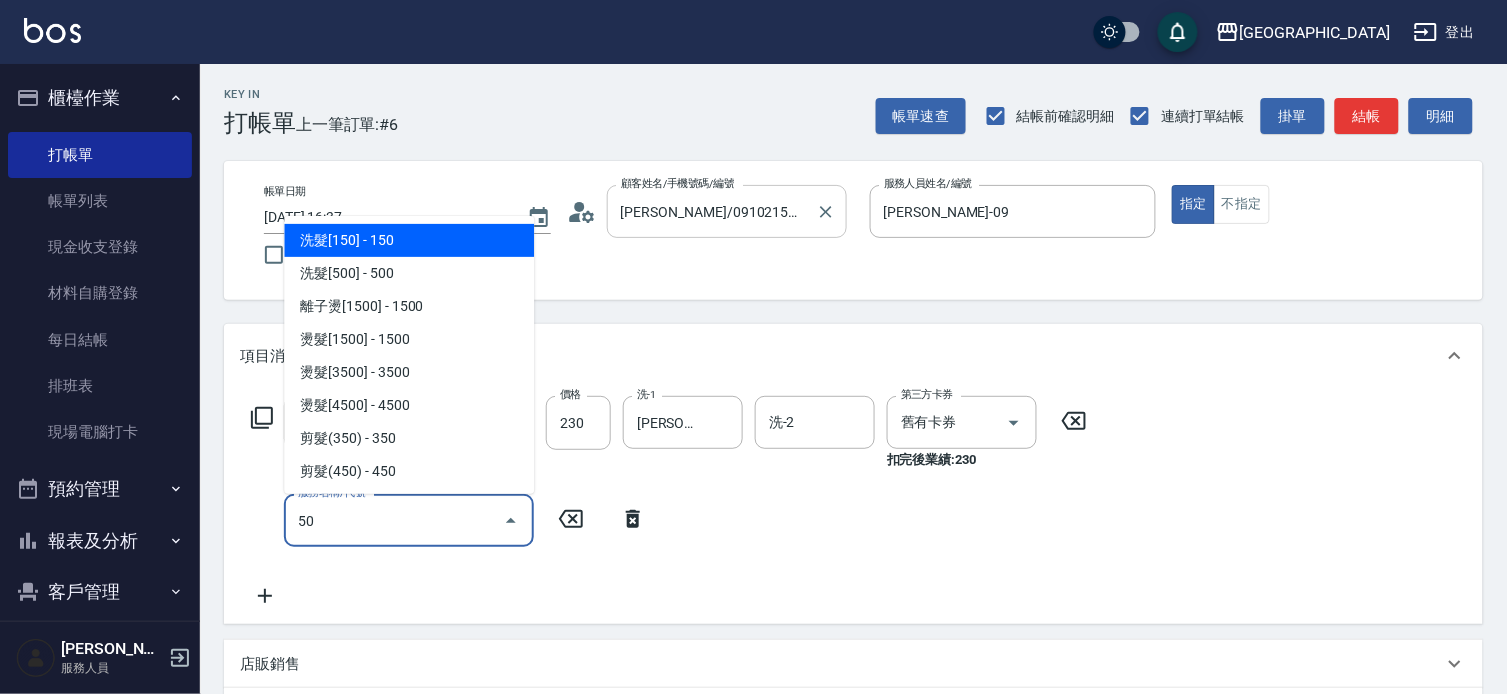 type on "506" 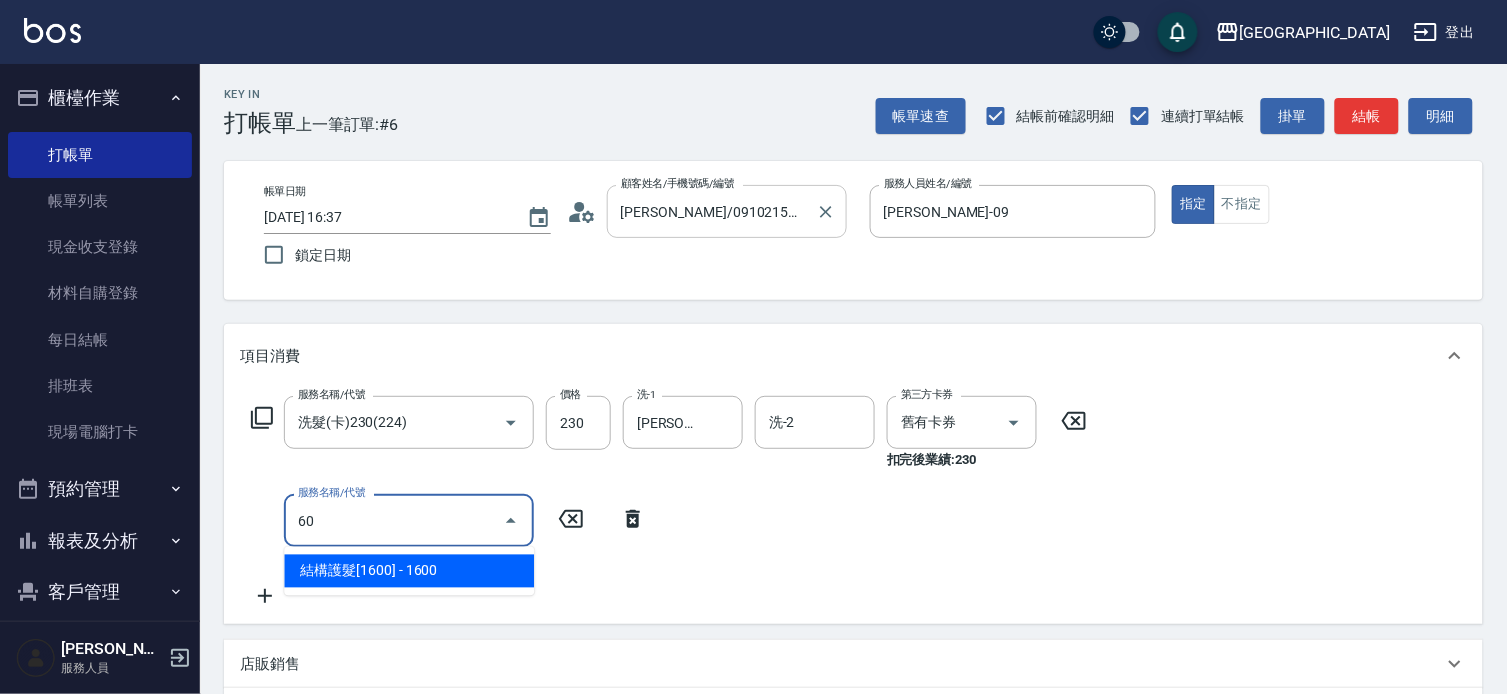 type on "6" 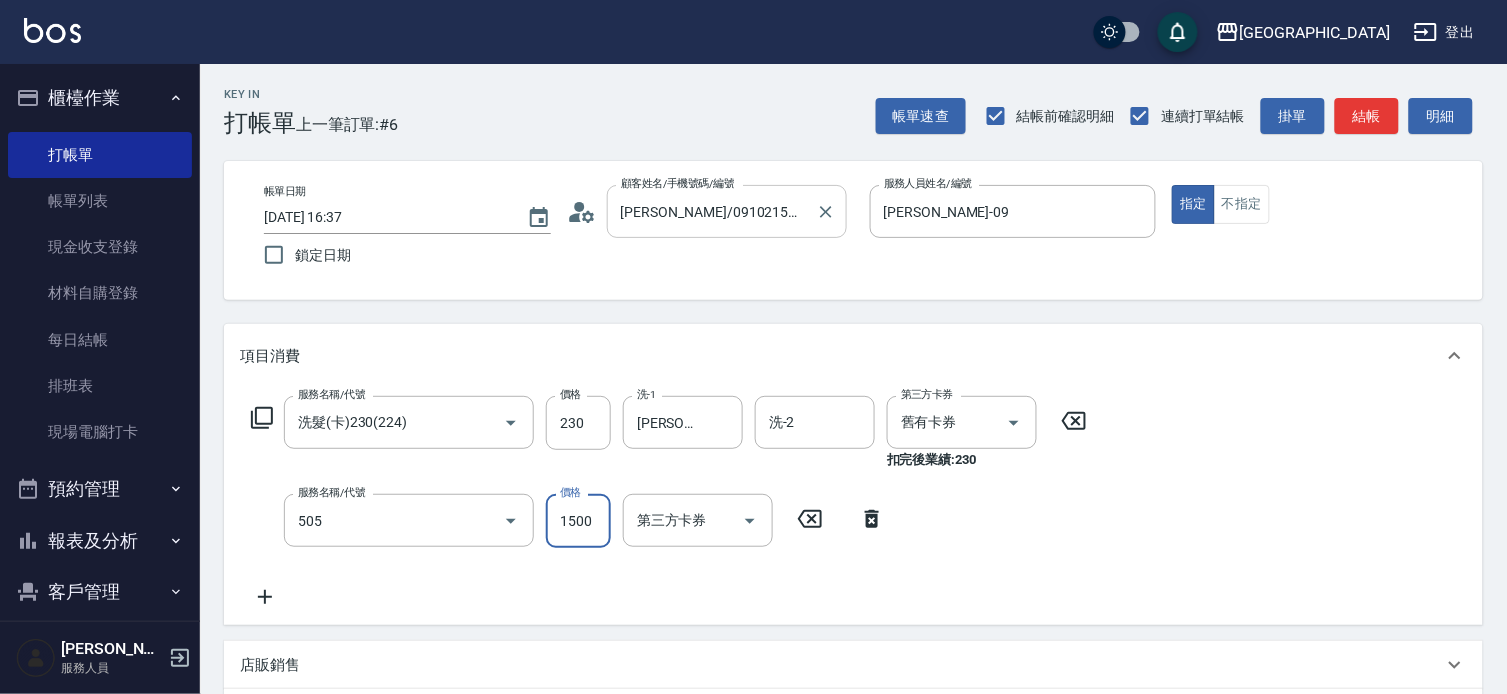 type on "染髮[1500](505)" 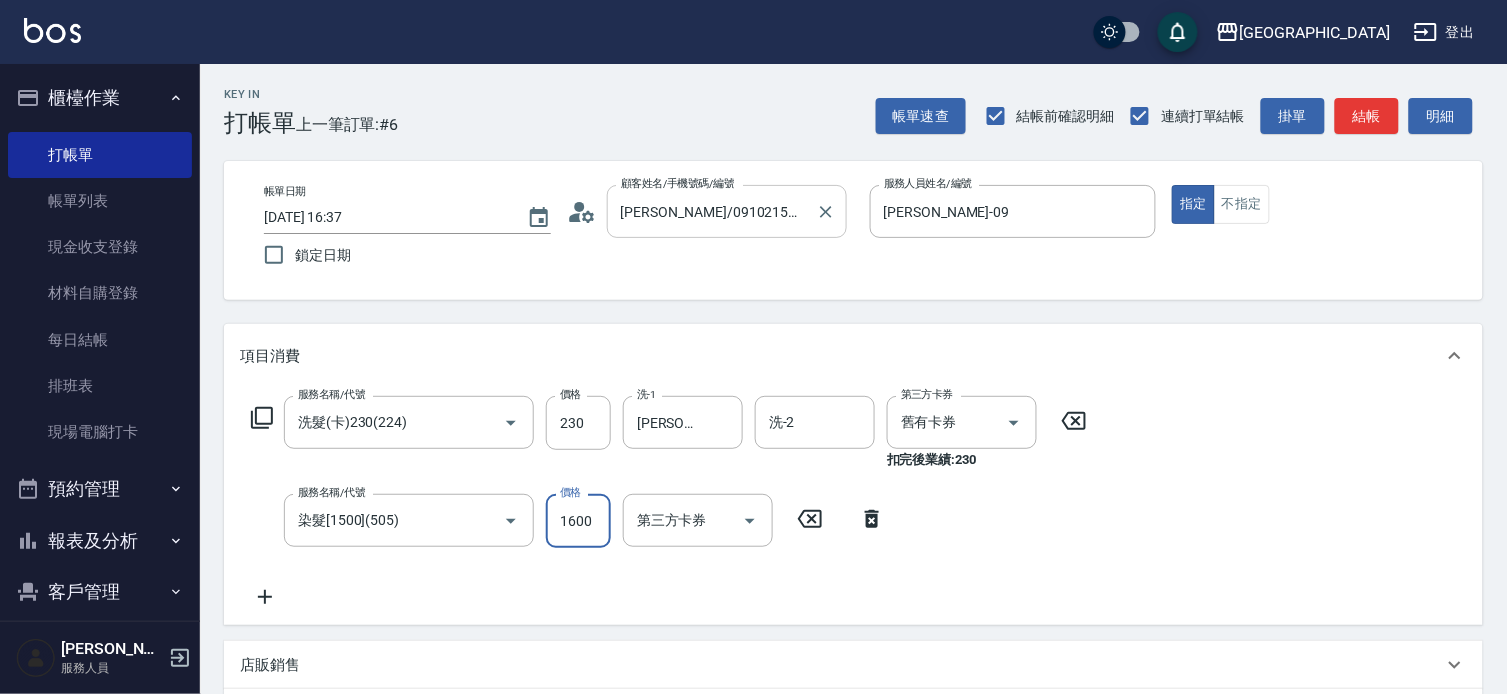 type on "1600" 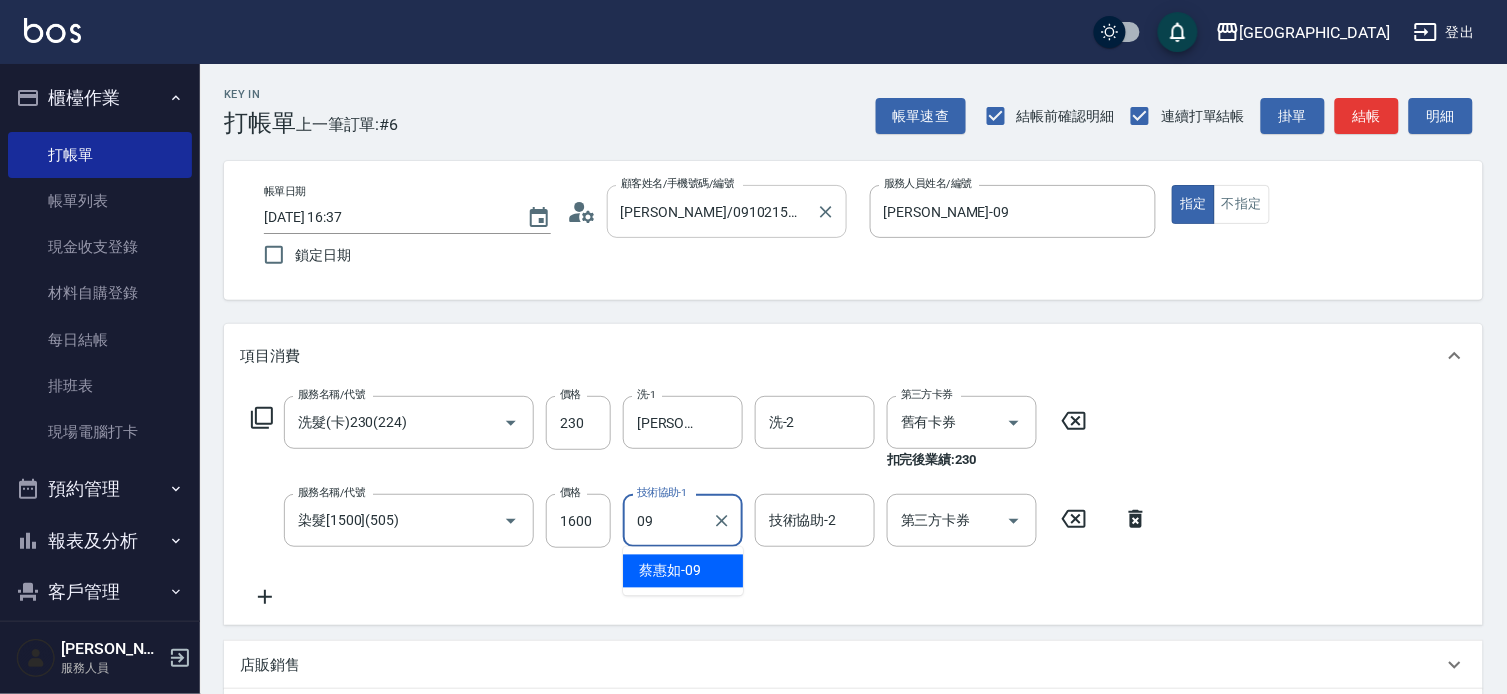 type on "[PERSON_NAME]-09" 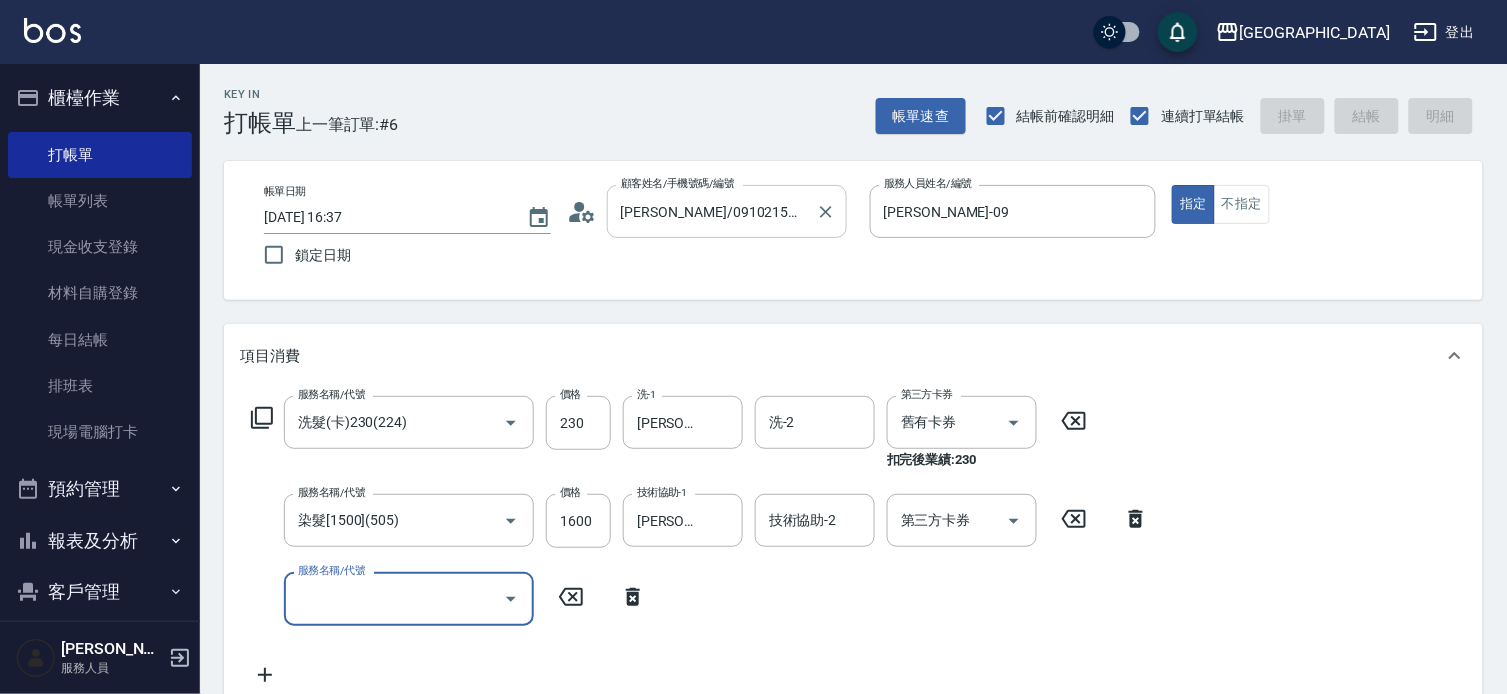 type 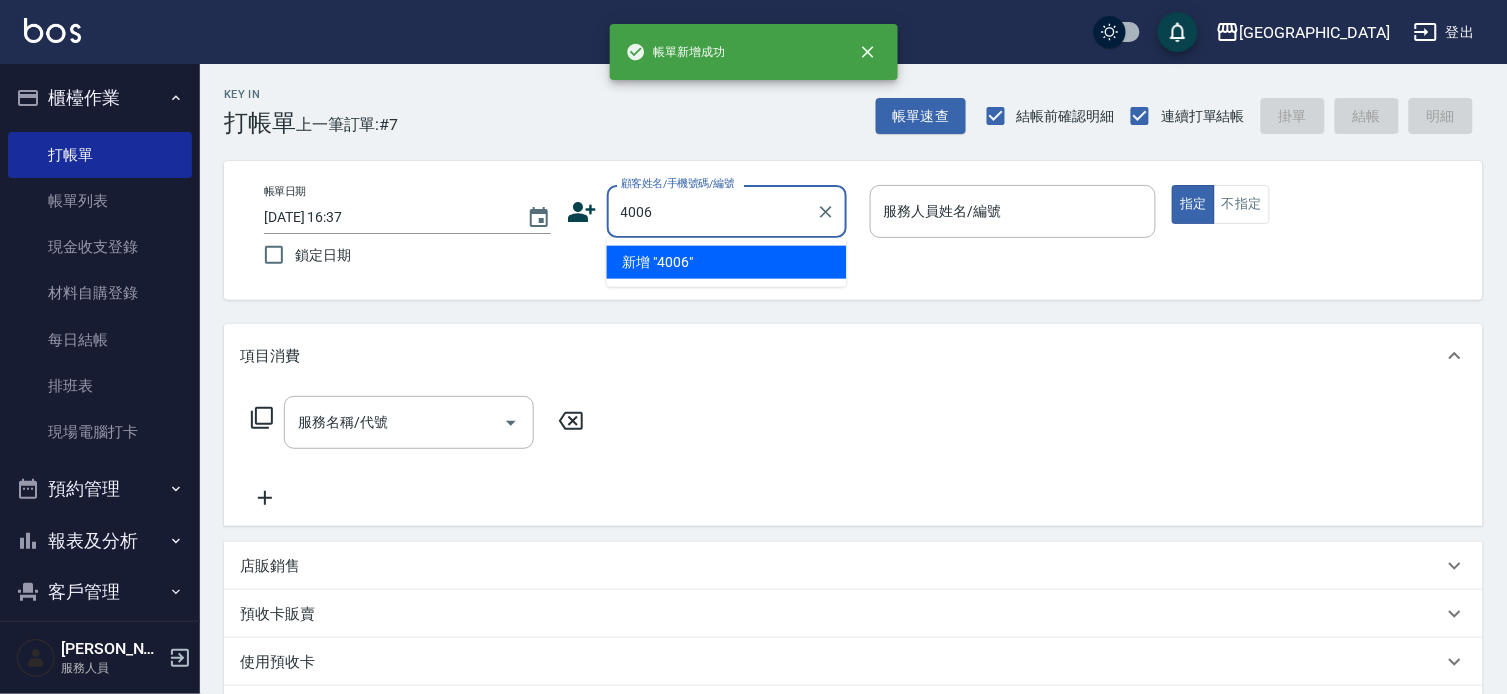 type on "4006" 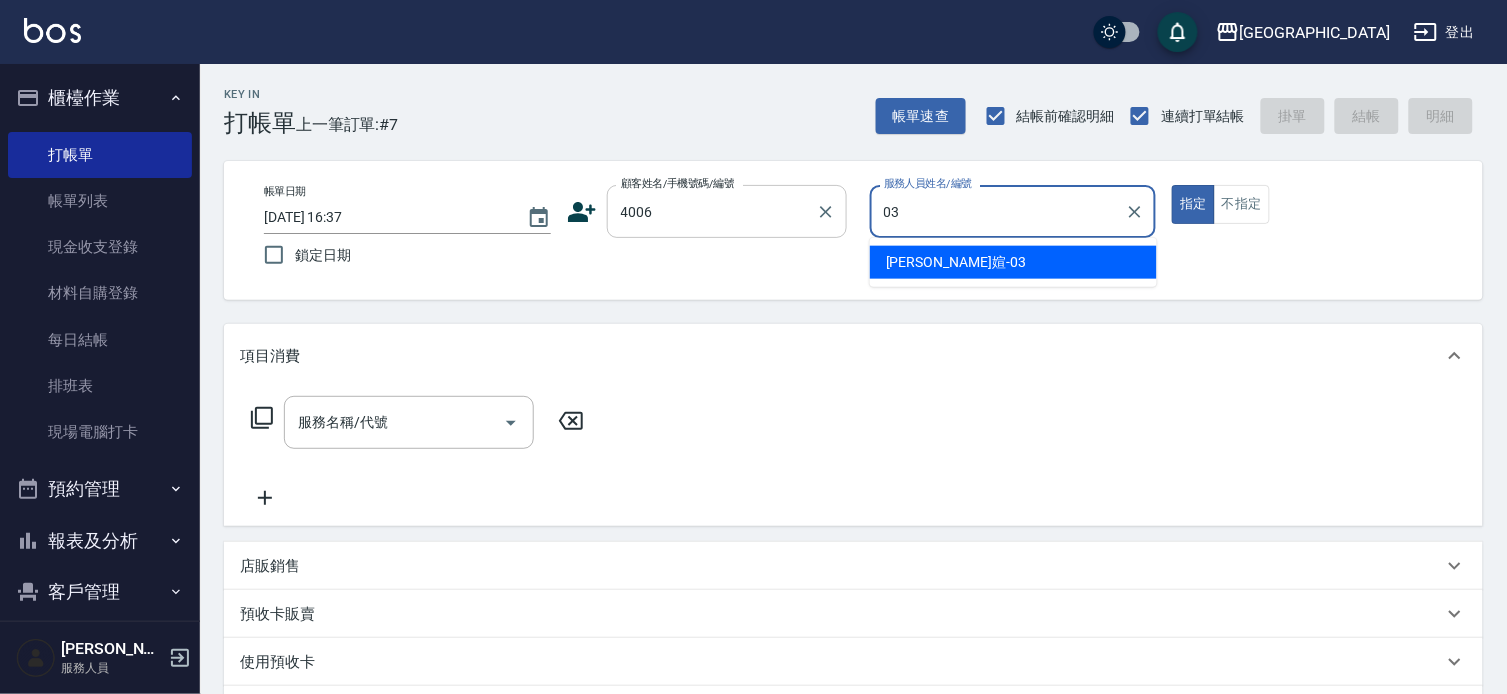 type on "[PERSON_NAME]媗-03" 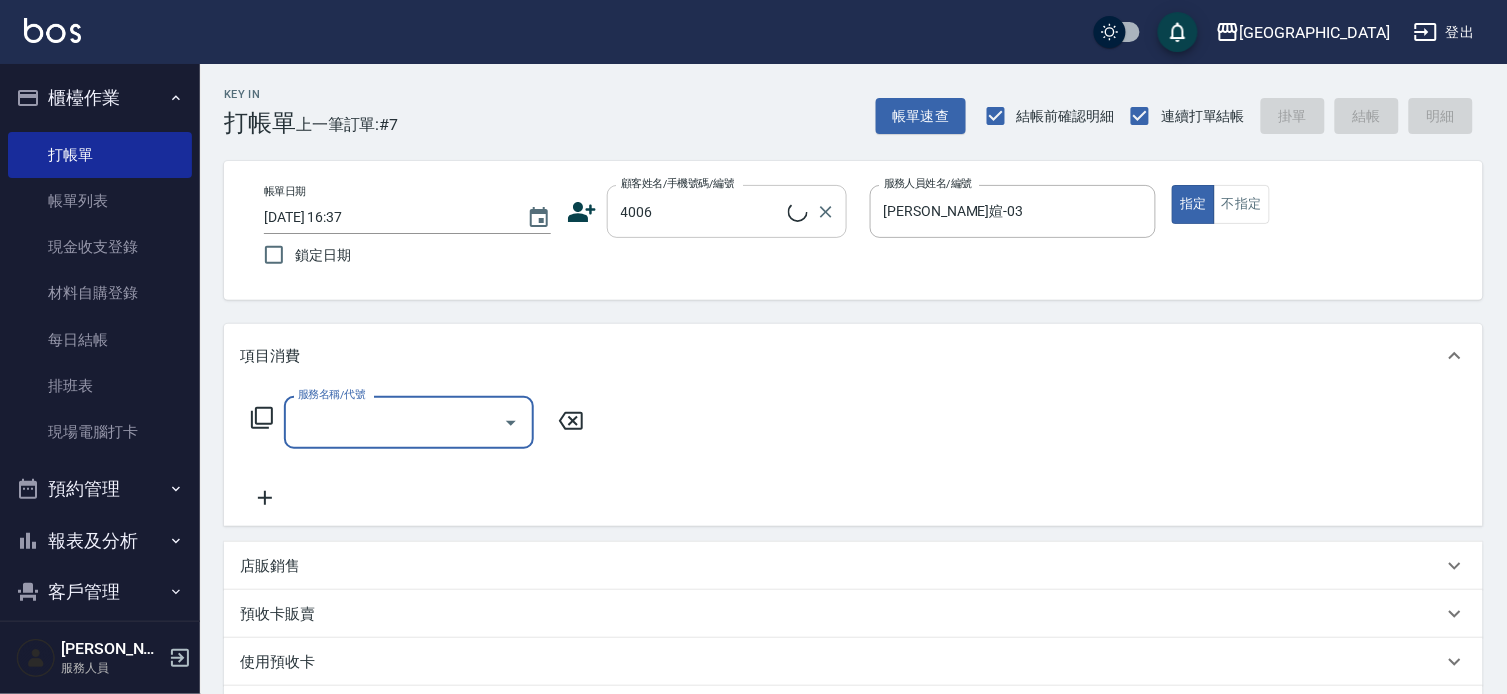 type on "[PERSON_NAME]/0987883504/4006" 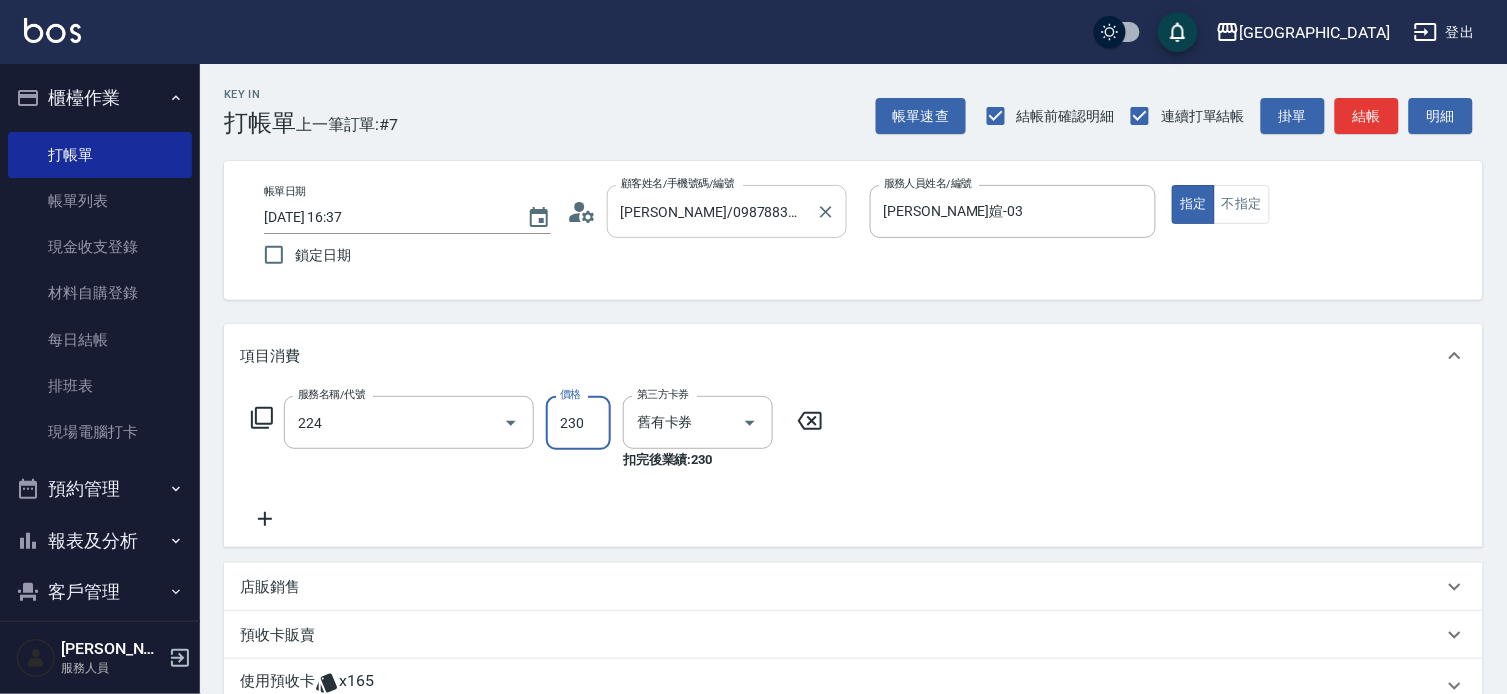type on "洗髮(卡)230(224)" 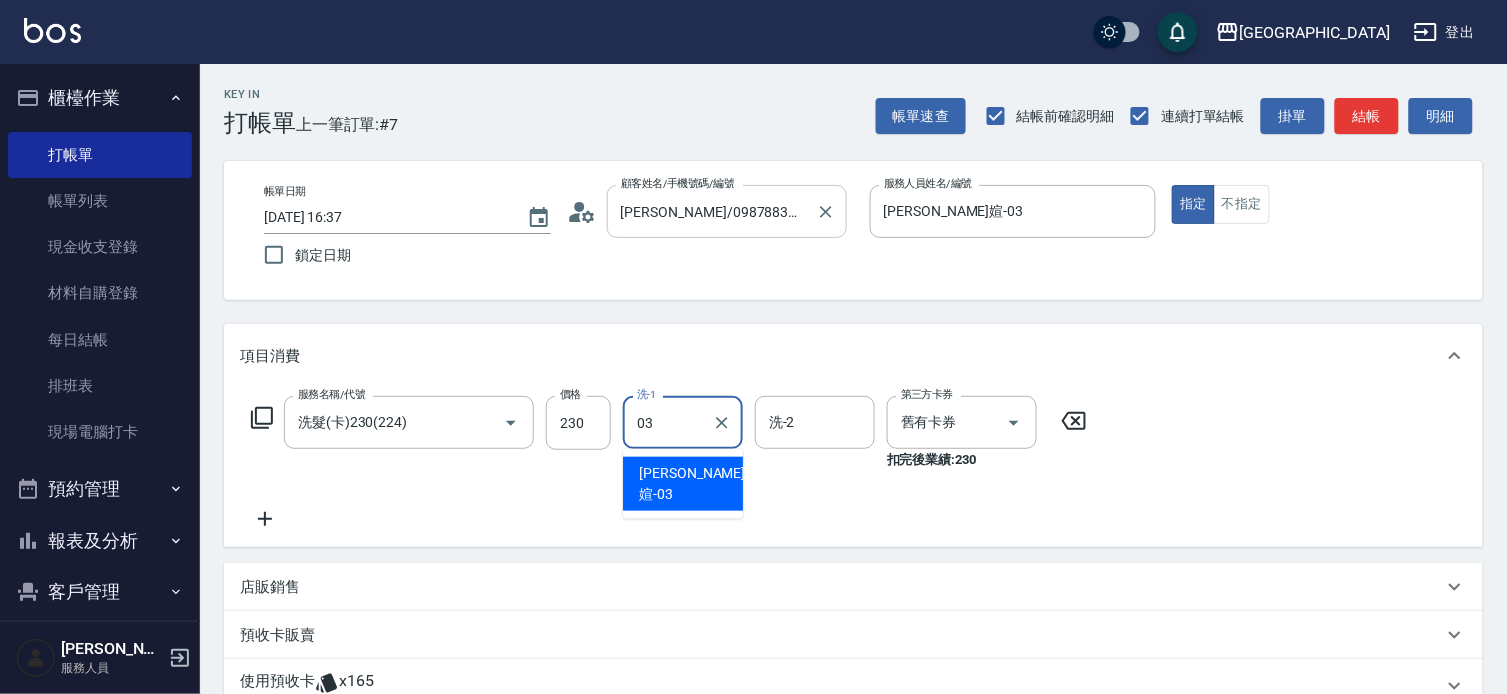 type on "[PERSON_NAME]媗-03" 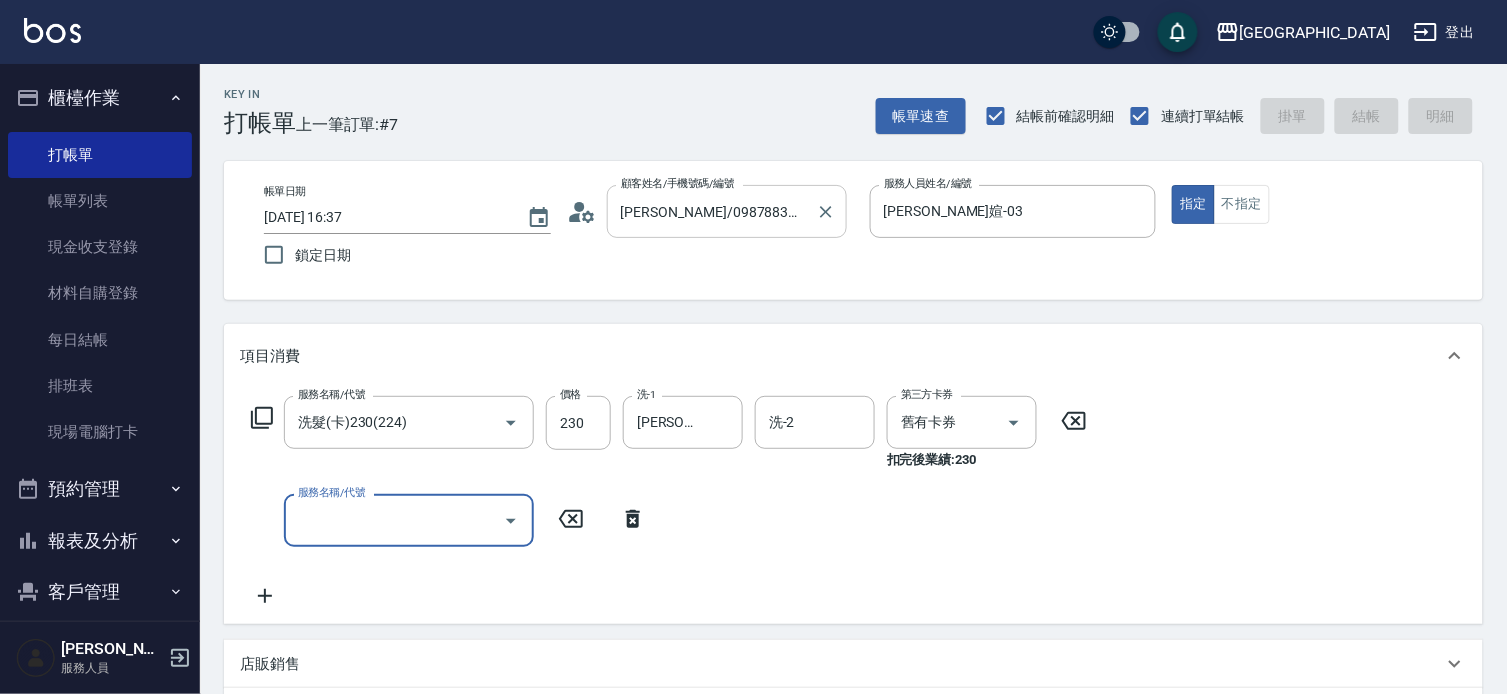 type 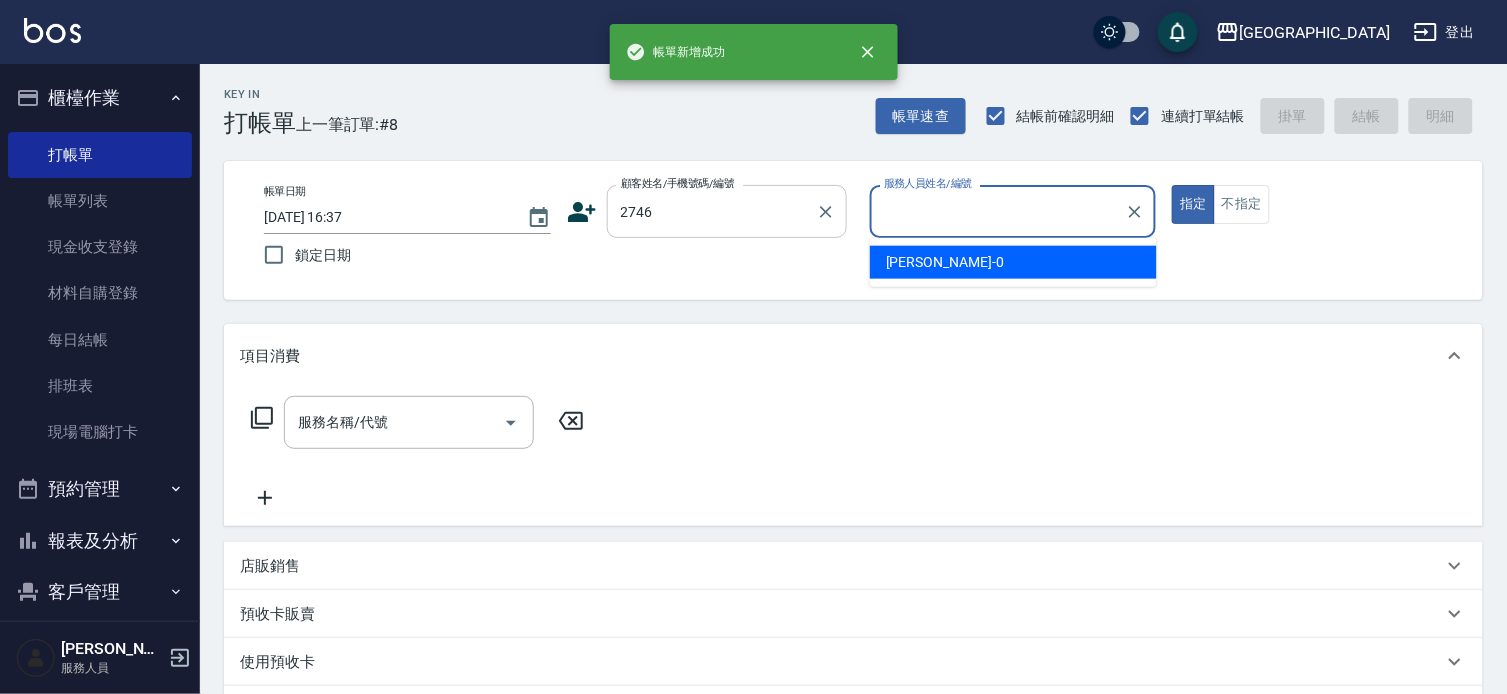 type on "2746" 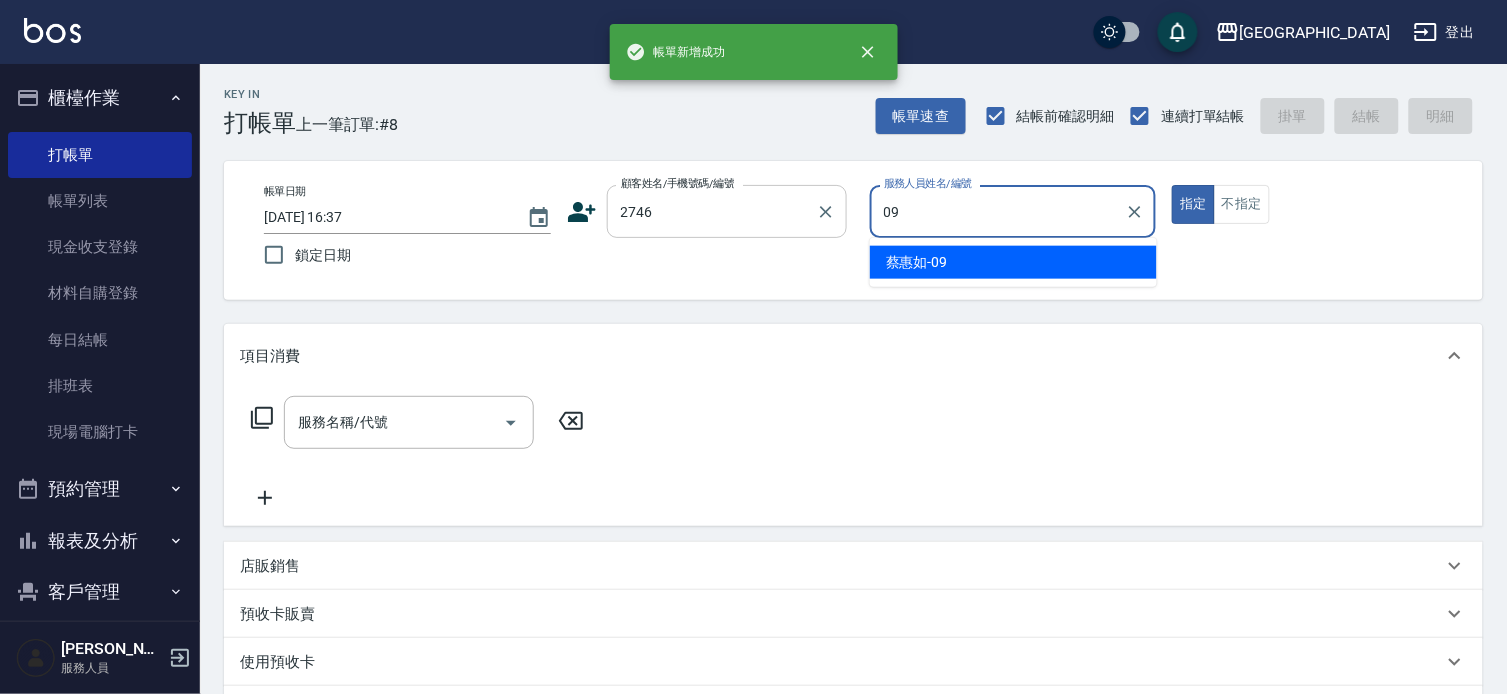 type on "[PERSON_NAME]-09" 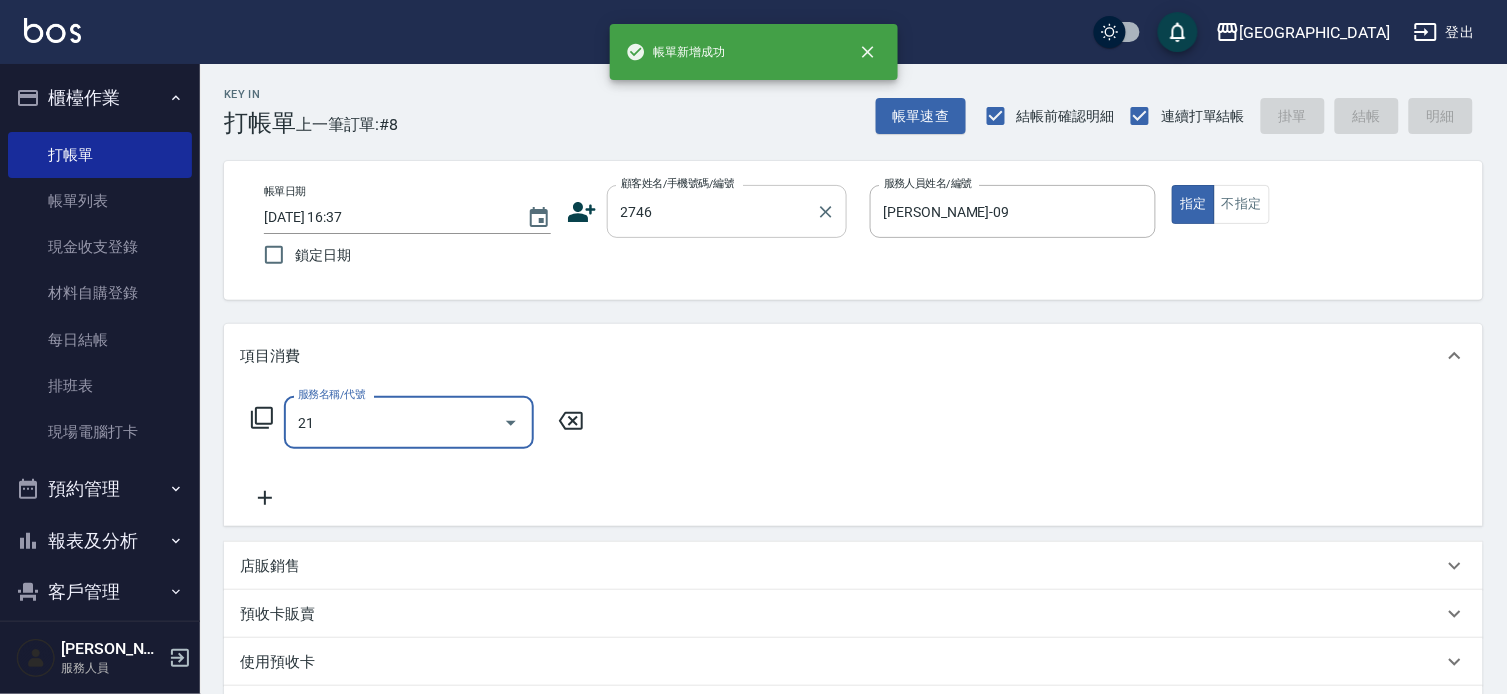 type on "214" 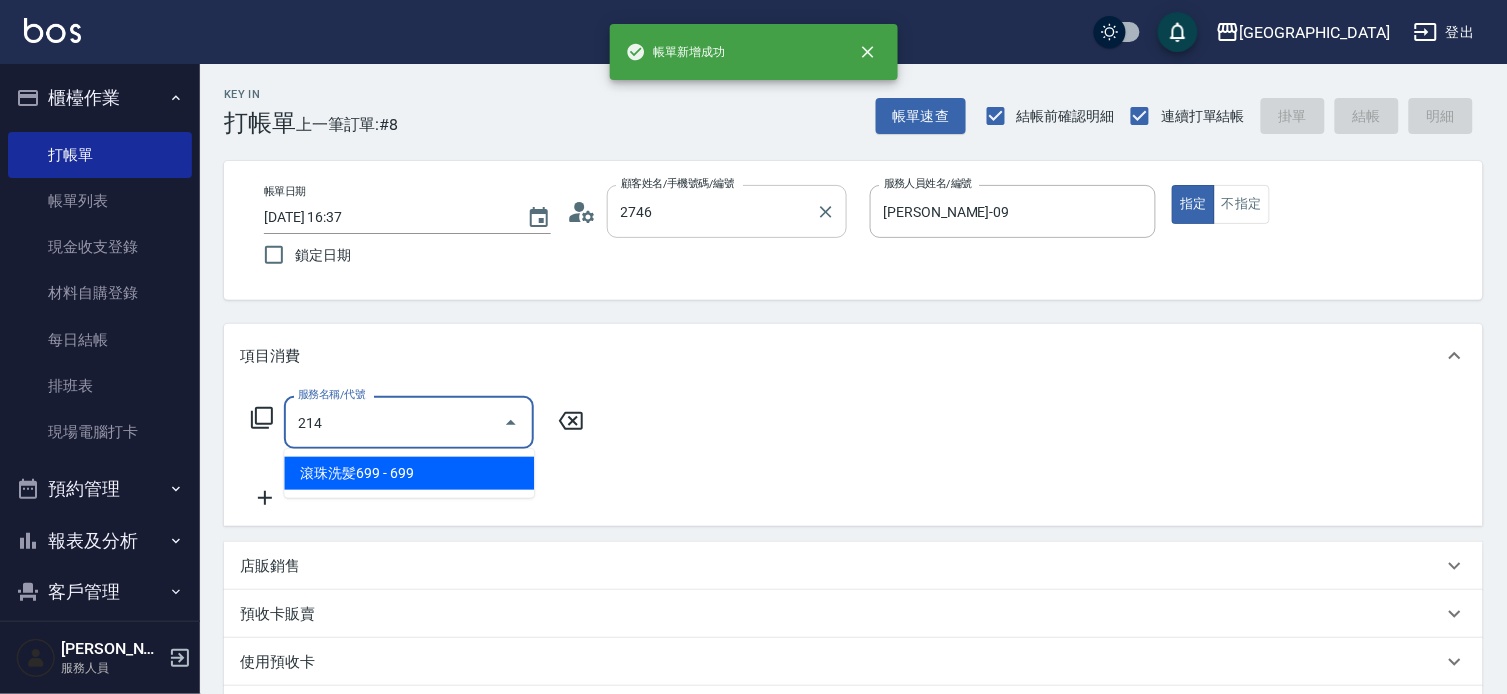 type on "[PERSON_NAME]/0928158205/2746" 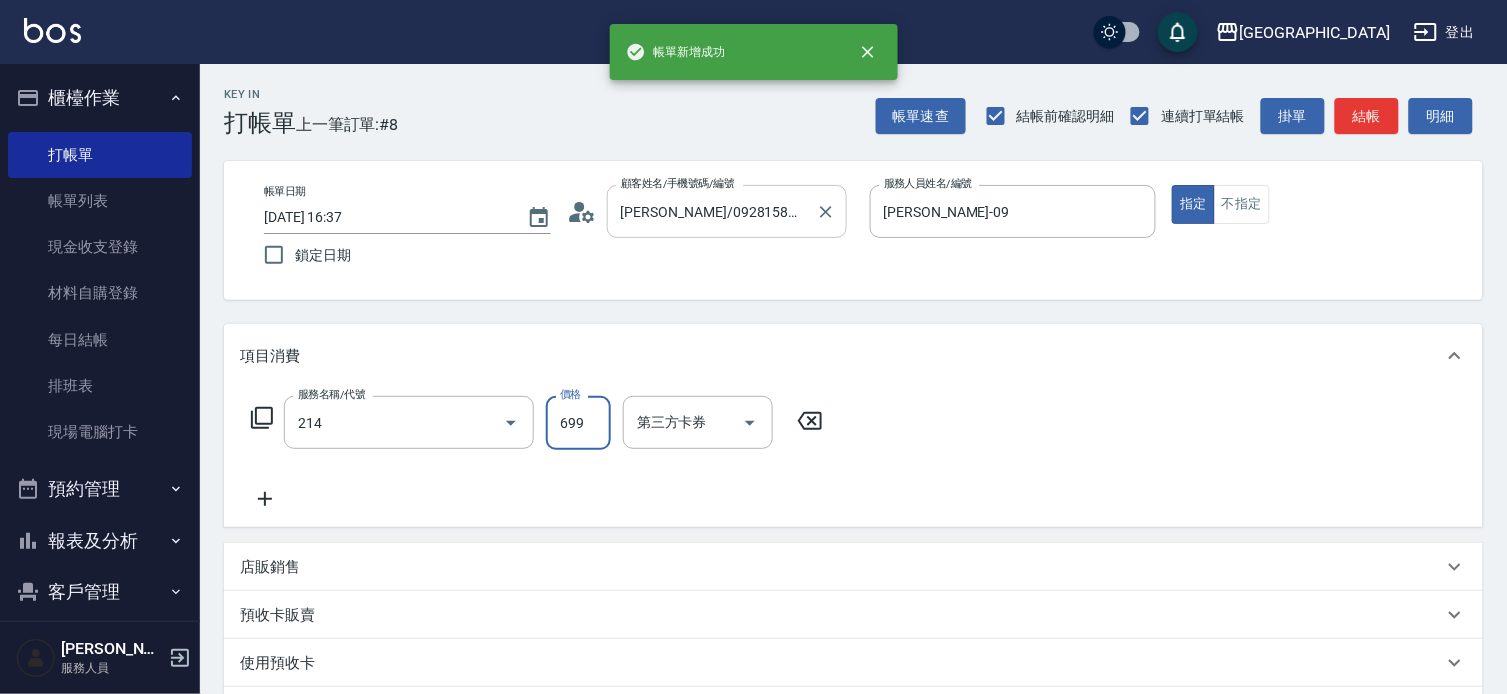 type on "滾珠洗髪699(214)" 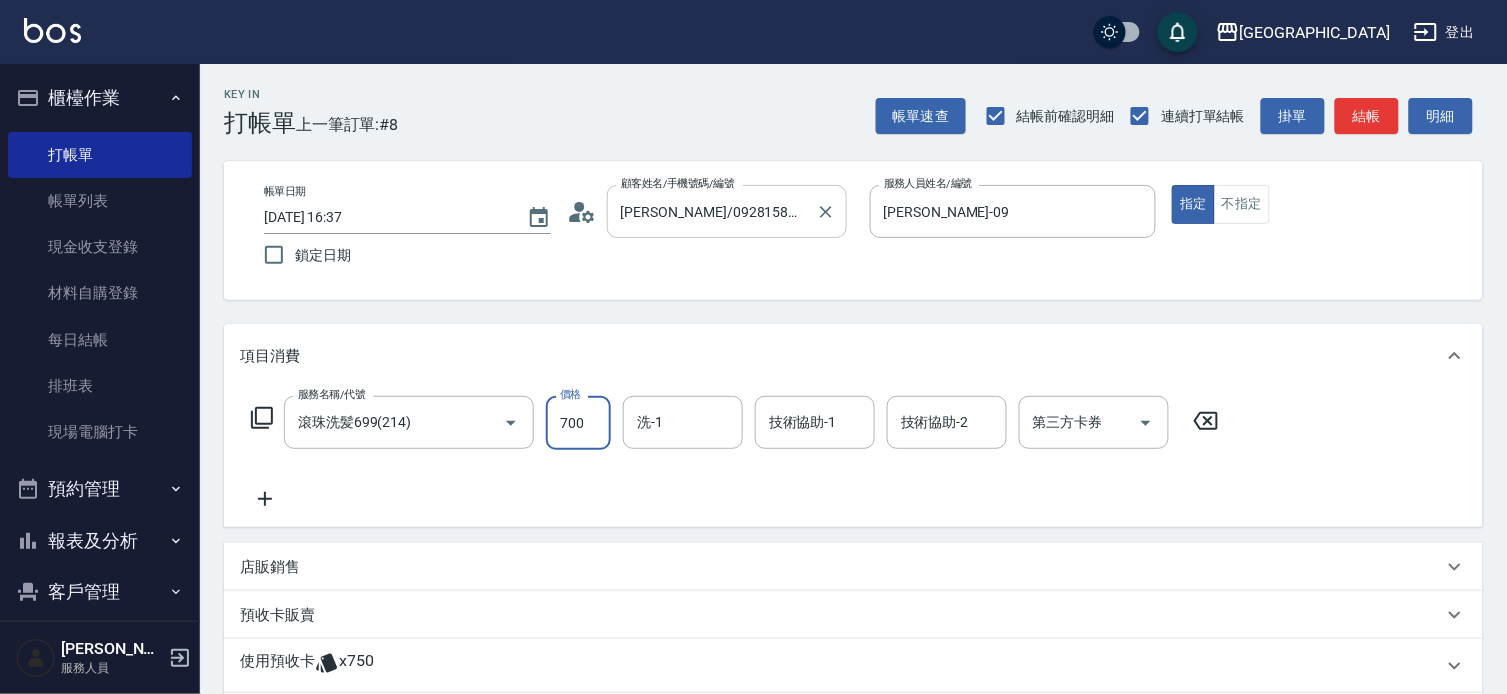 type on "700" 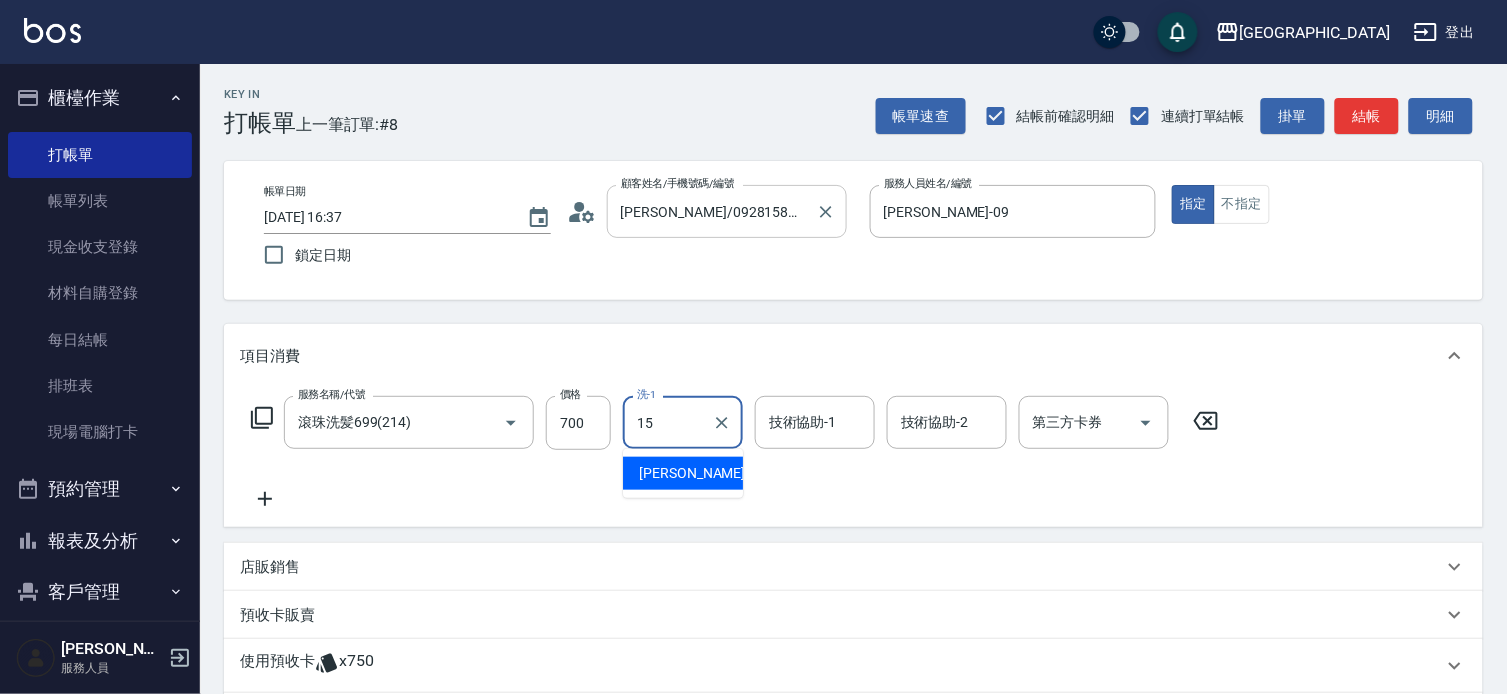 type on "[PERSON_NAME]-15" 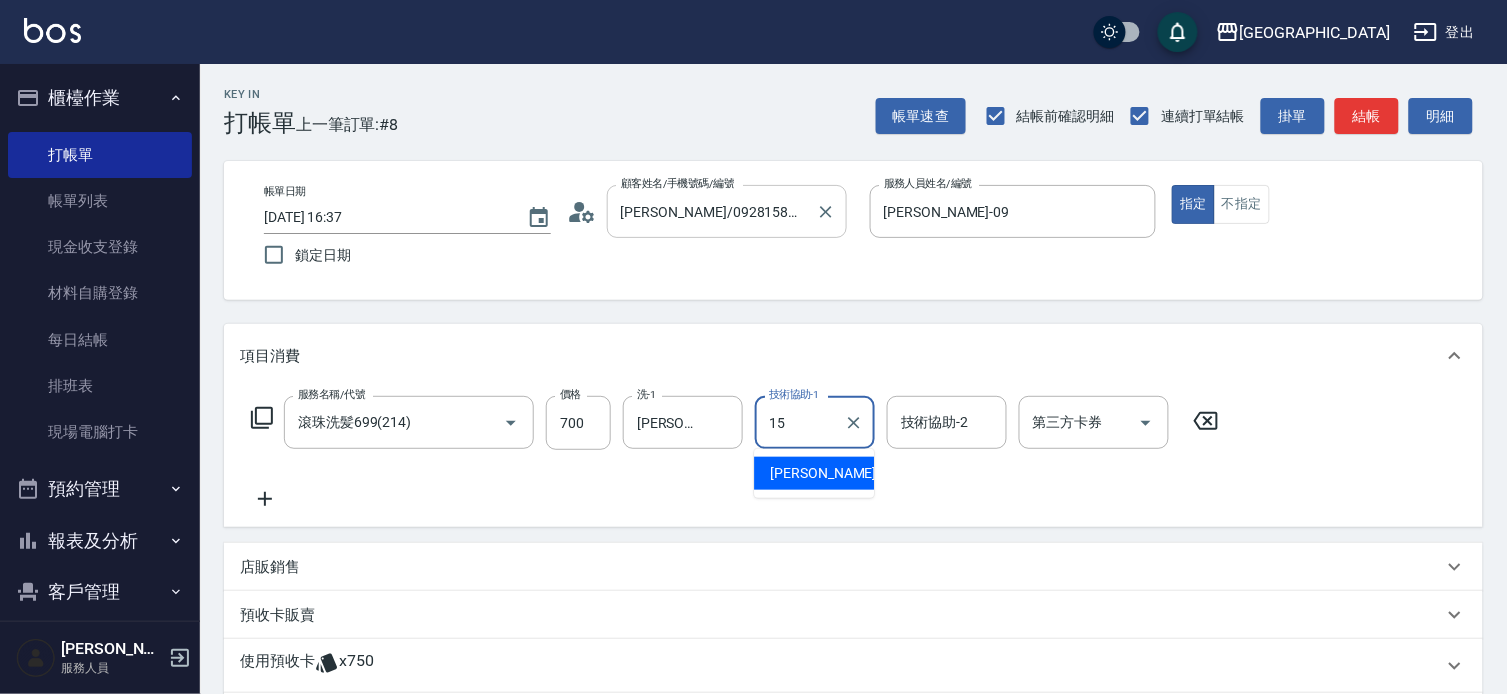 type on "[PERSON_NAME]-15" 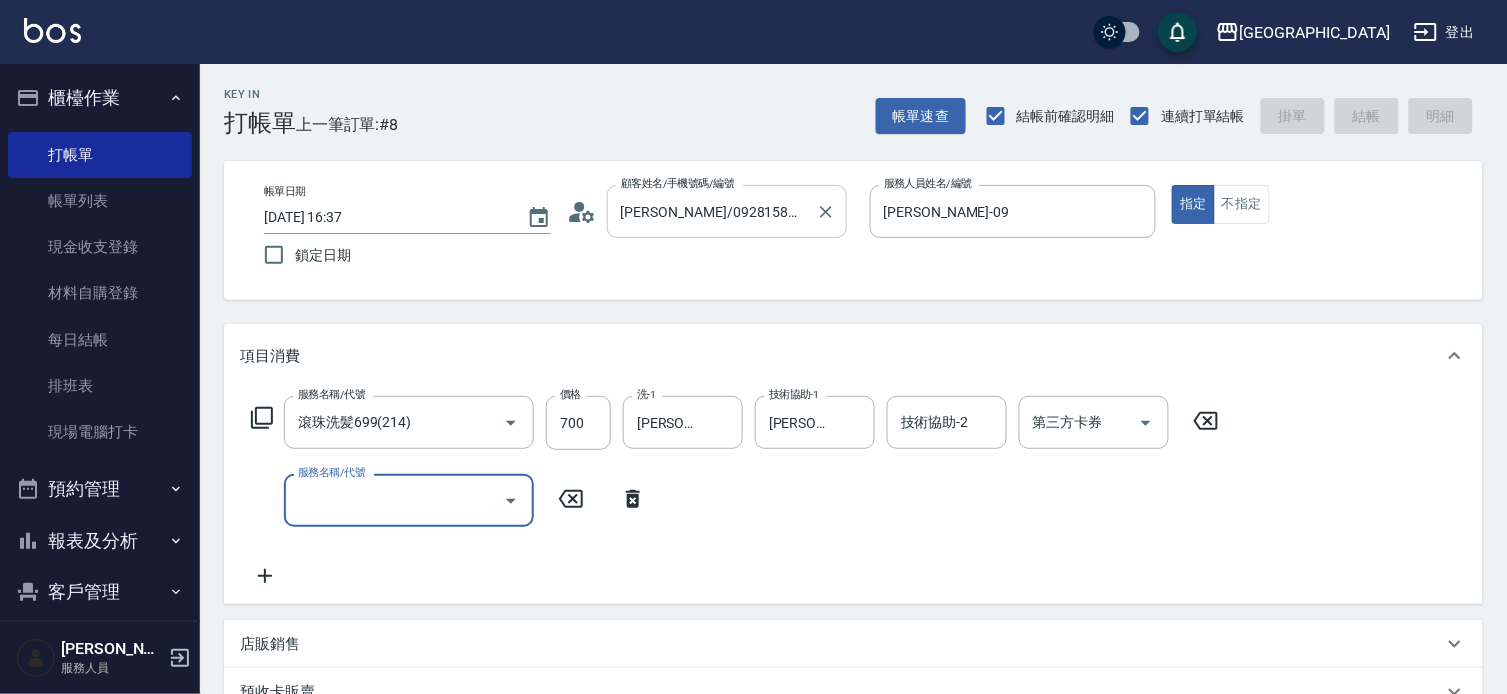 type on "[DATE] 16:38" 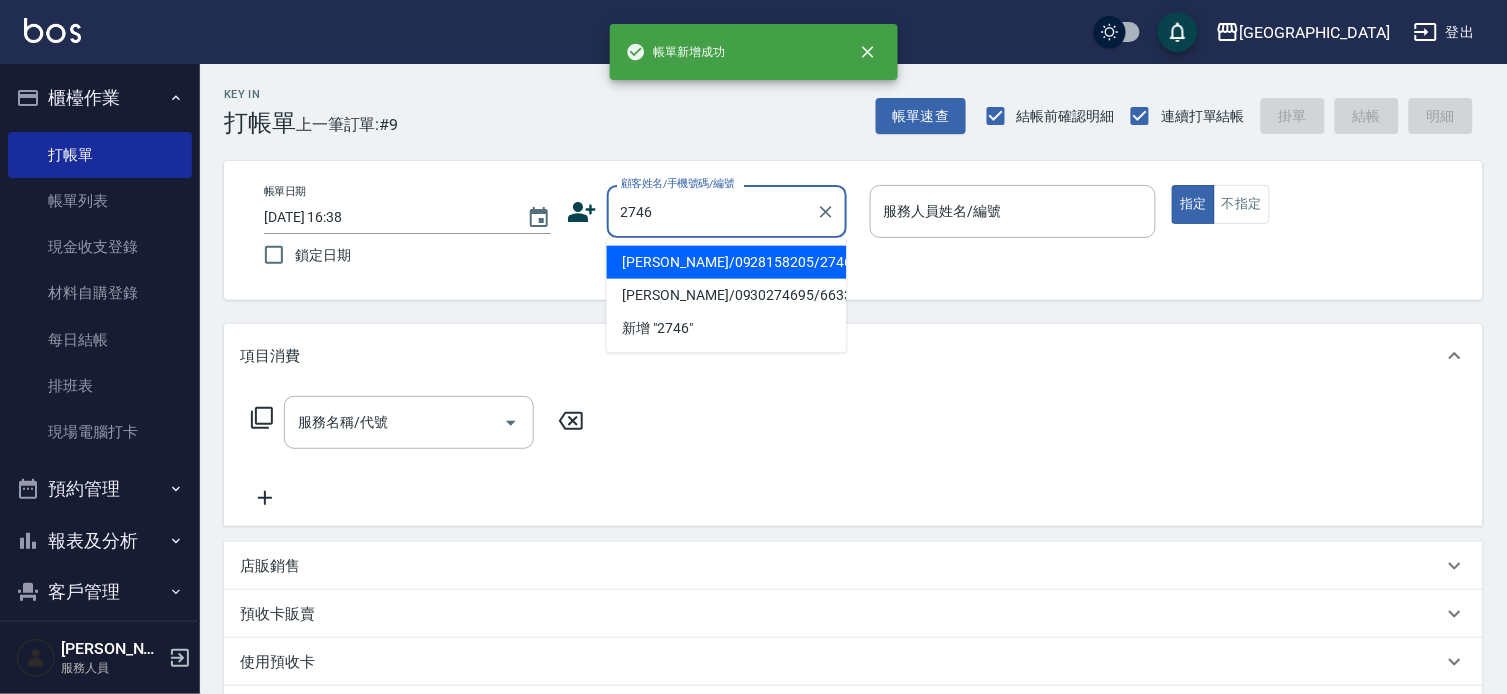 type on "2746" 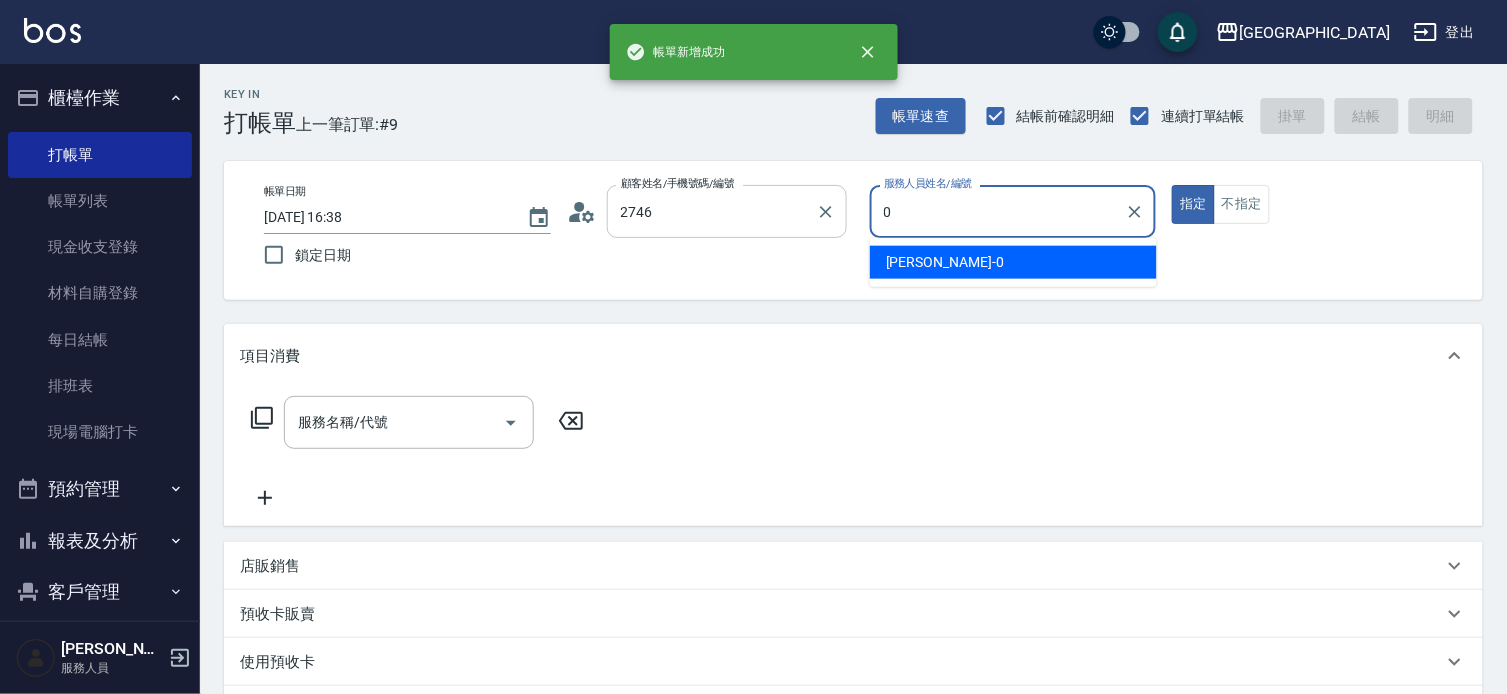type on "[PERSON_NAME]/0928158205/2746" 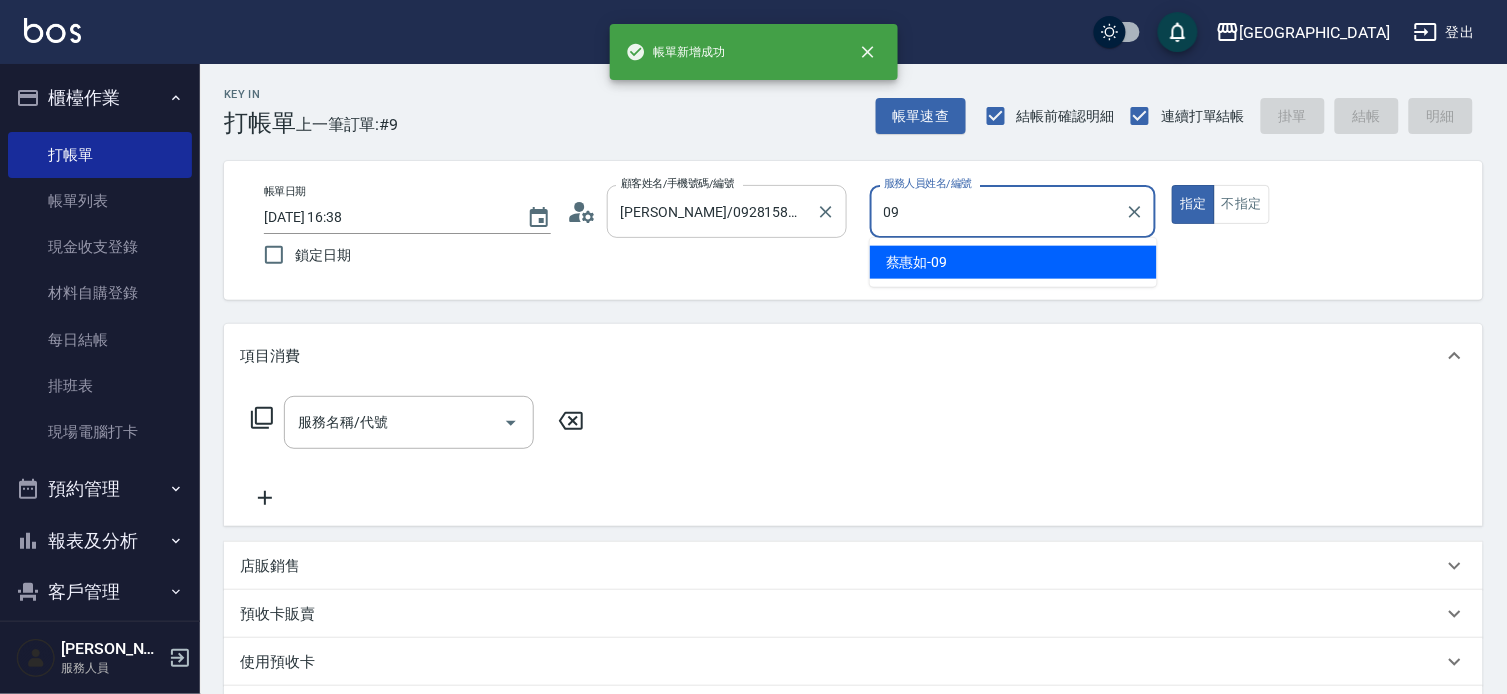 type on "[PERSON_NAME]-09" 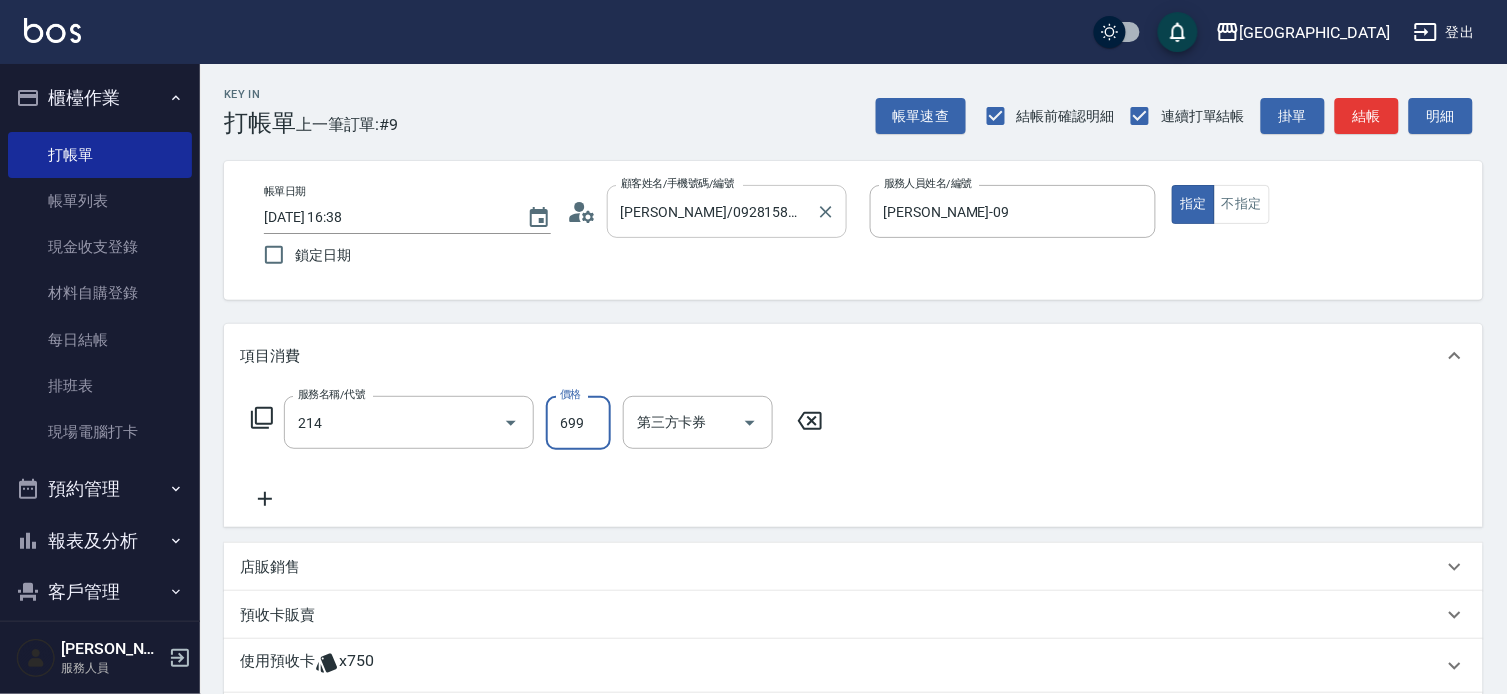 type on "滾珠洗髪699(214)" 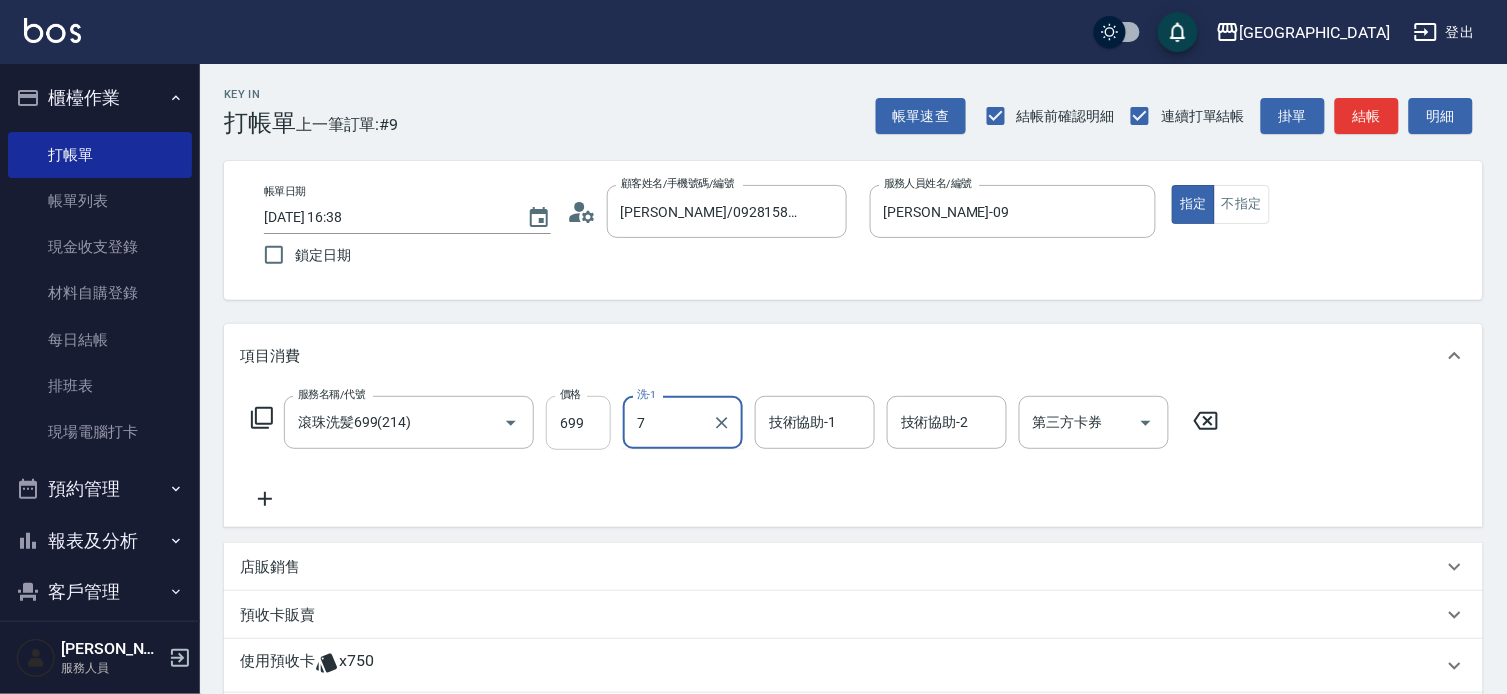 type on "7" 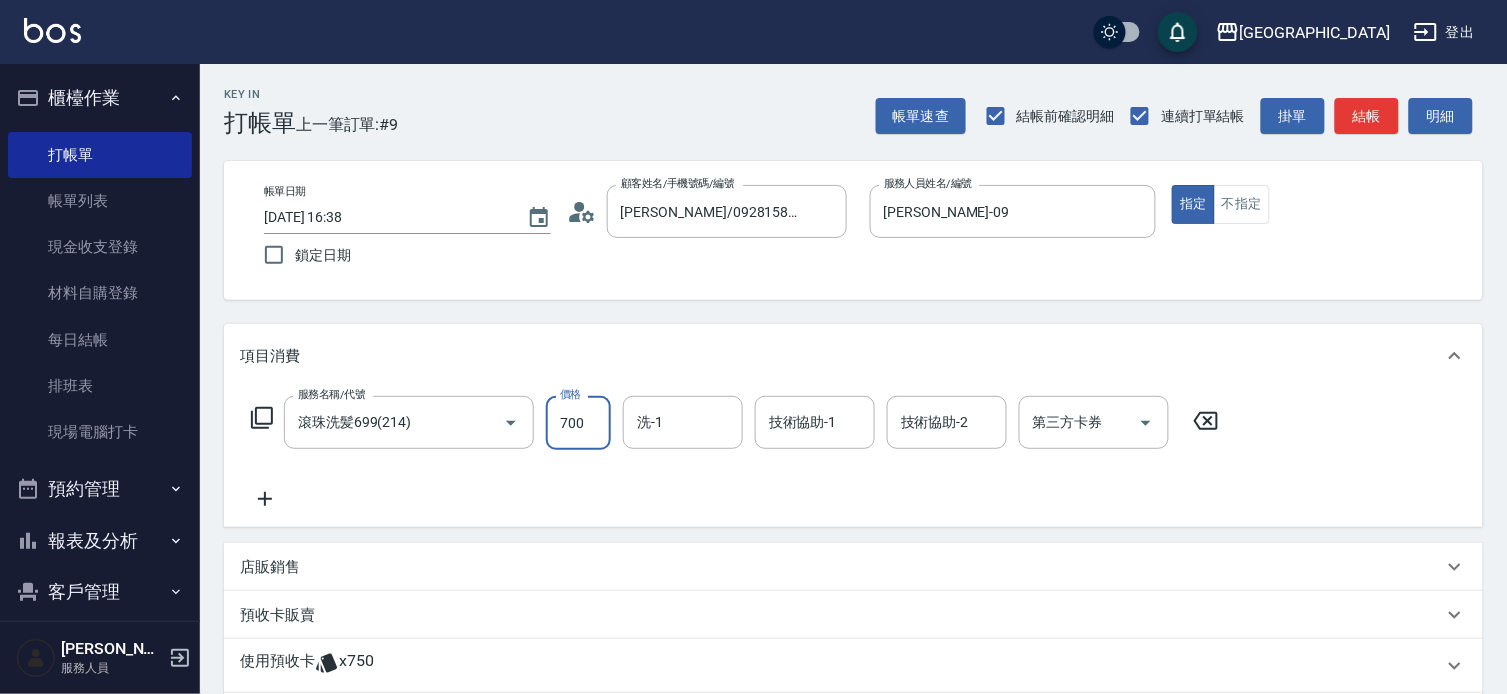 type on "700" 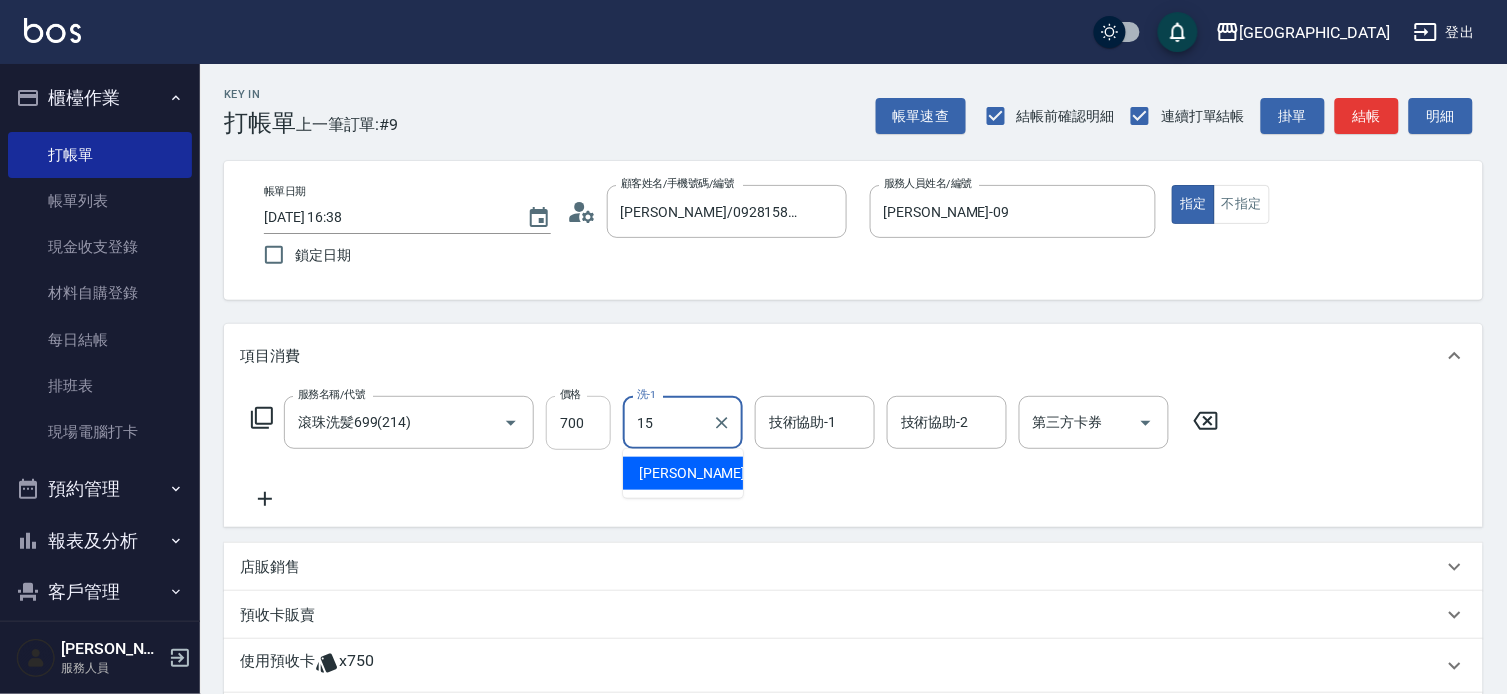 type on "[PERSON_NAME]-15" 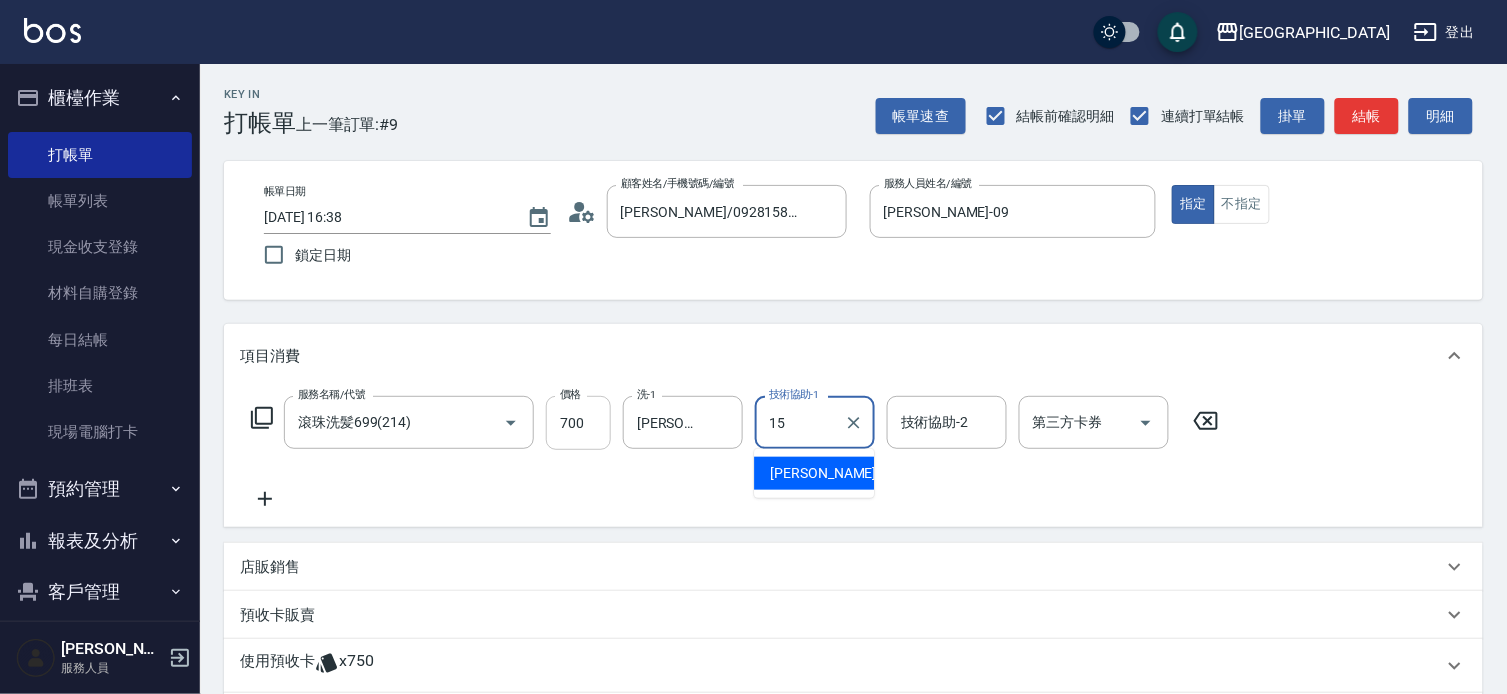 type on "[PERSON_NAME]-15" 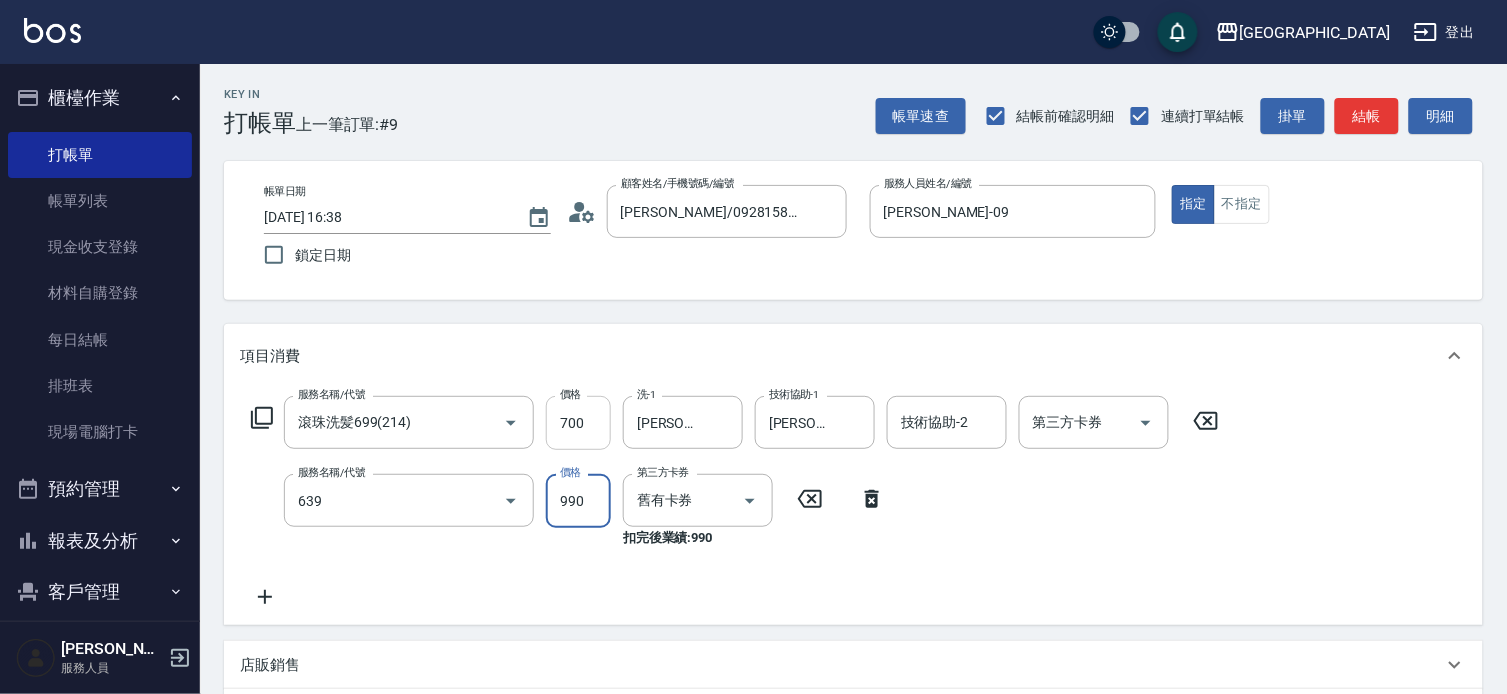 type on "(芙)蘆薈髮膜套卡(自材)(639)" 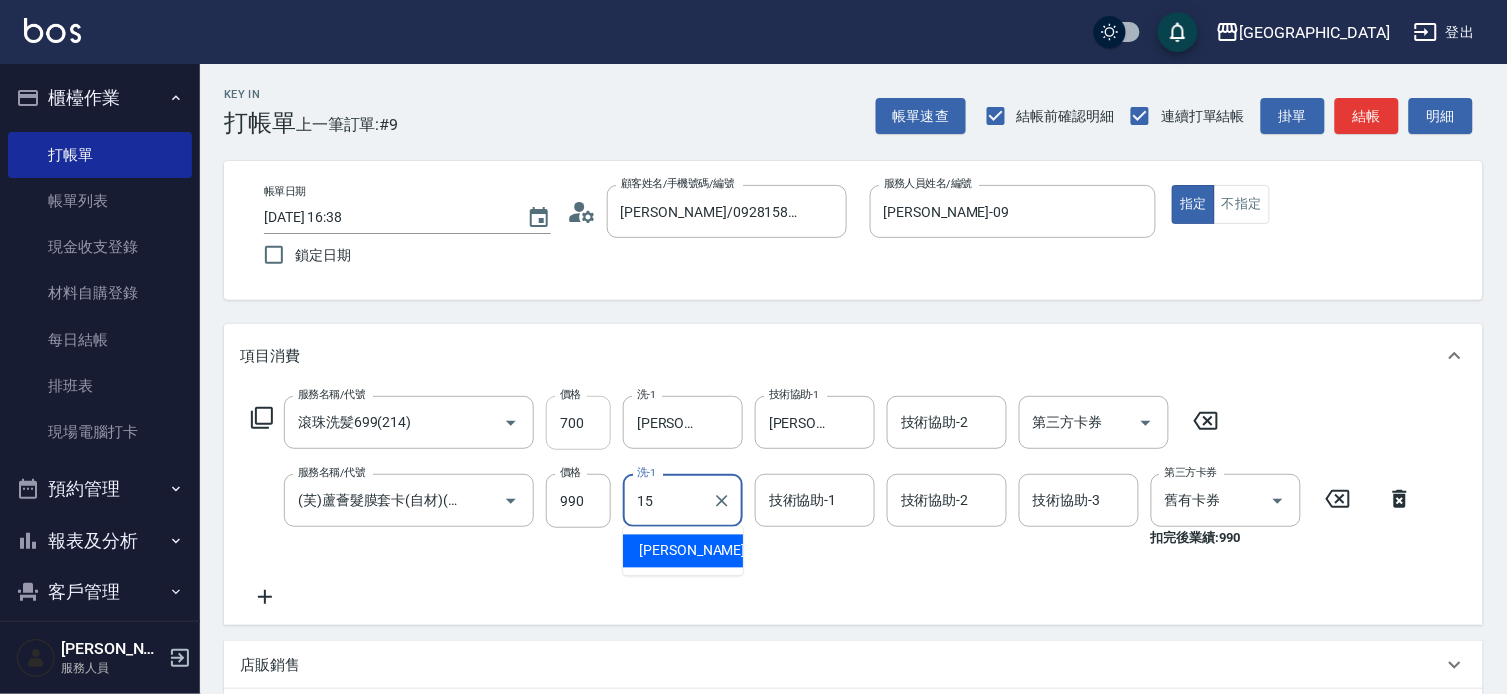 type on "[PERSON_NAME]-15" 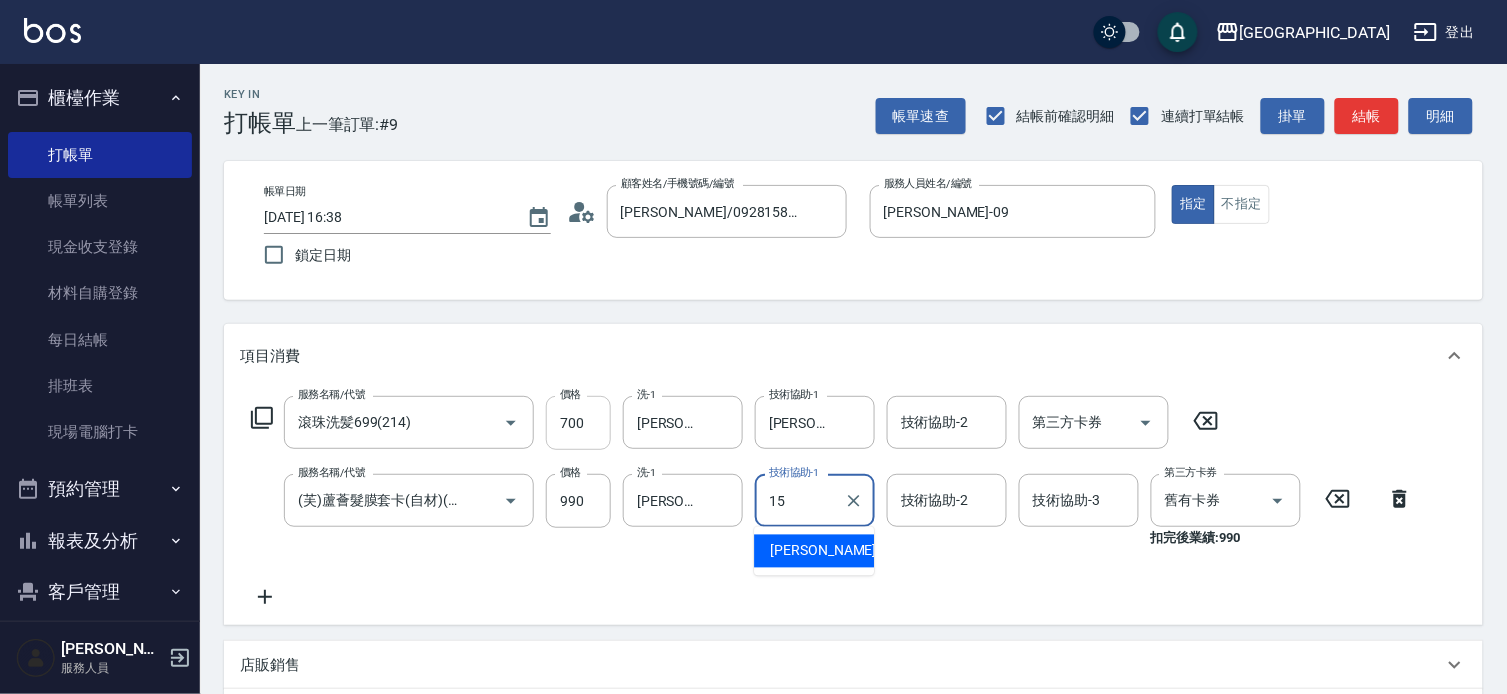 type on "[PERSON_NAME]-15" 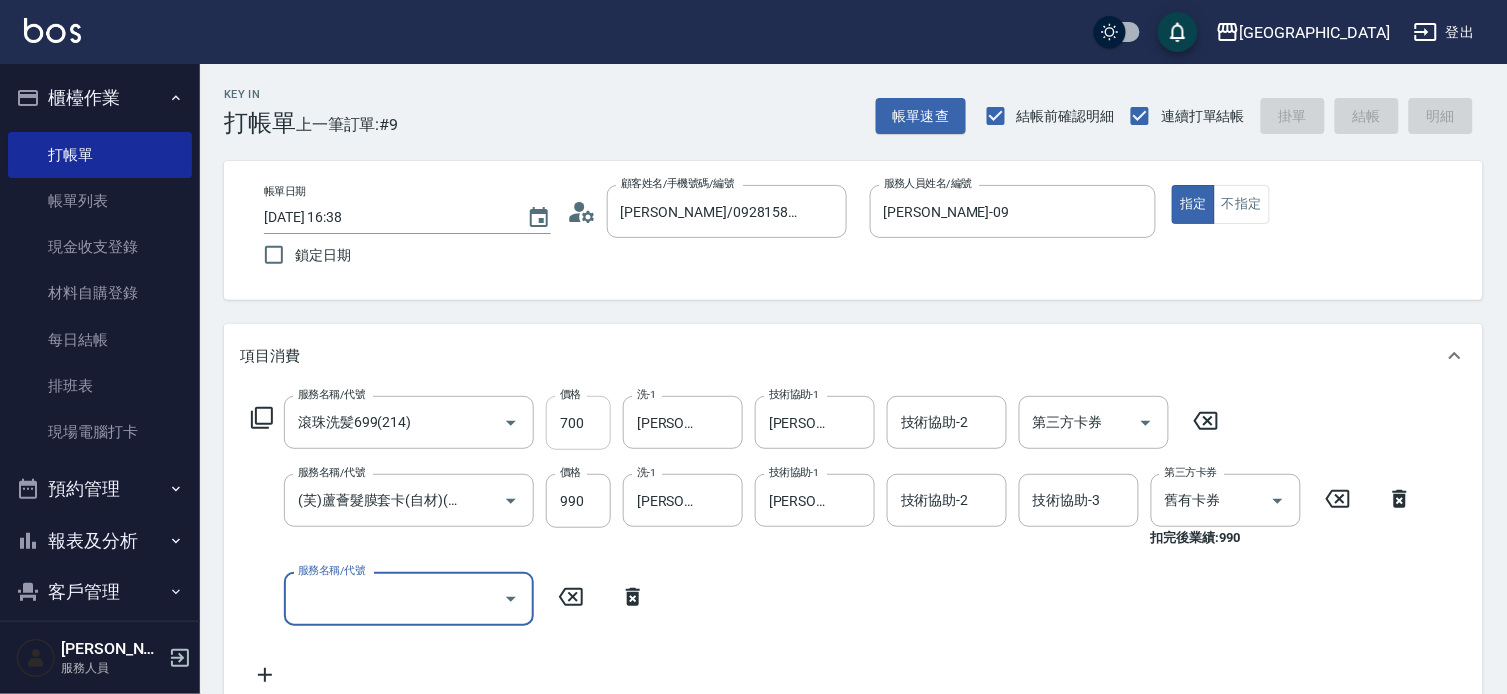 scroll, scrollTop: 0, scrollLeft: 0, axis: both 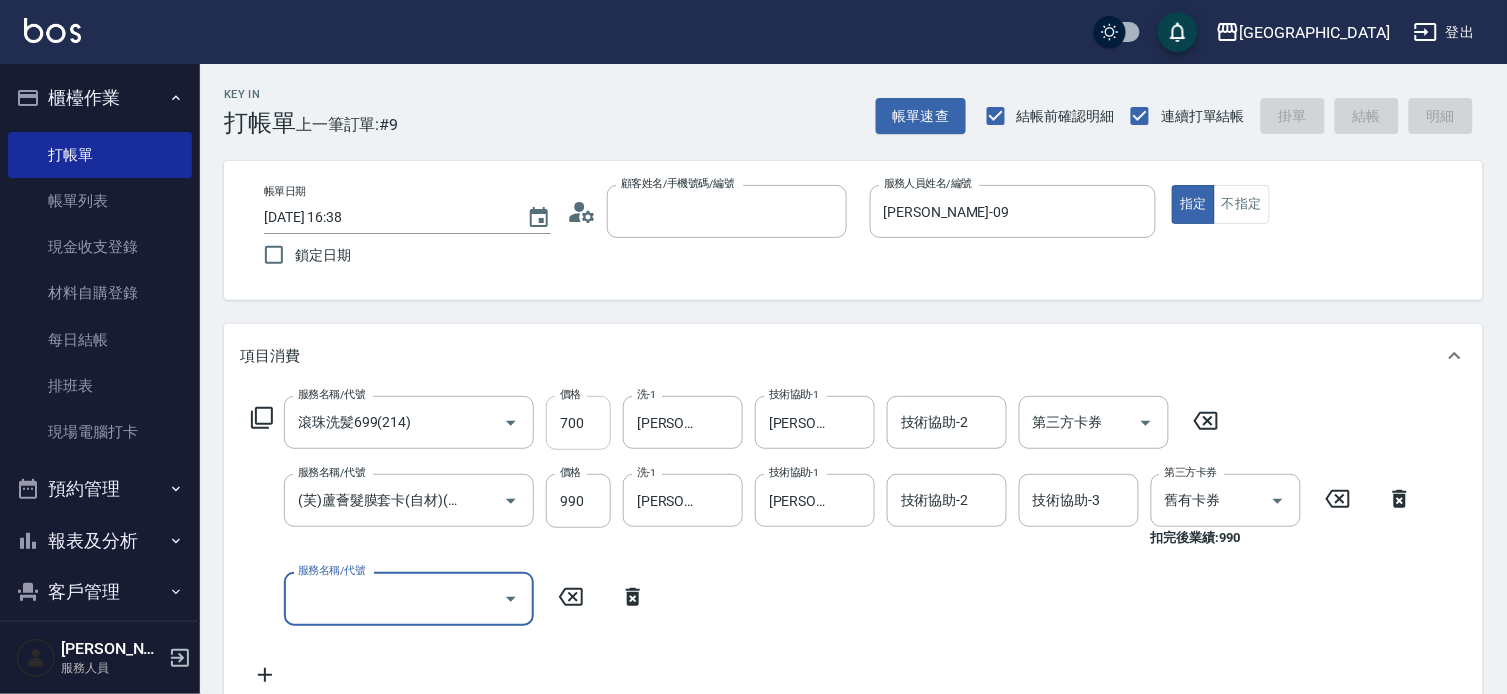 type on "2" 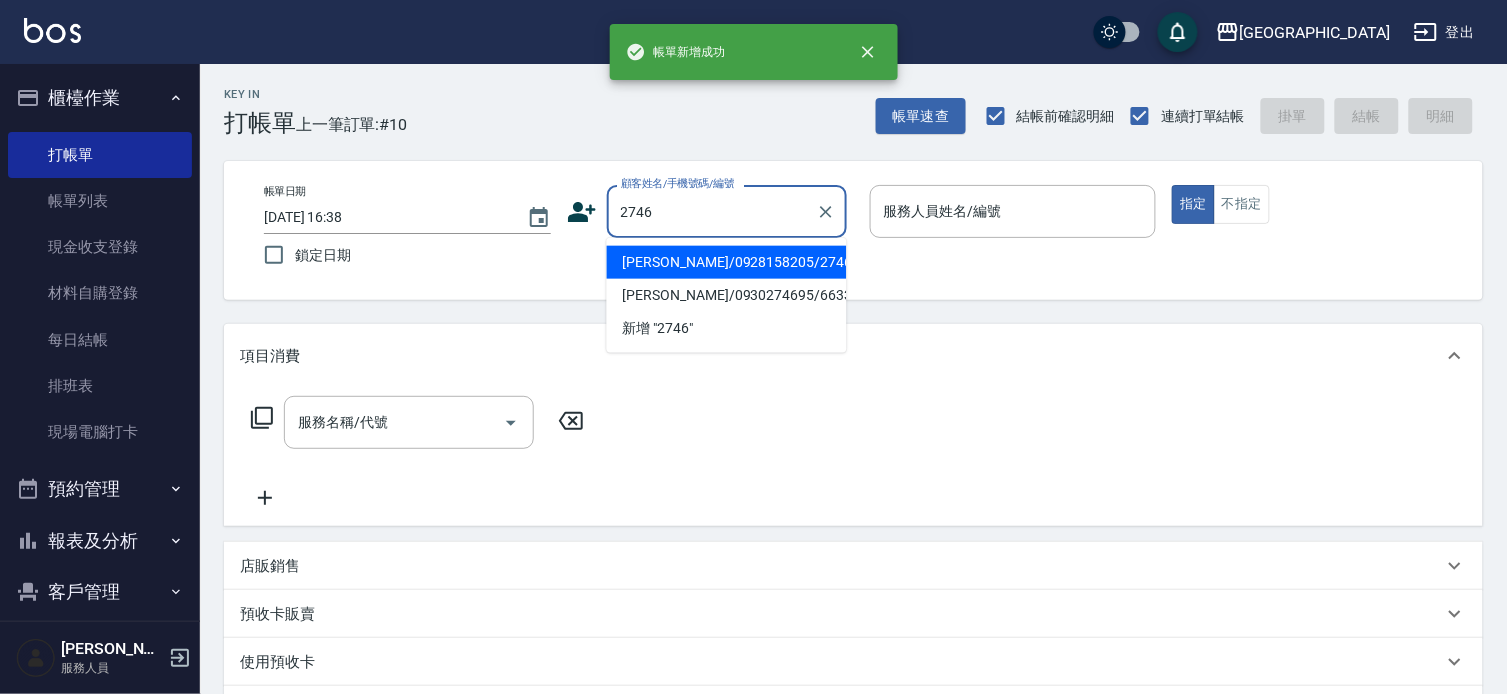 type on "2746" 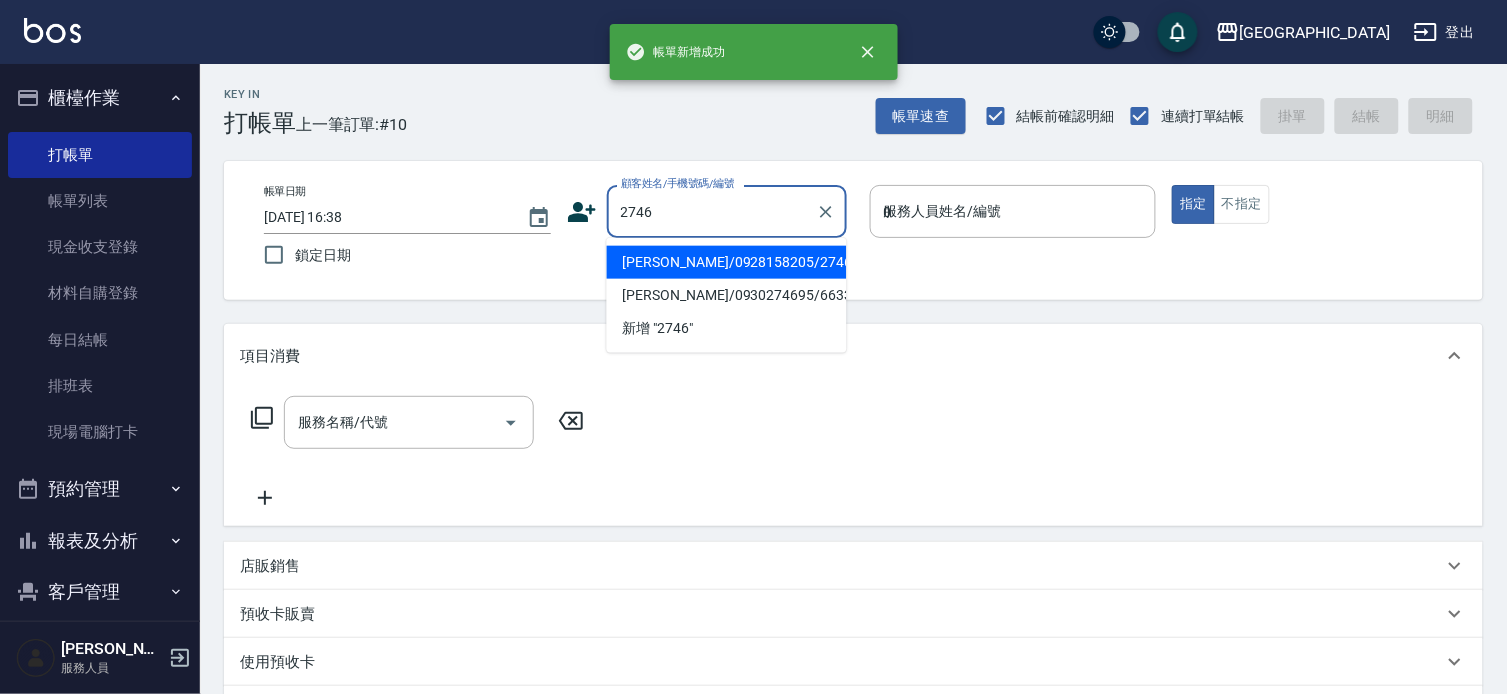 type on "[PERSON_NAME]/0928158205/2746" 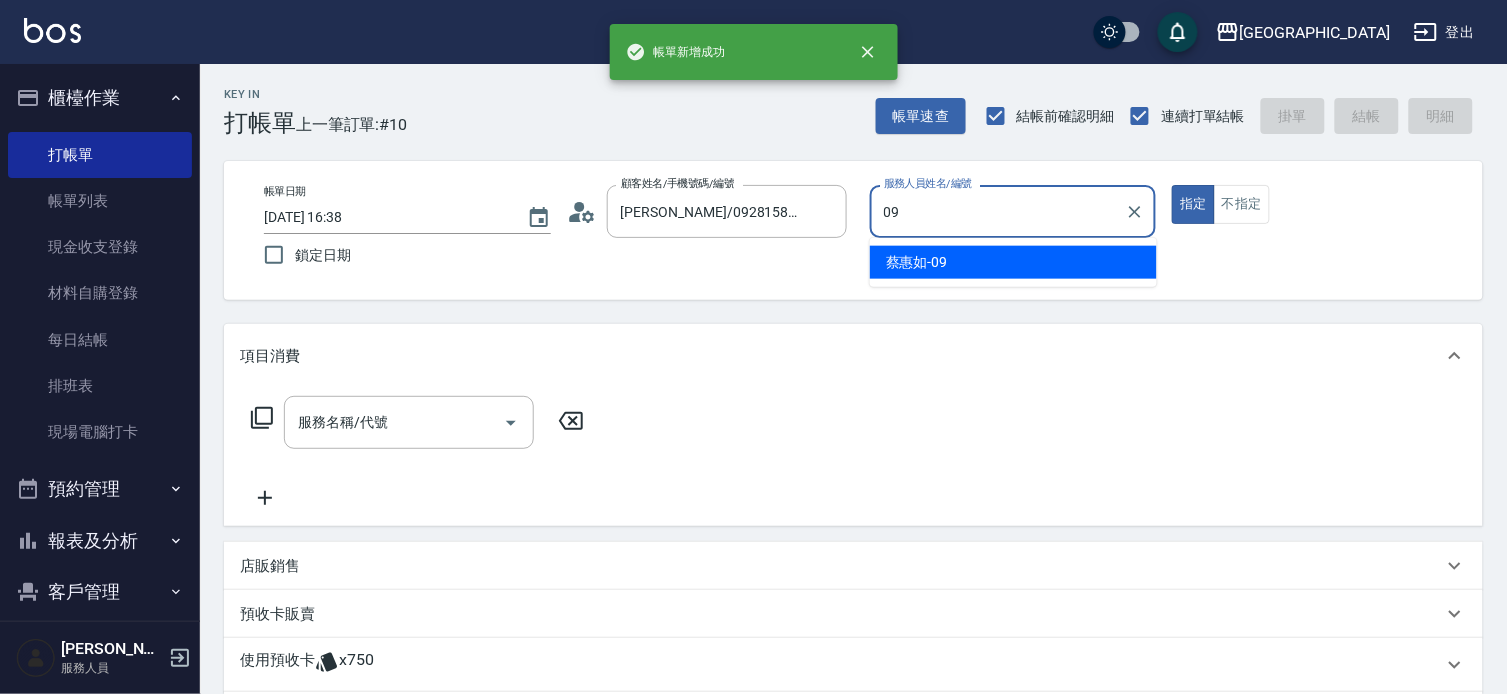 type on "[PERSON_NAME]-09" 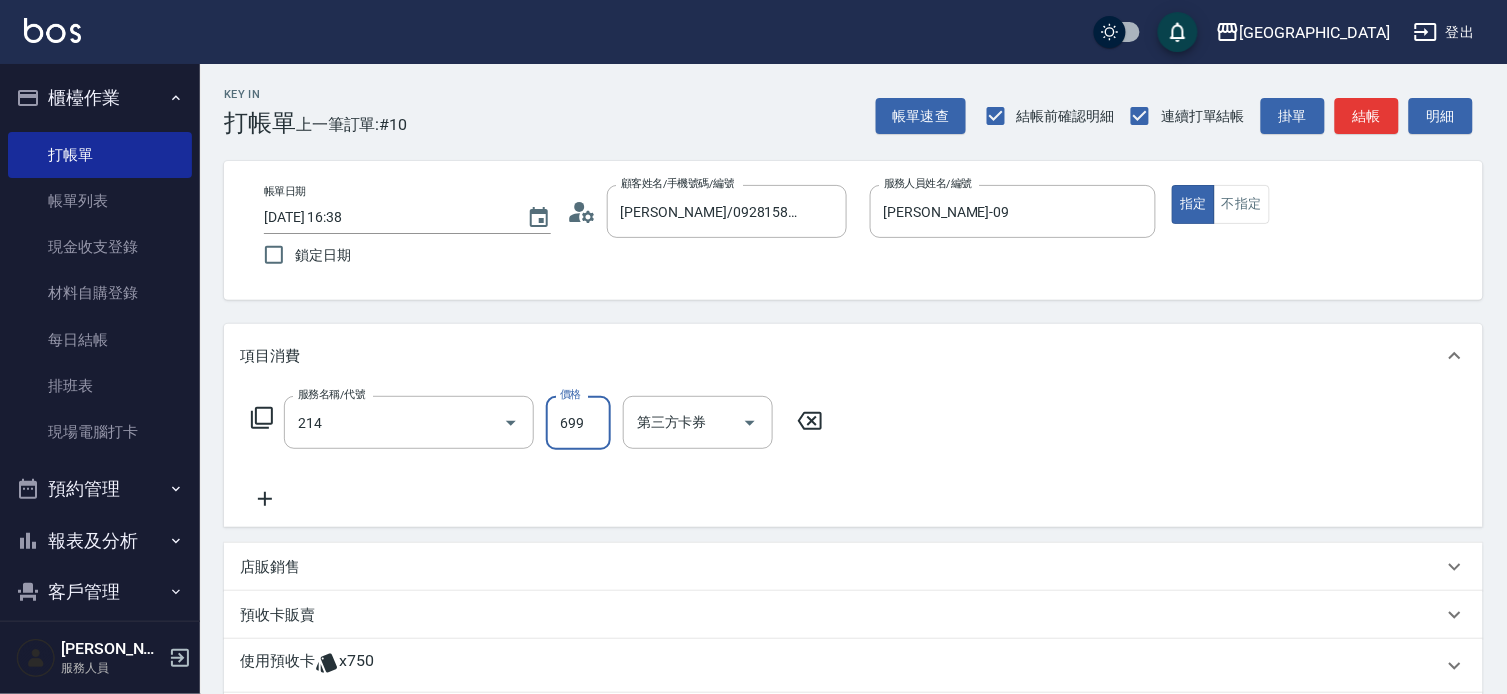 type on "滾珠洗髪699(214)" 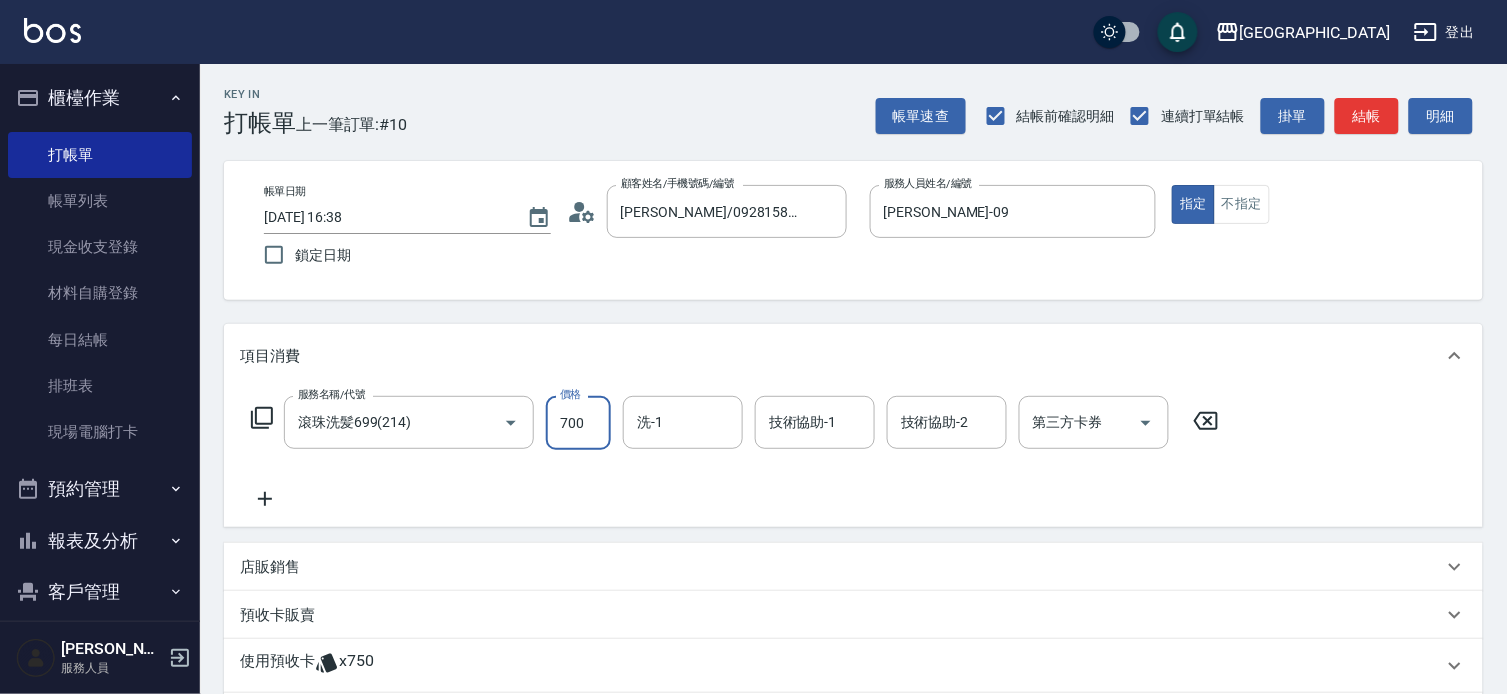type on "700" 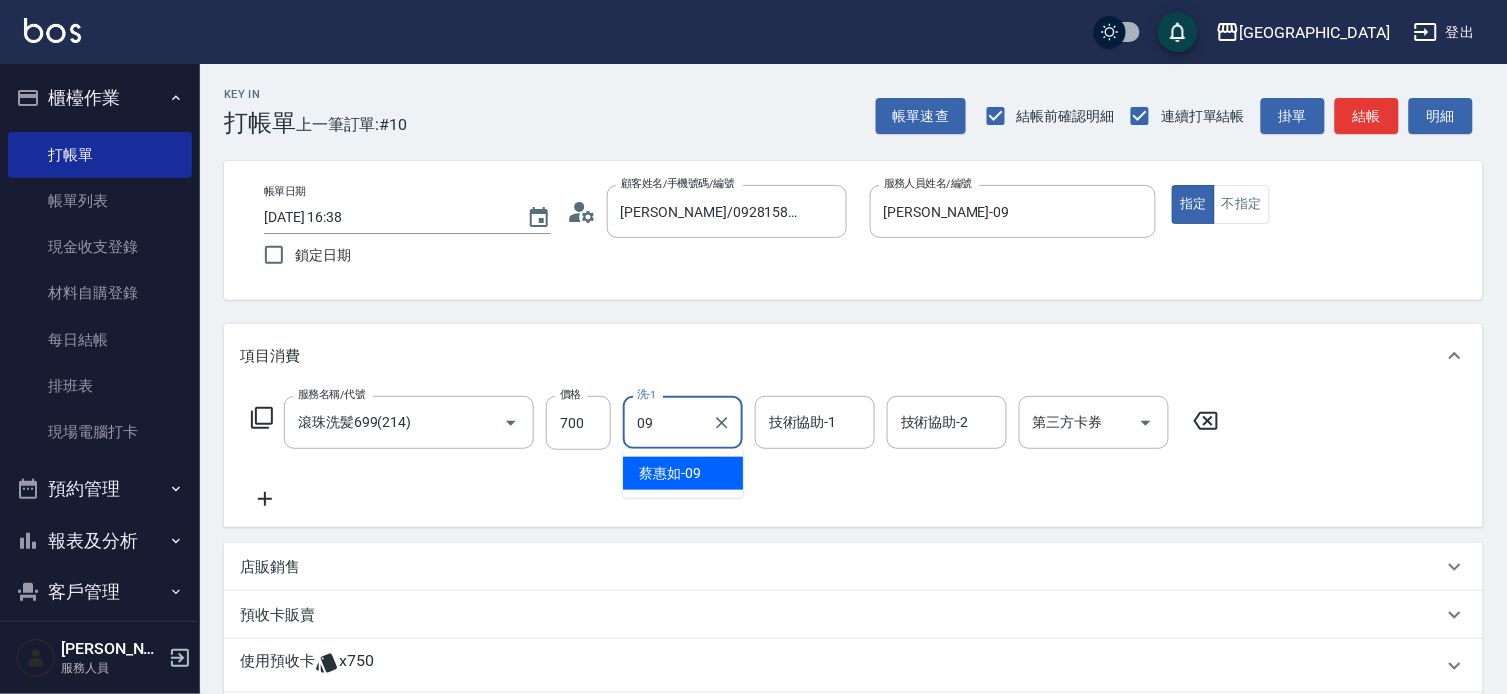 type on "[PERSON_NAME]-09" 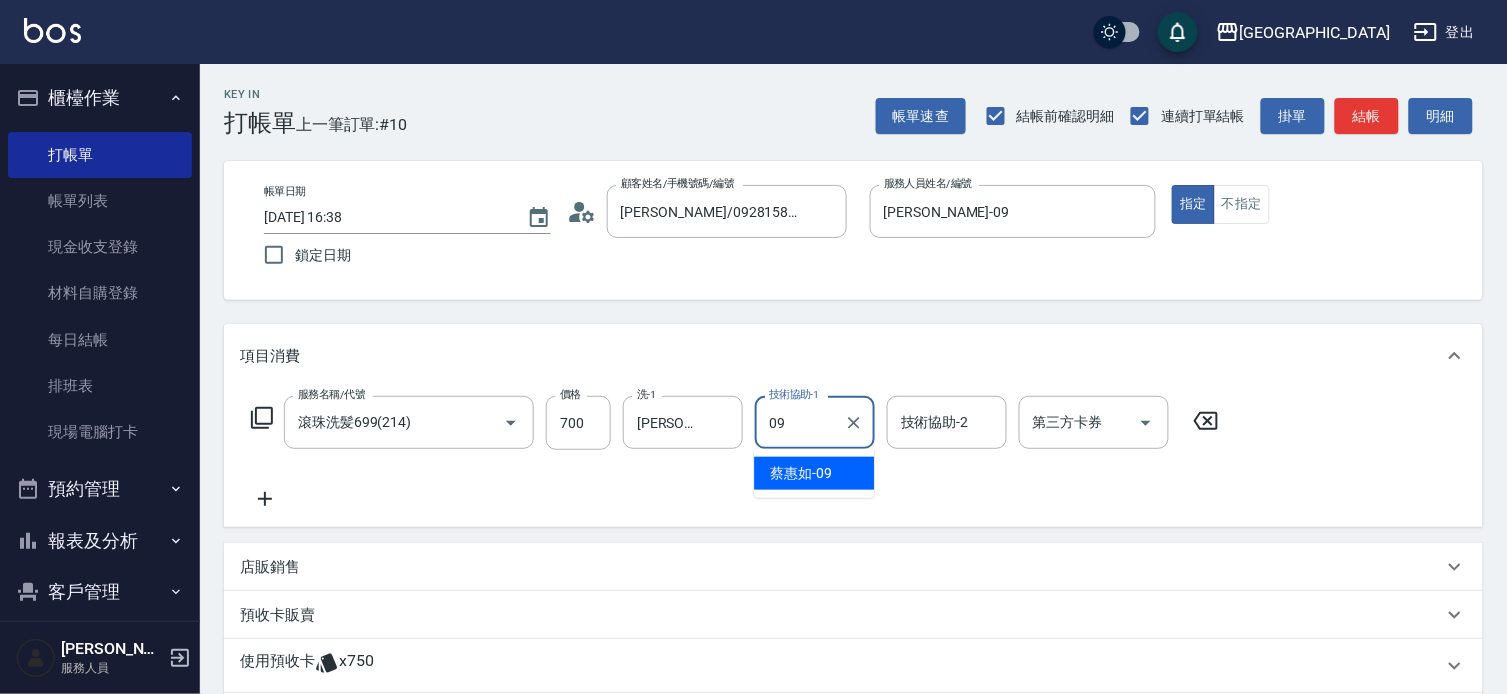 type on "[PERSON_NAME]-09" 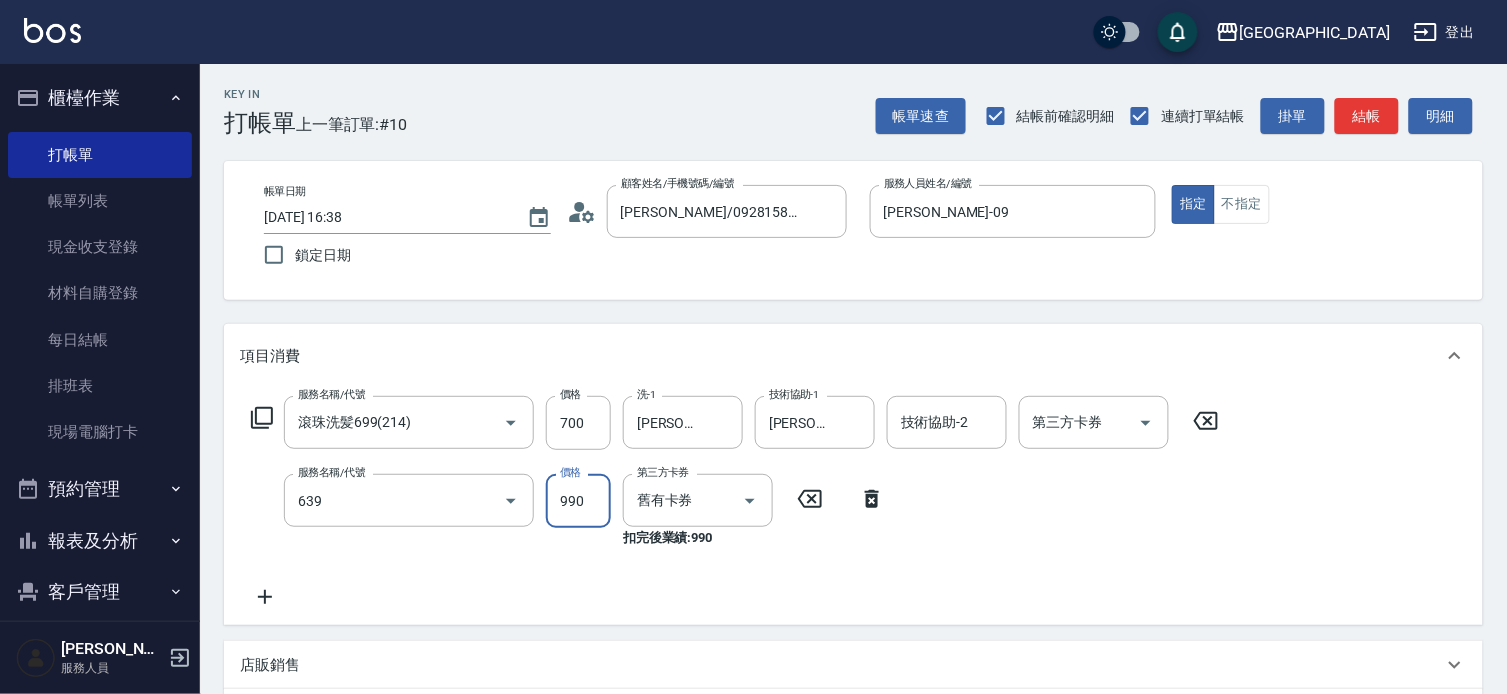 type on "(芙)蘆薈髮膜套卡(自材)(639)" 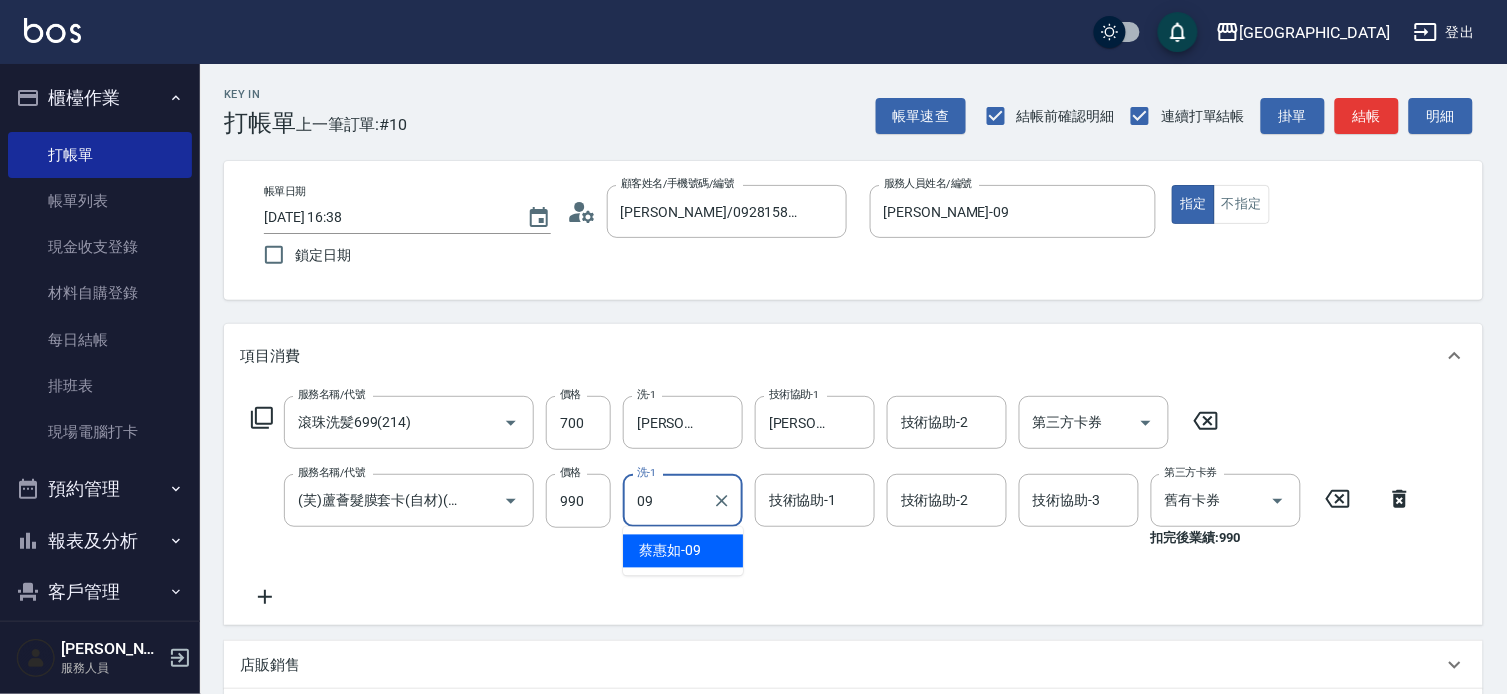 type on "[PERSON_NAME]-09" 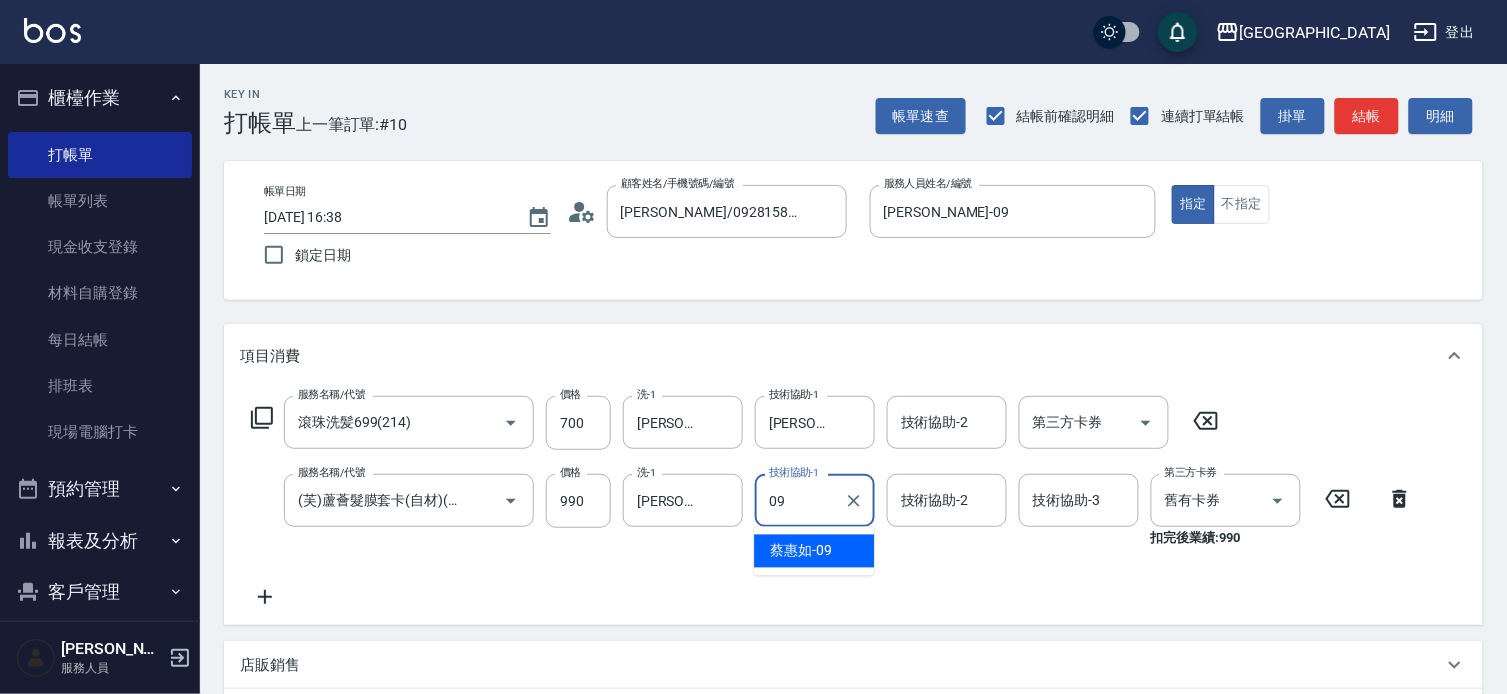 type on "[PERSON_NAME]-09" 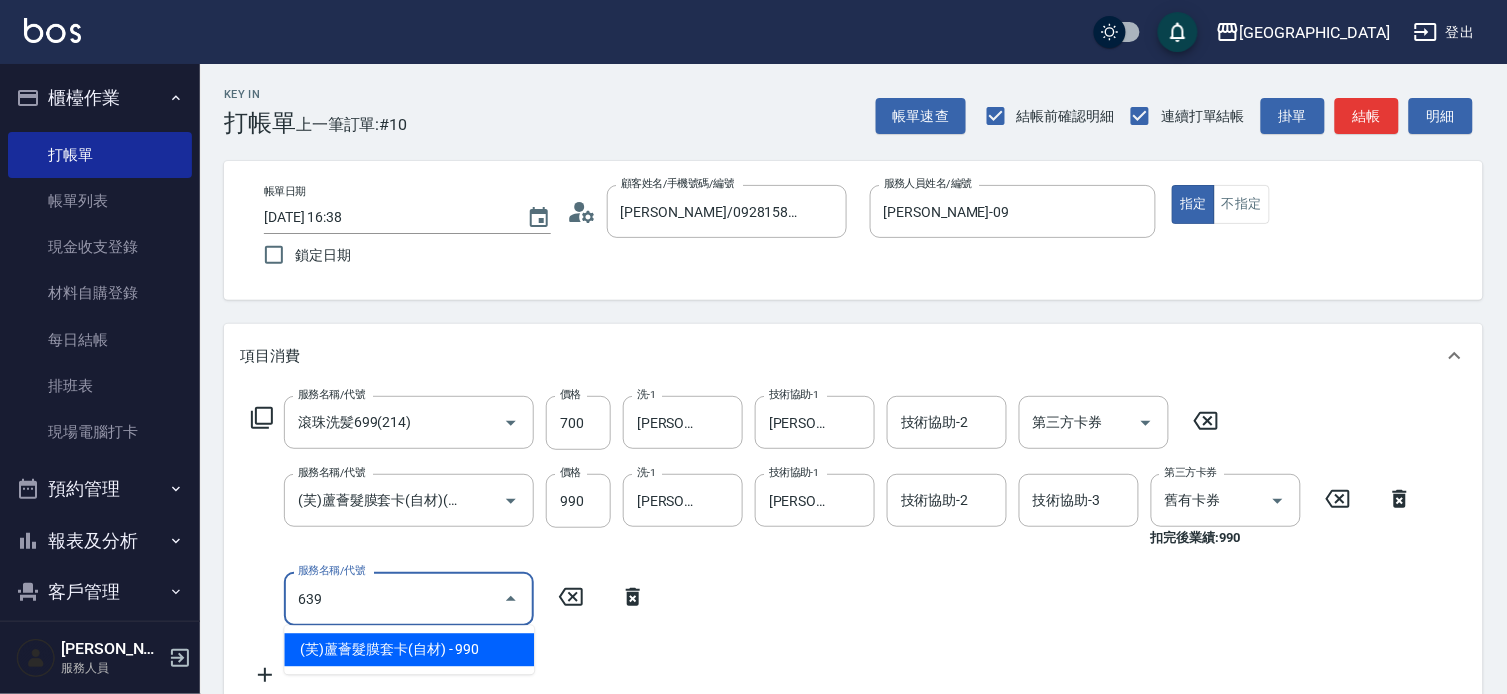 scroll, scrollTop: 0, scrollLeft: 0, axis: both 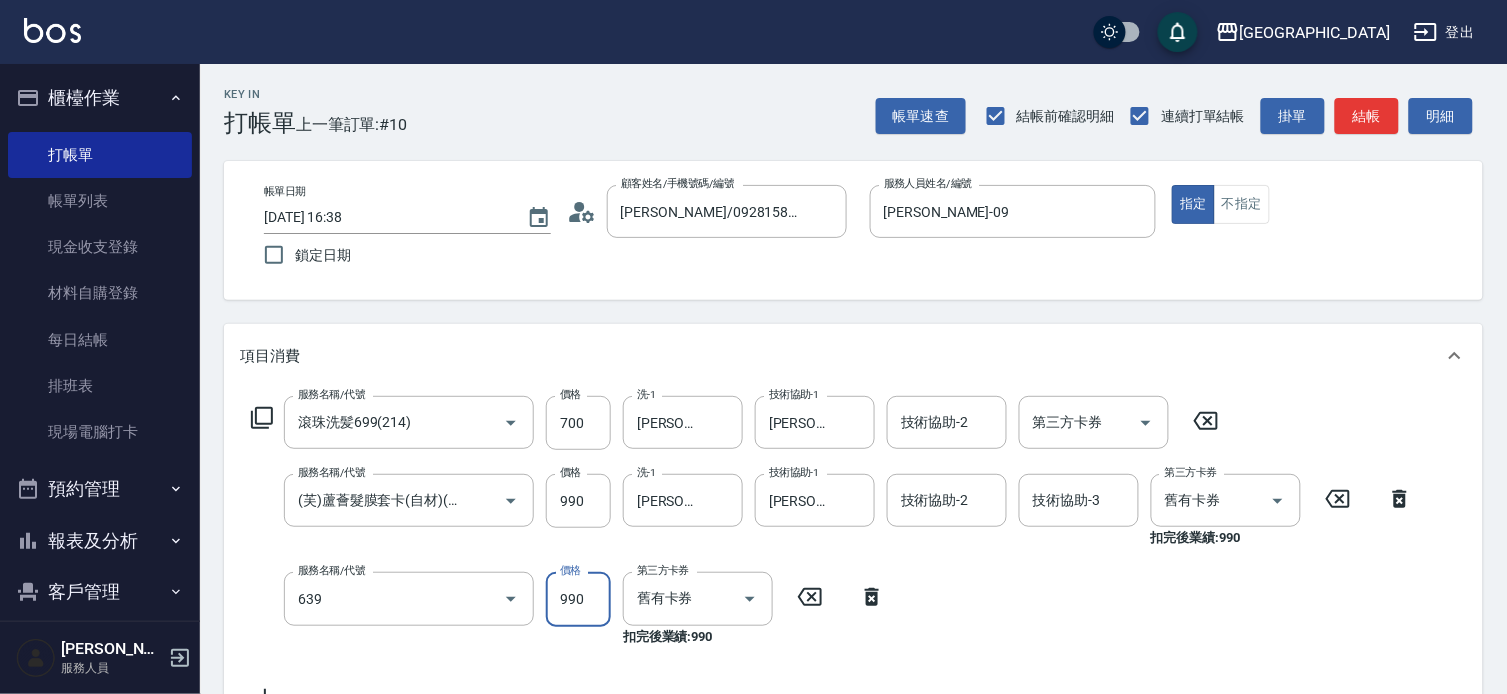 type on "(芙)蘆薈髮膜套卡(自材)(639)" 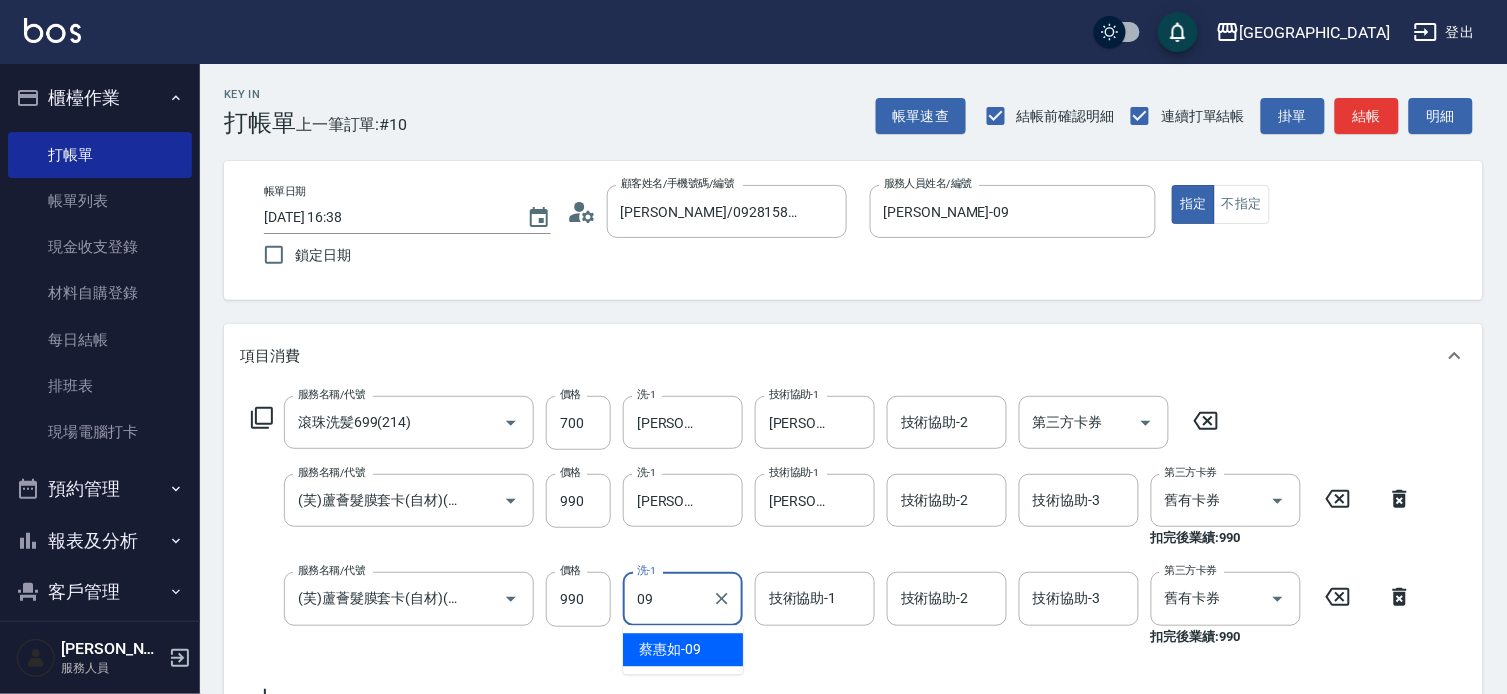 type on "09" 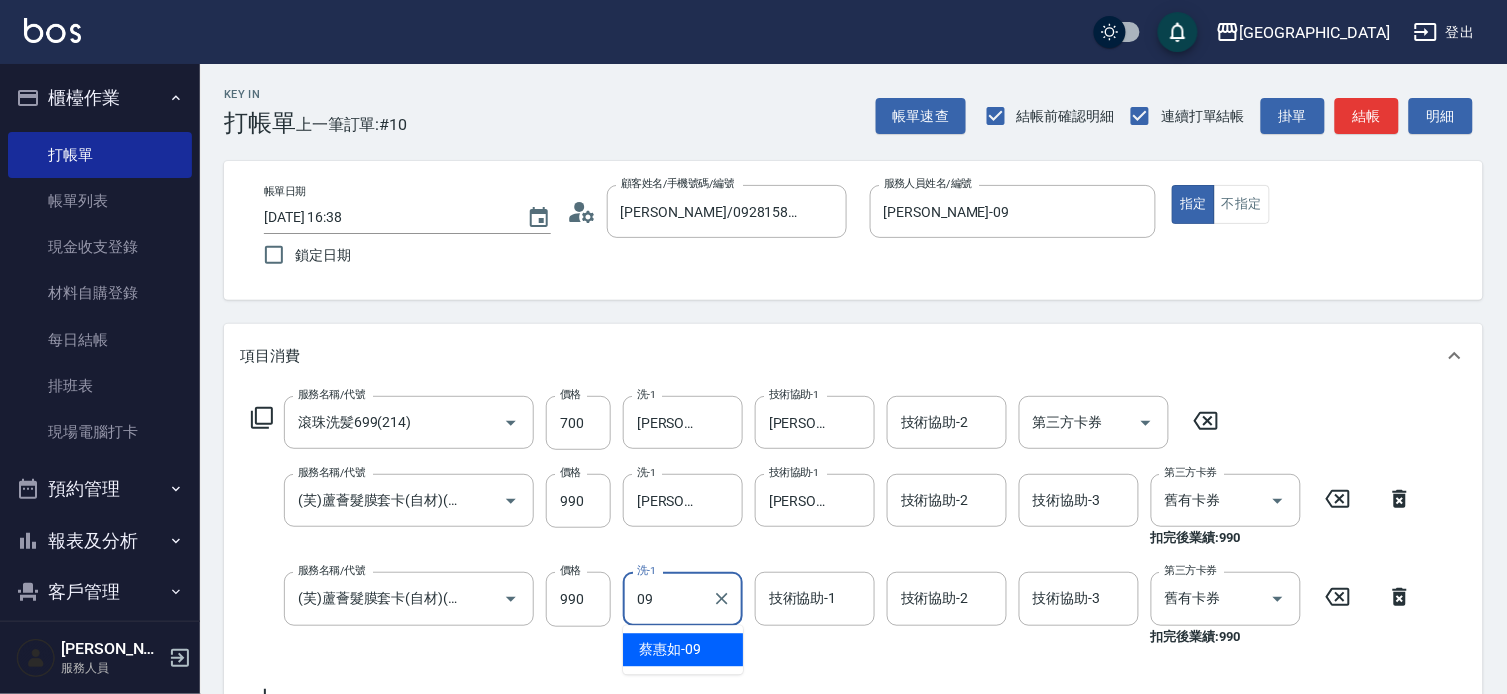 type on "0" 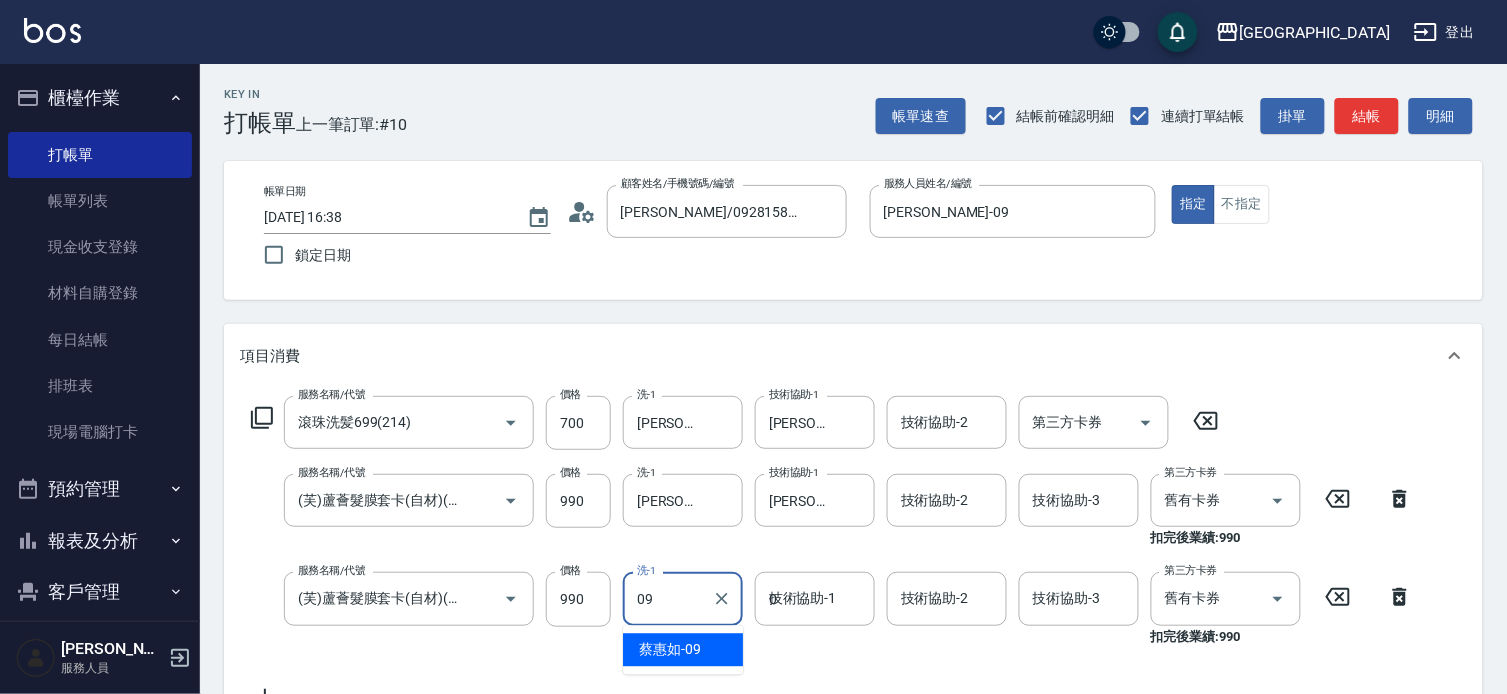 type on "[PERSON_NAME]-09" 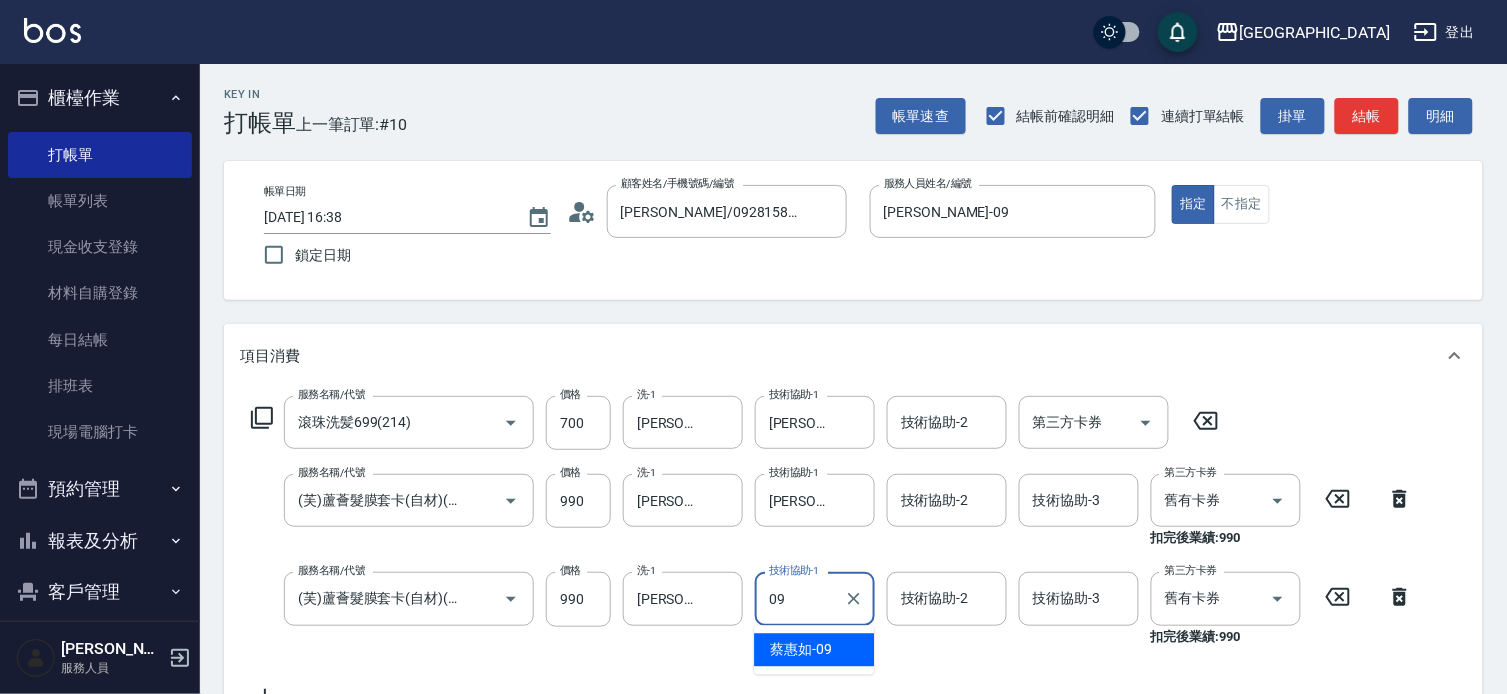 type on "[PERSON_NAME]-09" 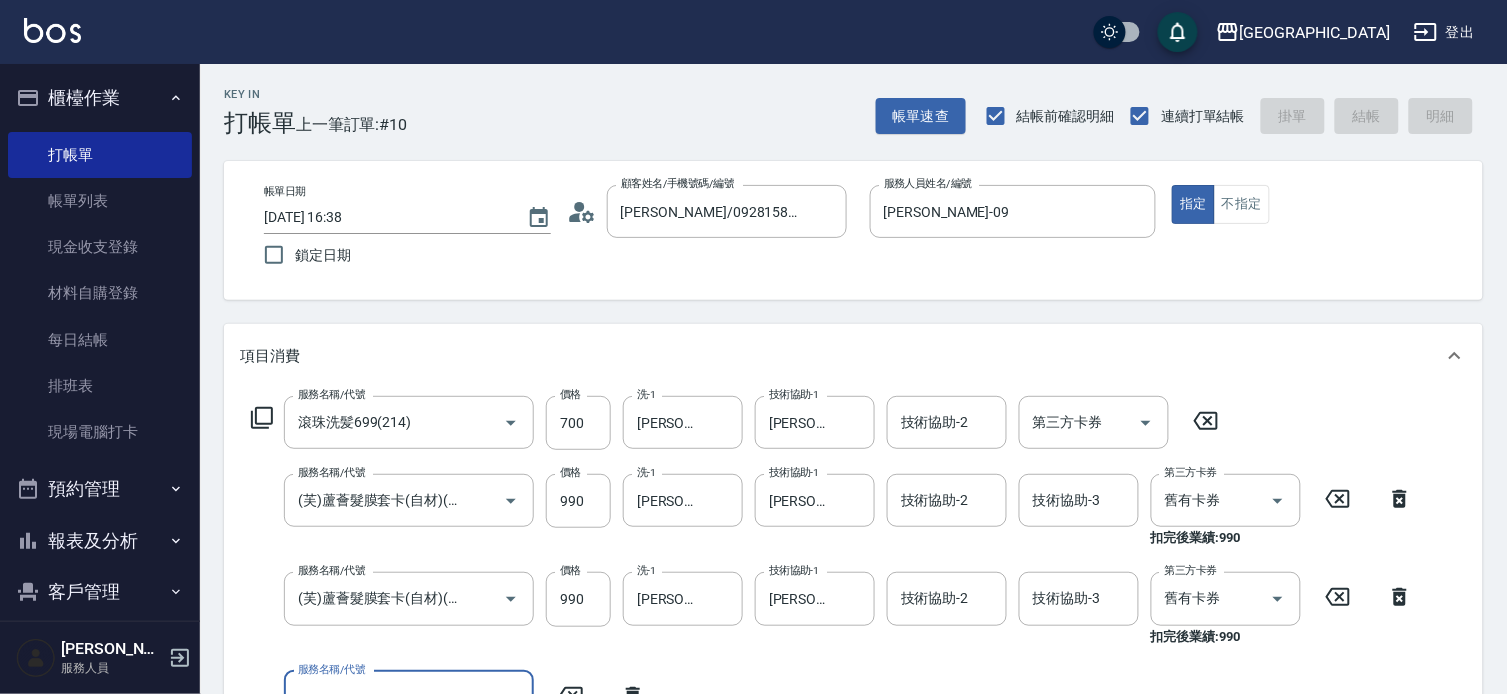 scroll, scrollTop: 19, scrollLeft: 0, axis: vertical 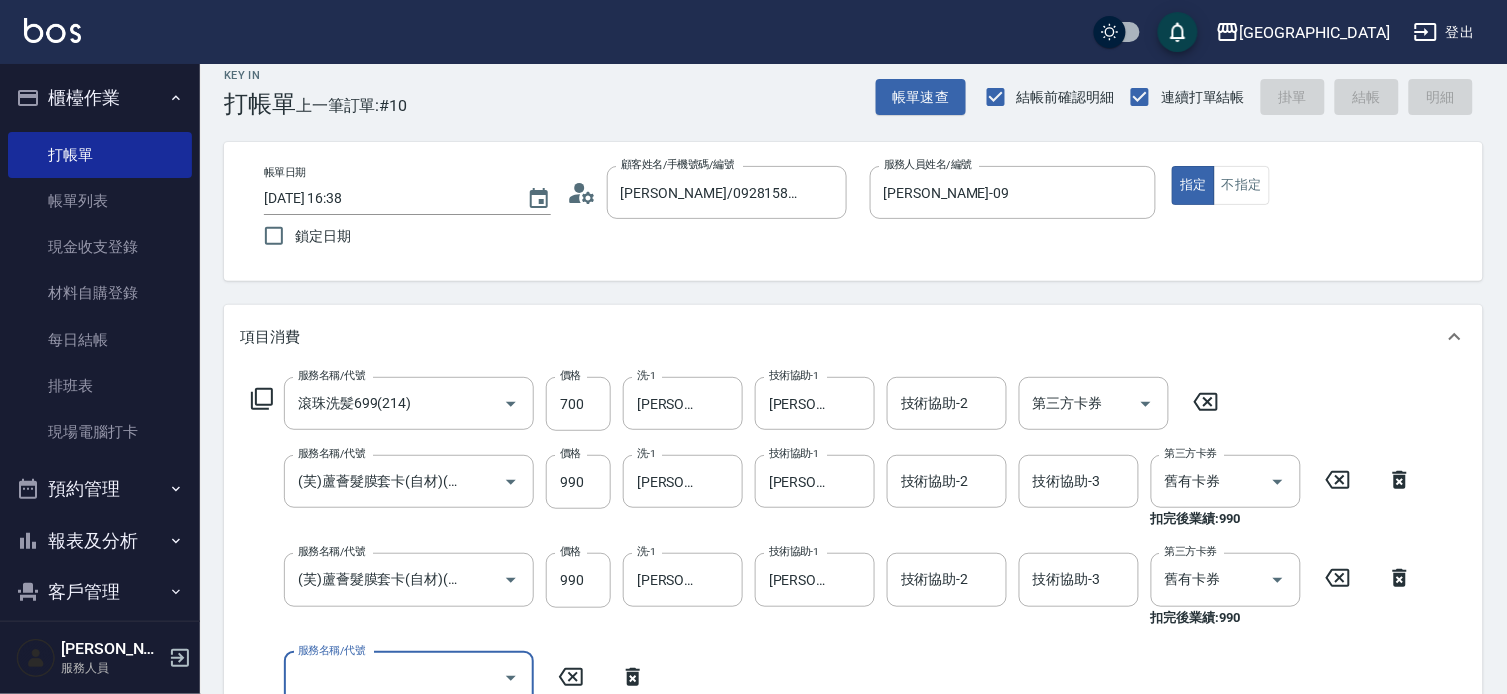 type 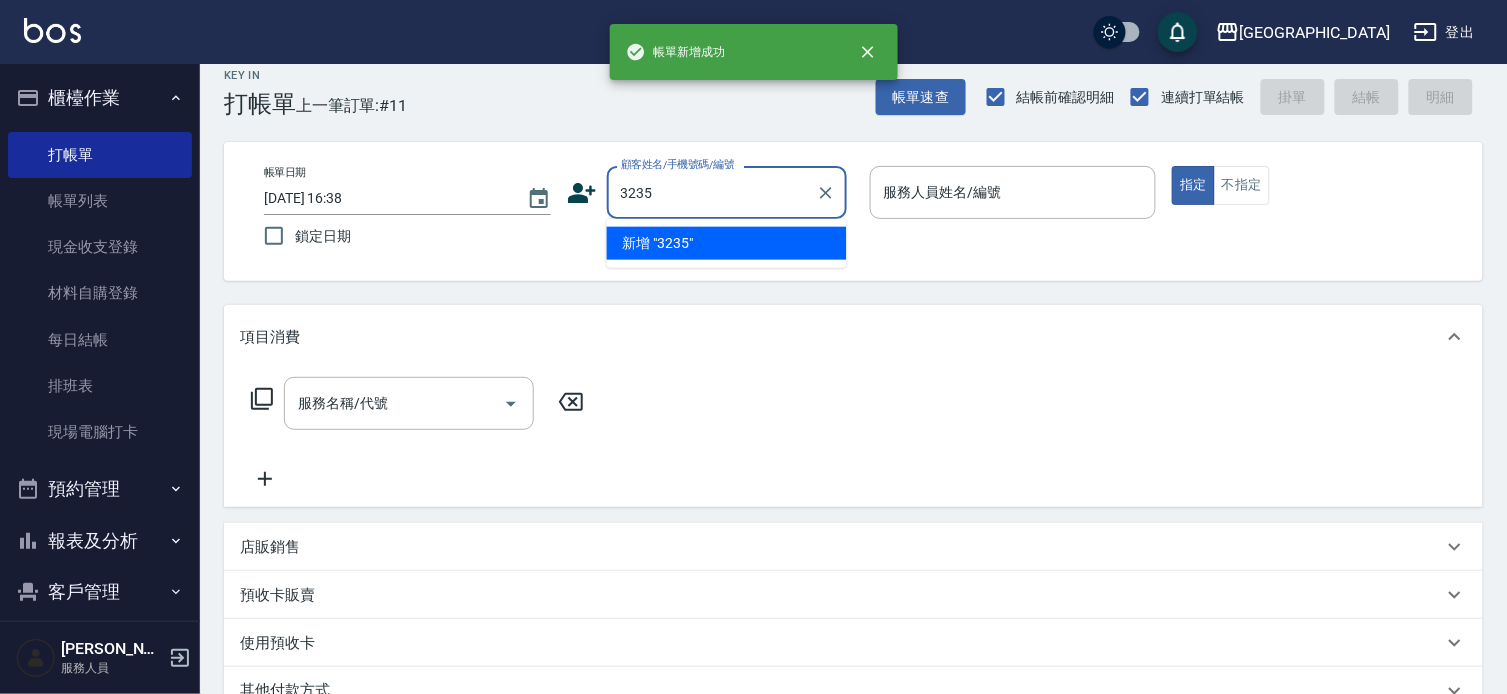 type on "3235" 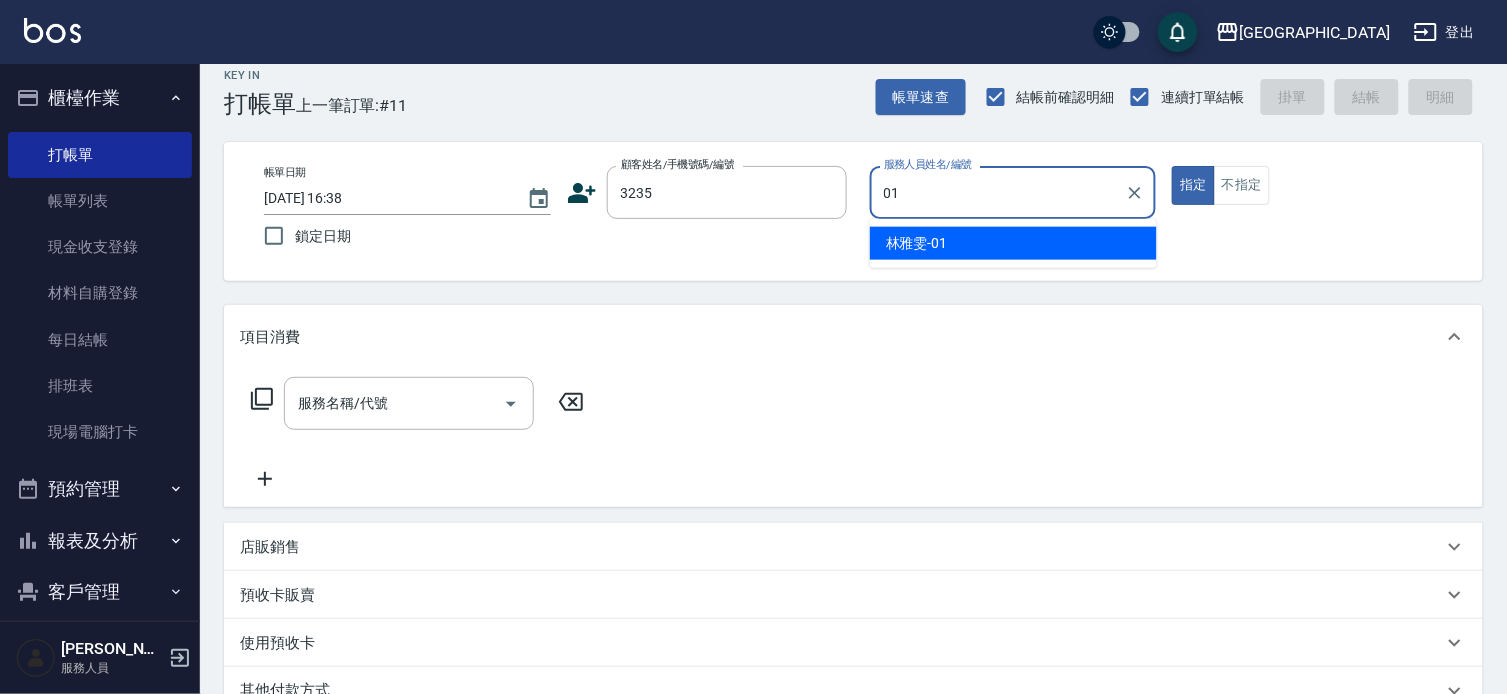type on "[PERSON_NAME]-01" 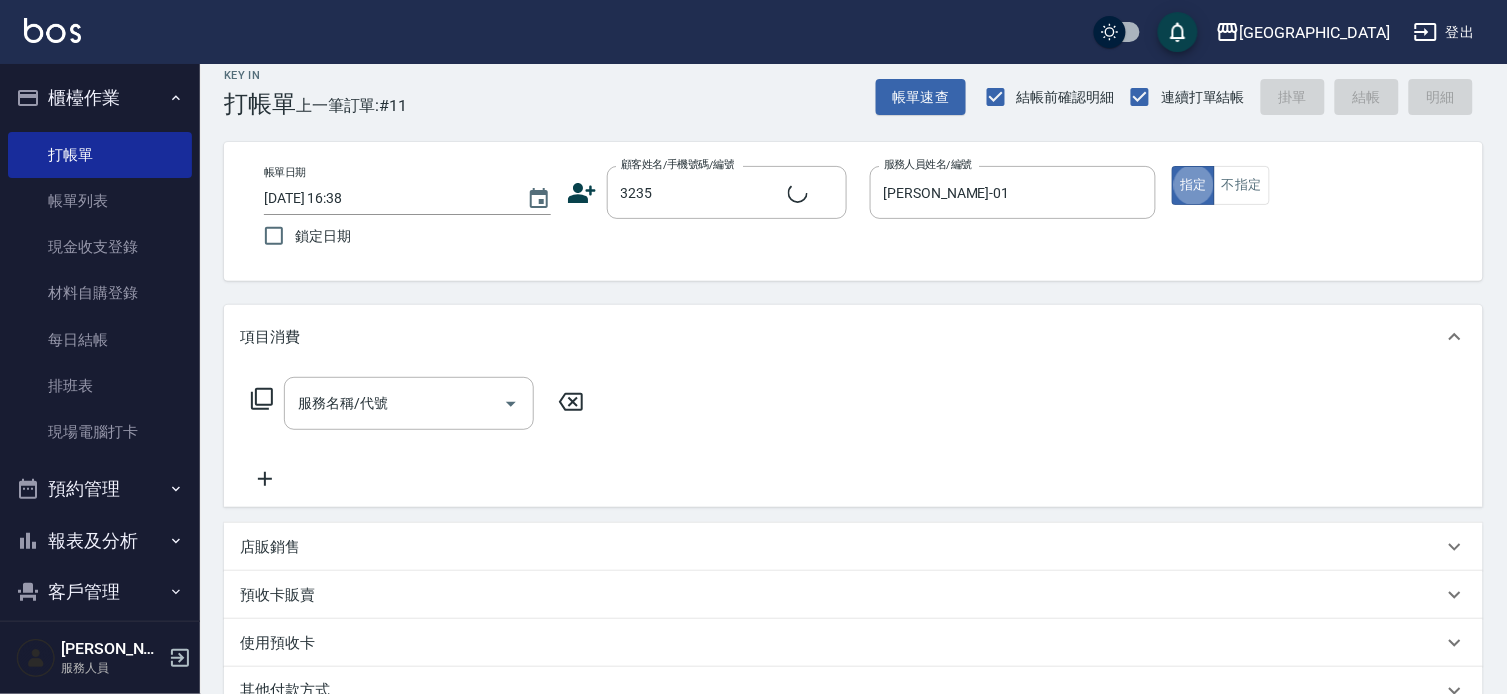 type on "[PERSON_NAME]/0968178729/3235" 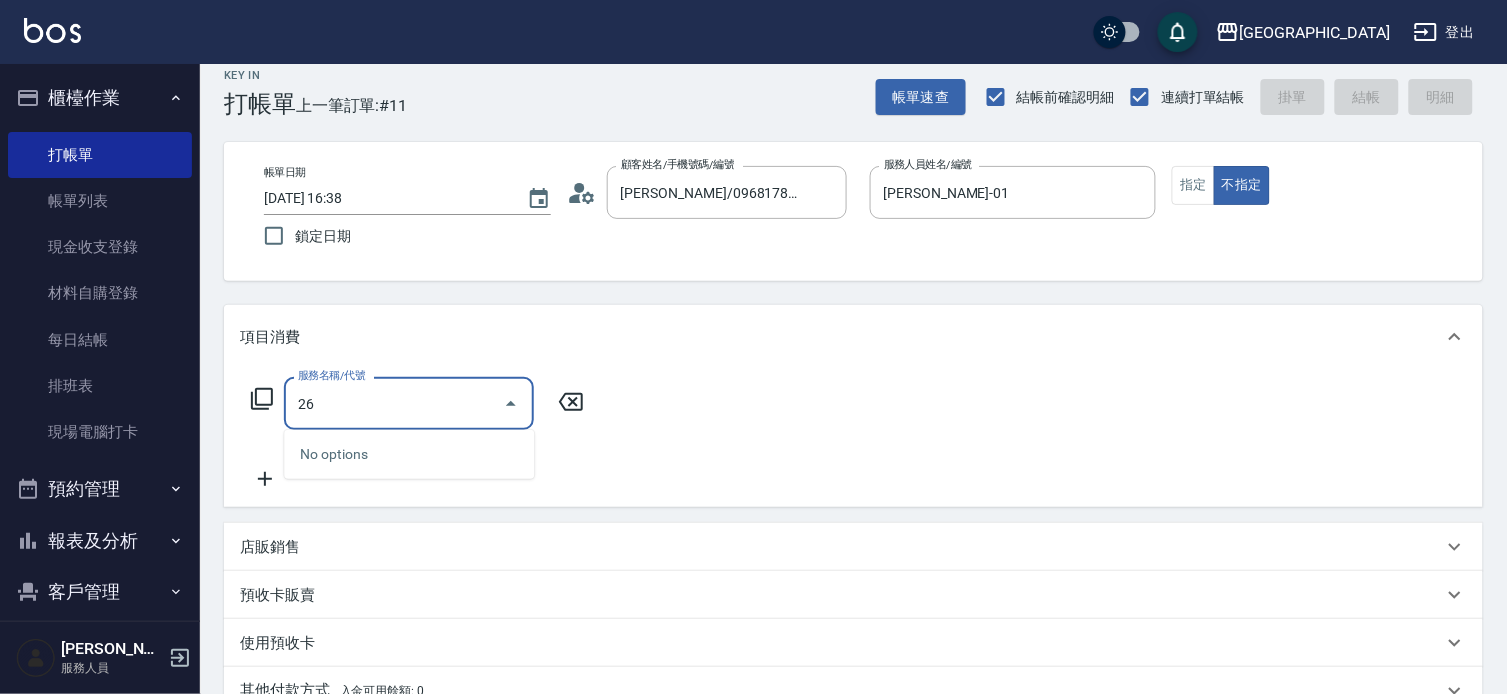 type on "2" 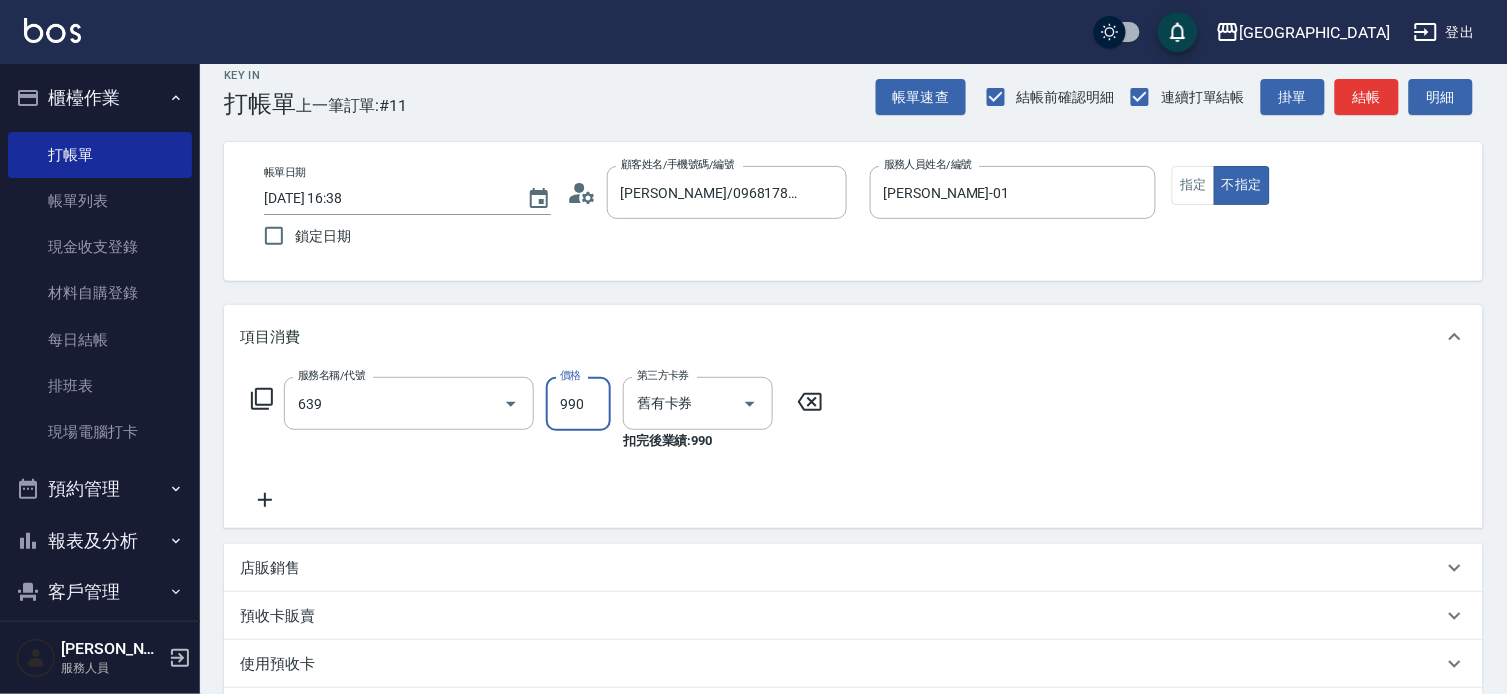 type on "(芙)蘆薈髮膜套卡(自材)(639)" 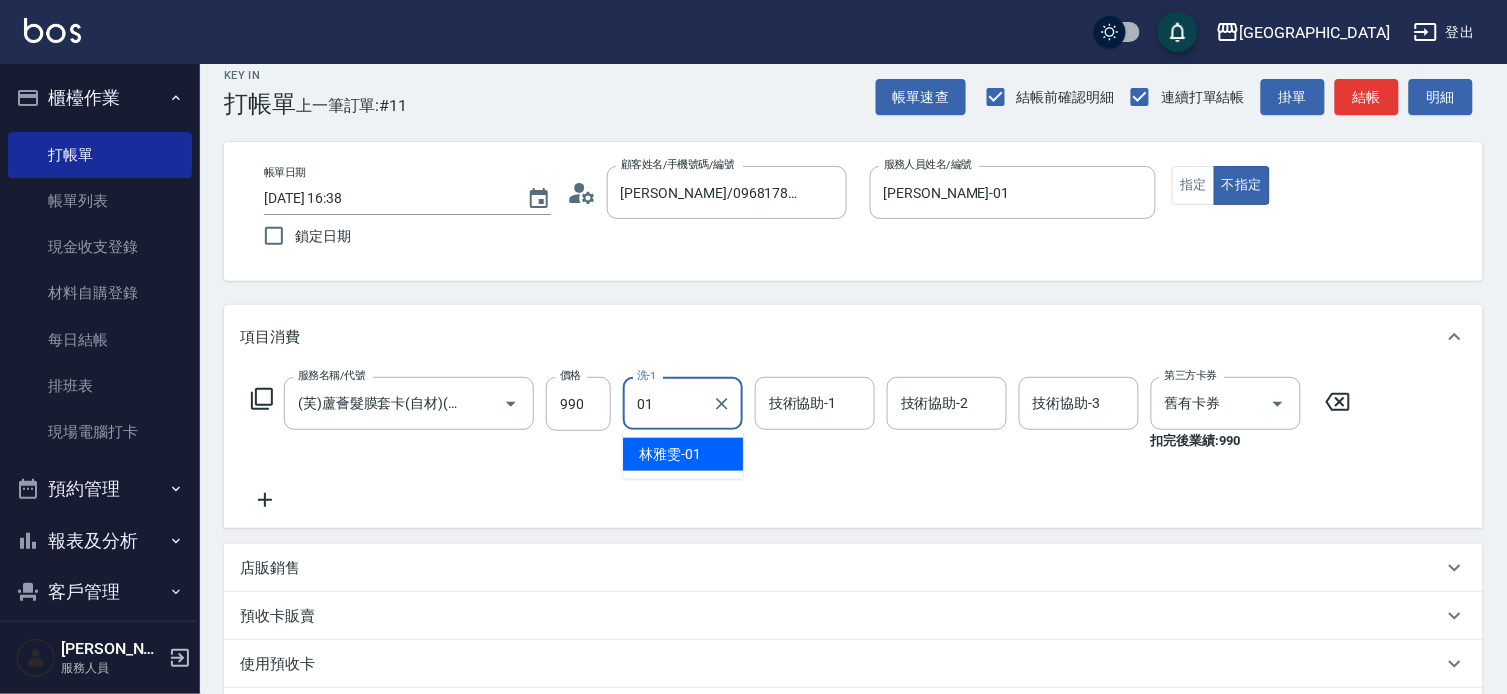 type on "[PERSON_NAME]-01" 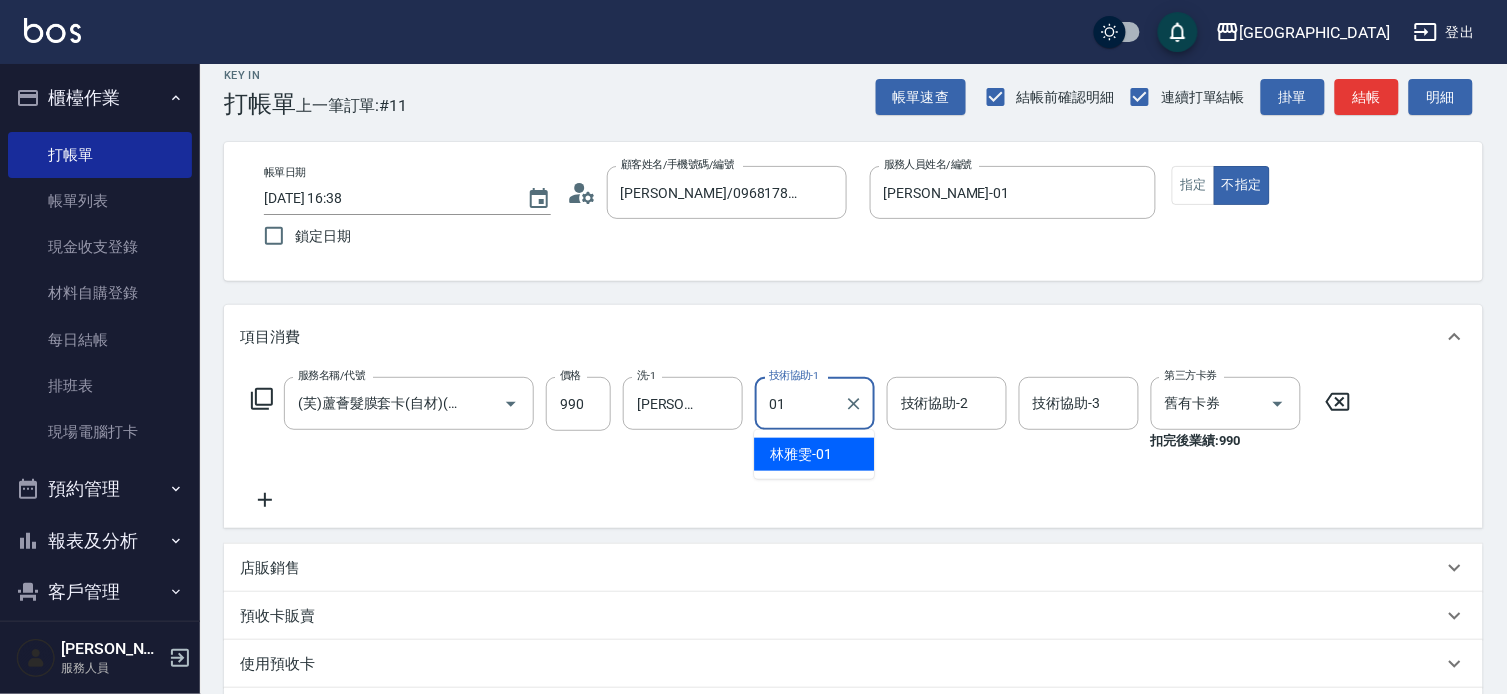 type on "[PERSON_NAME]-01" 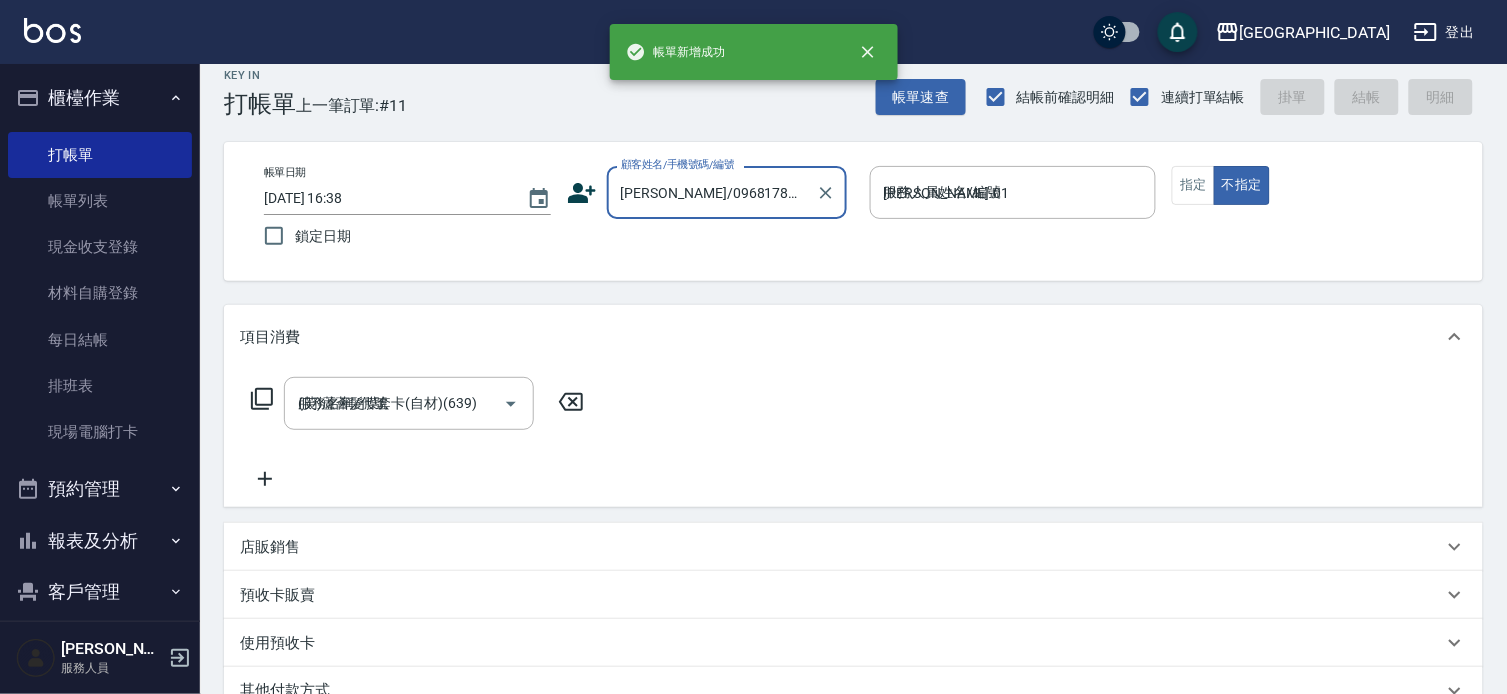 type 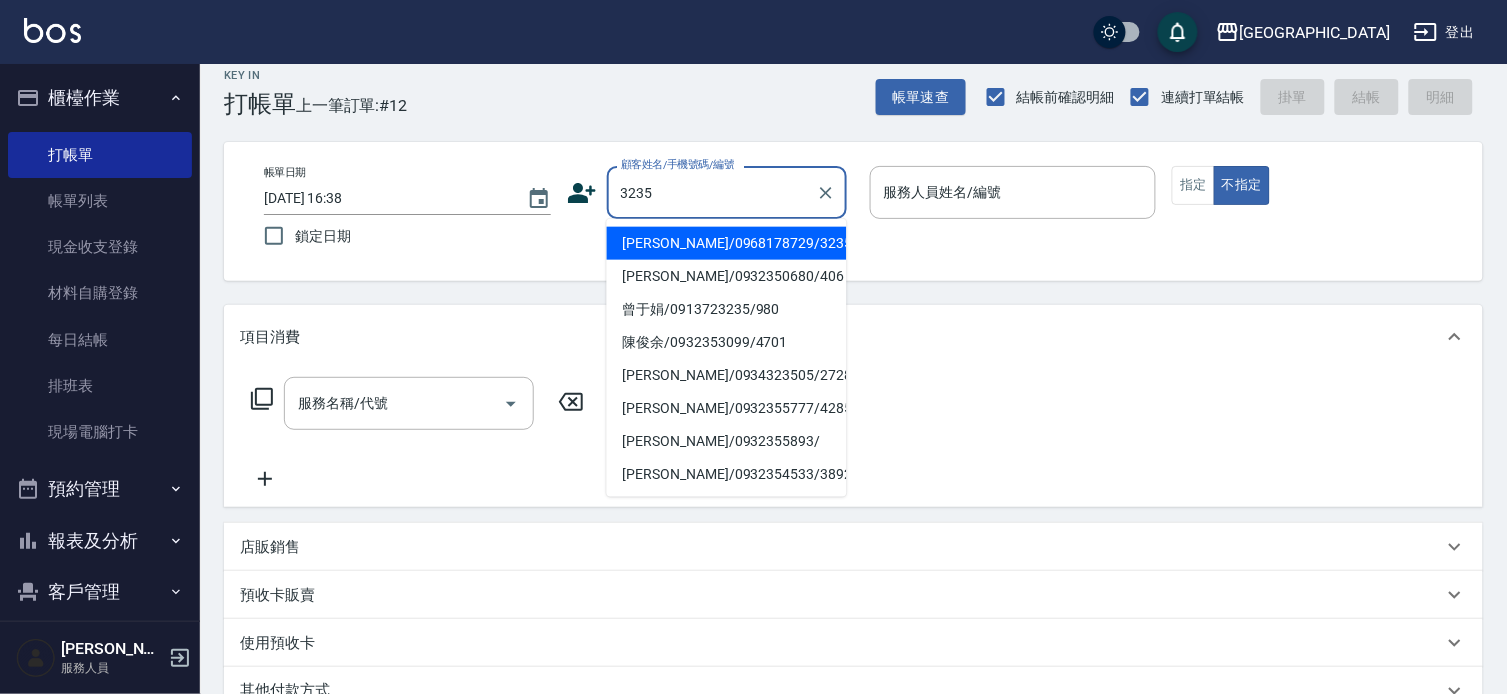type on "[PERSON_NAME]/0968178729/3235" 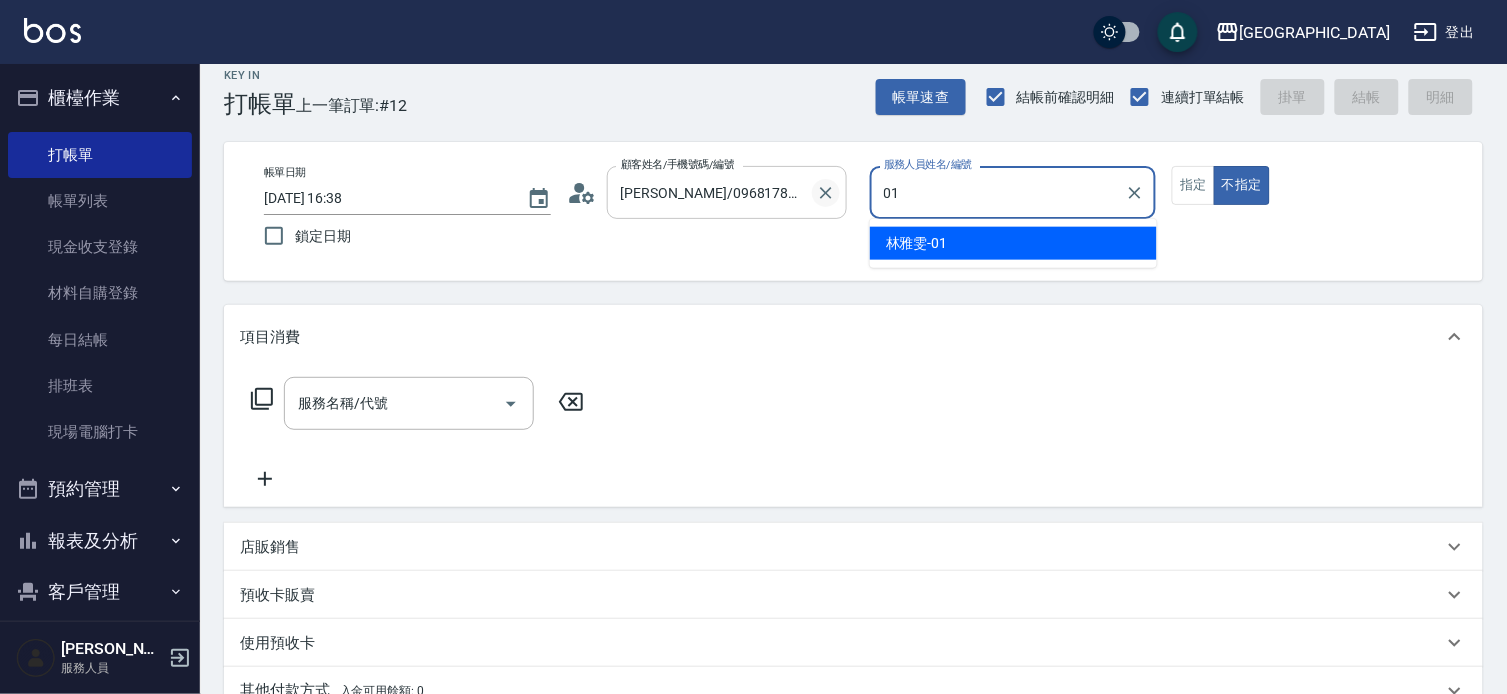 click at bounding box center (826, 193) 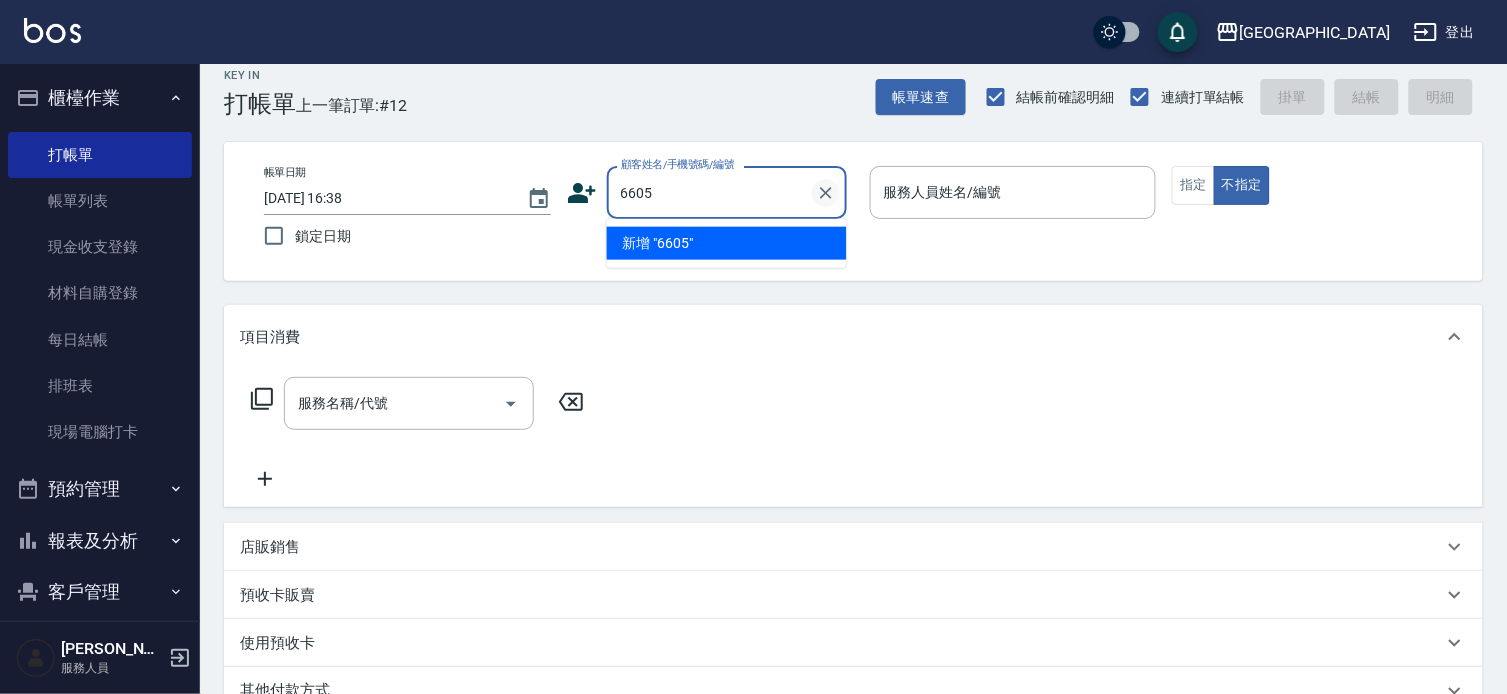type on "6605" 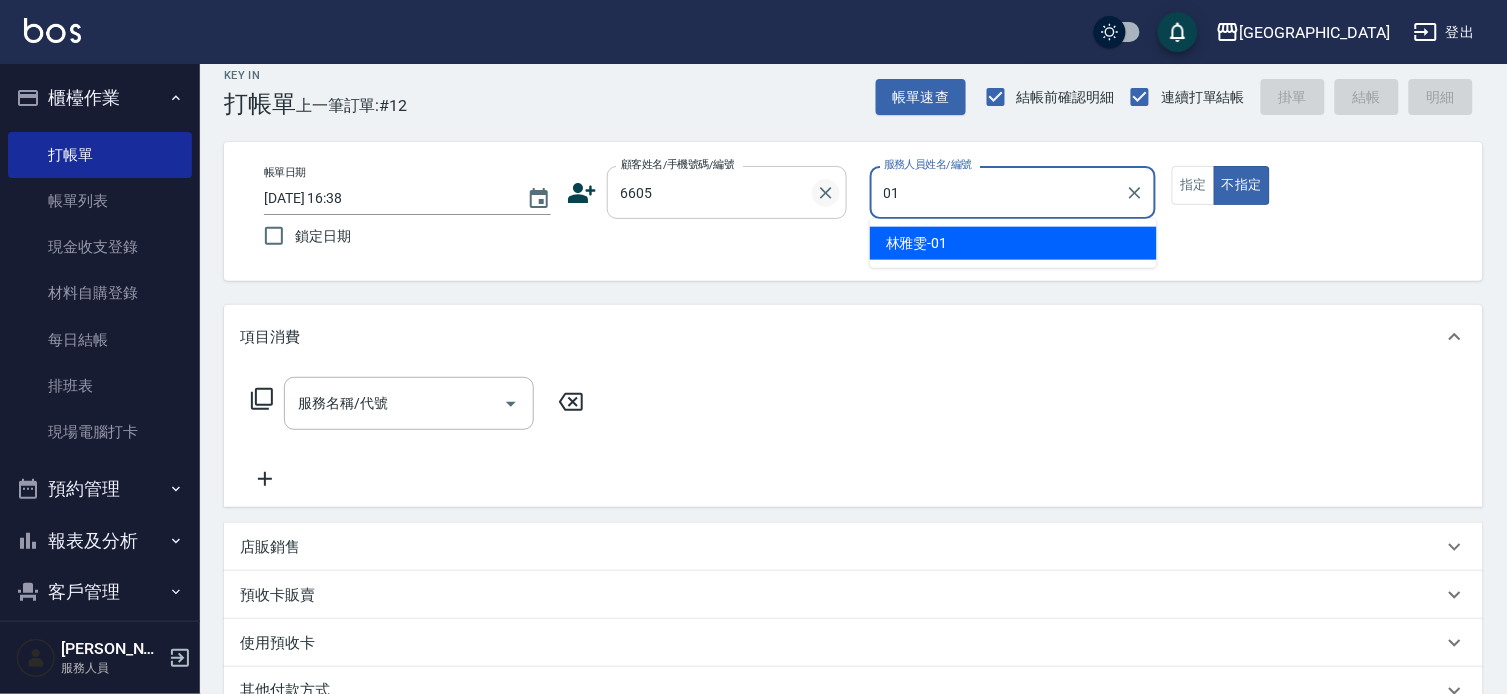 type on "[PERSON_NAME]-01" 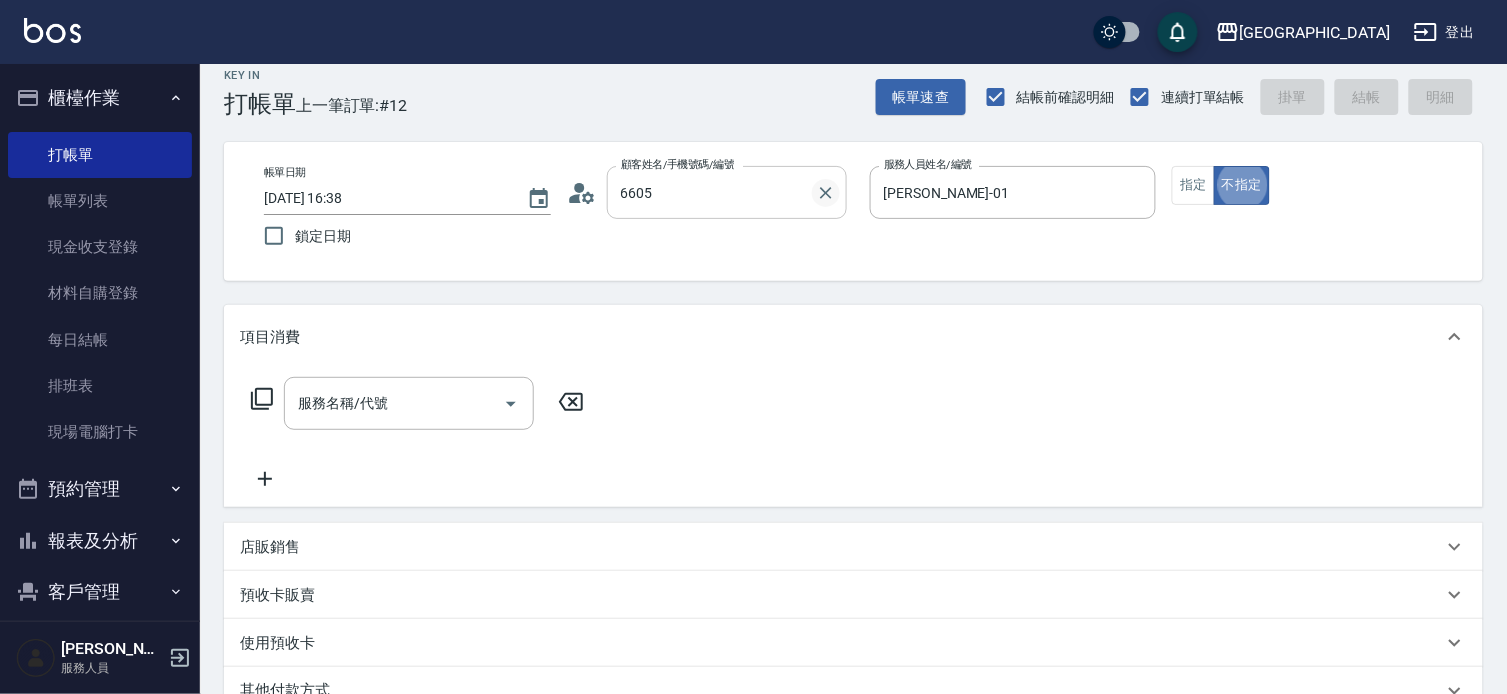 type on "林碧連/6605_林碧連/6605" 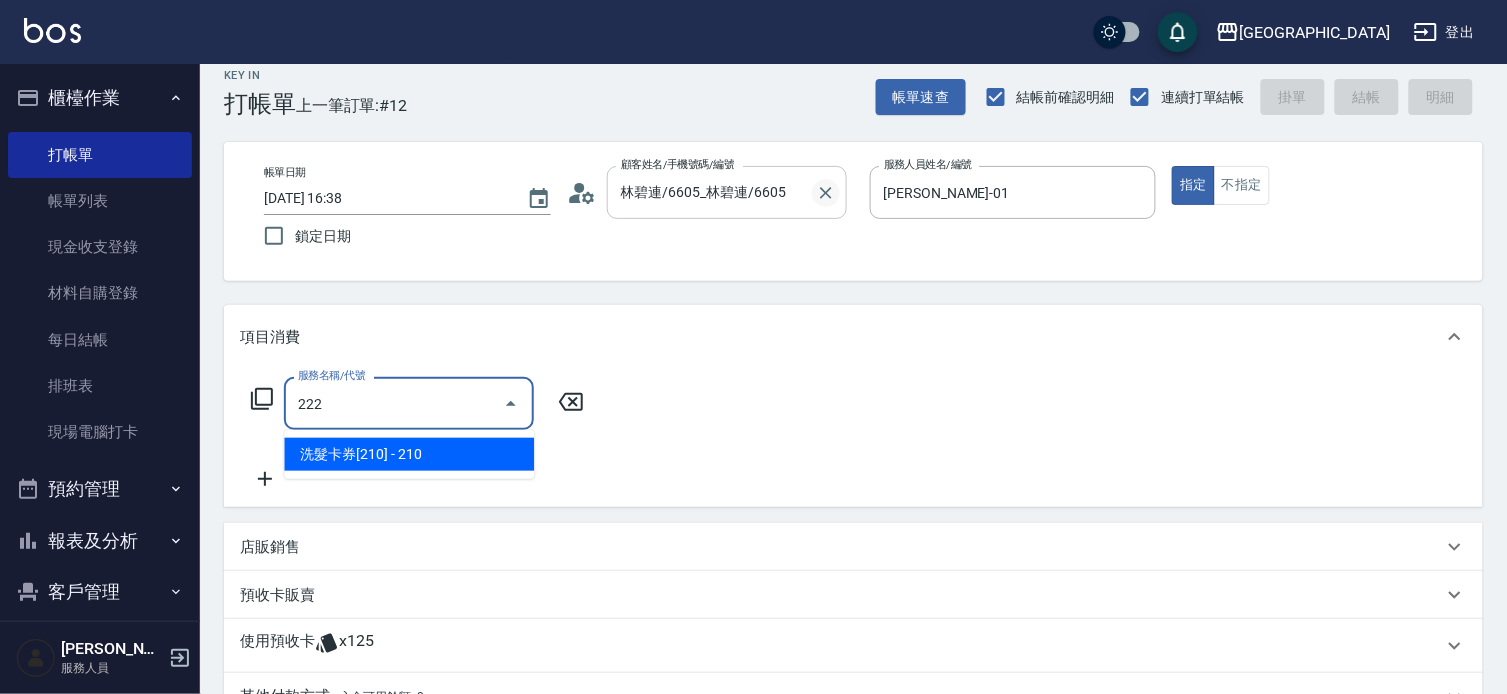 type on "洗髮卡券[210](222)" 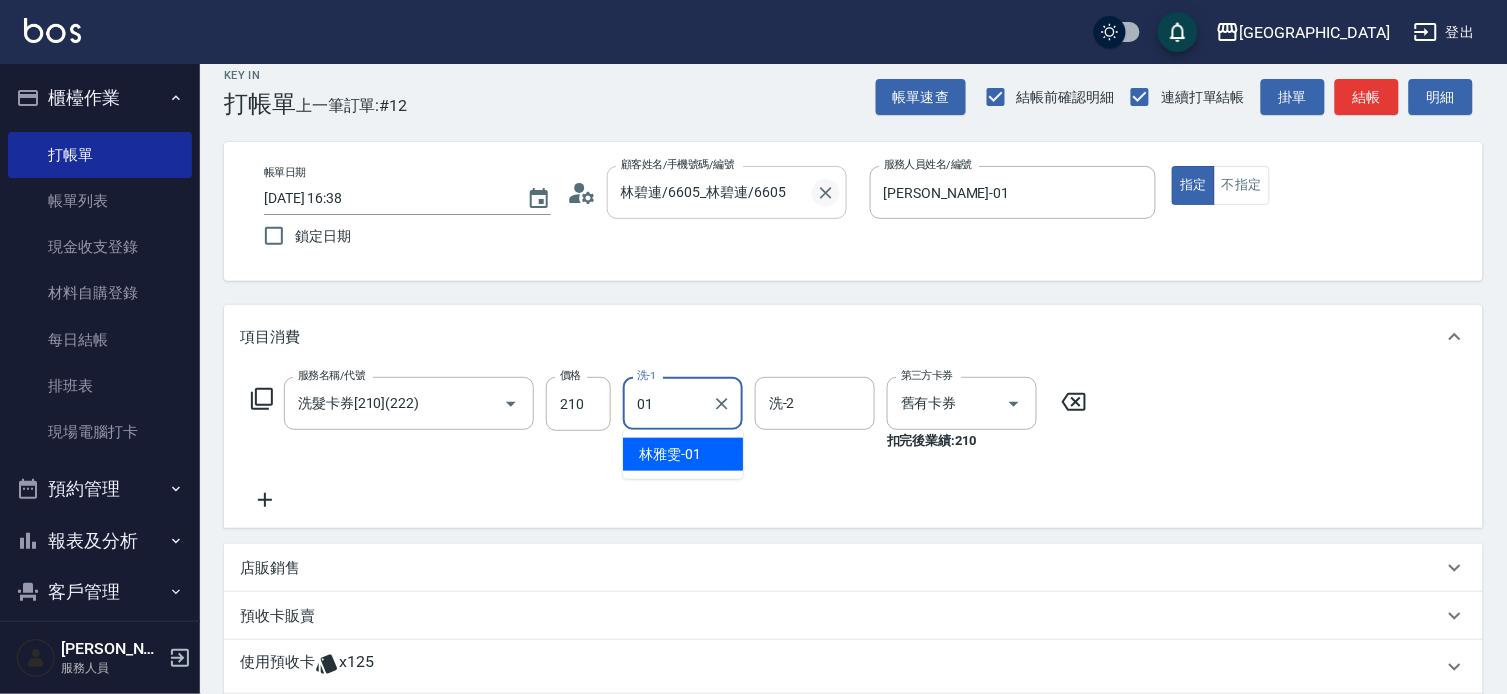 type on "[PERSON_NAME]-01" 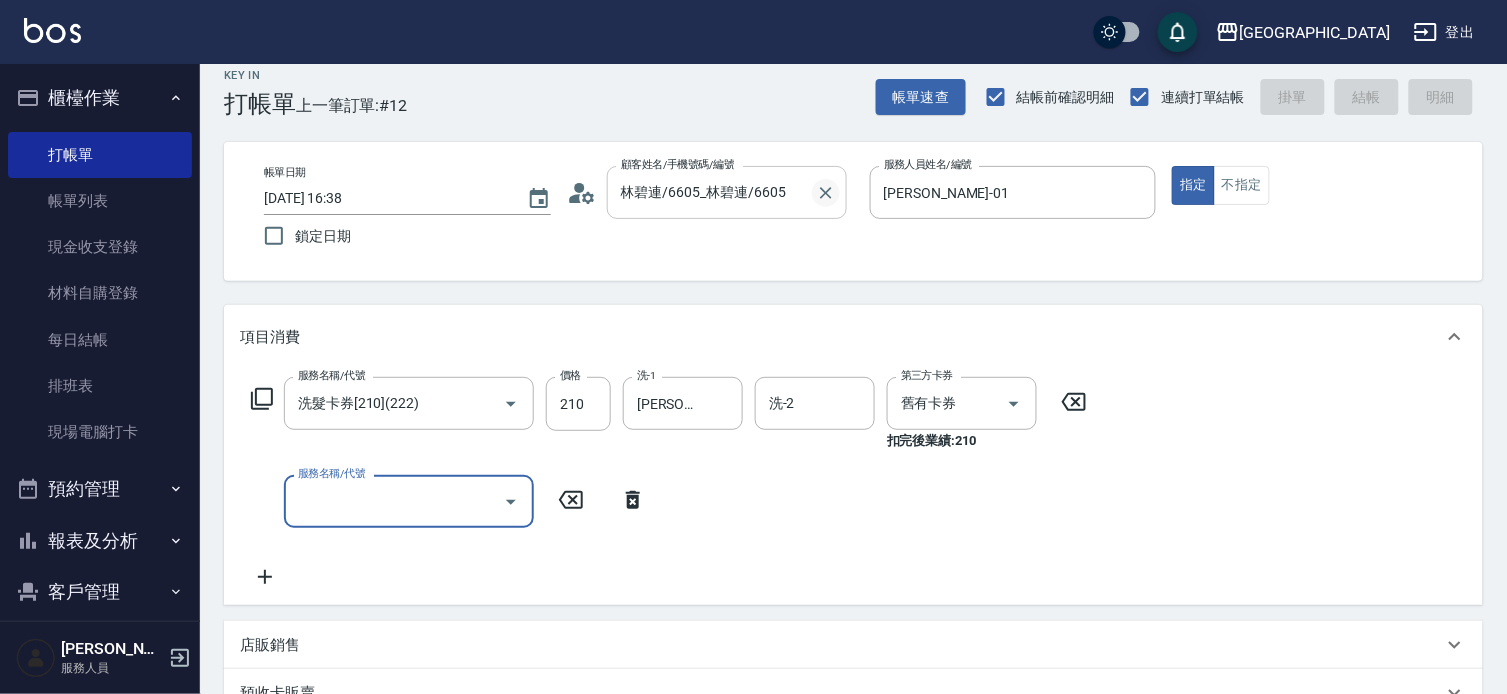 type on "[DATE] 16:39" 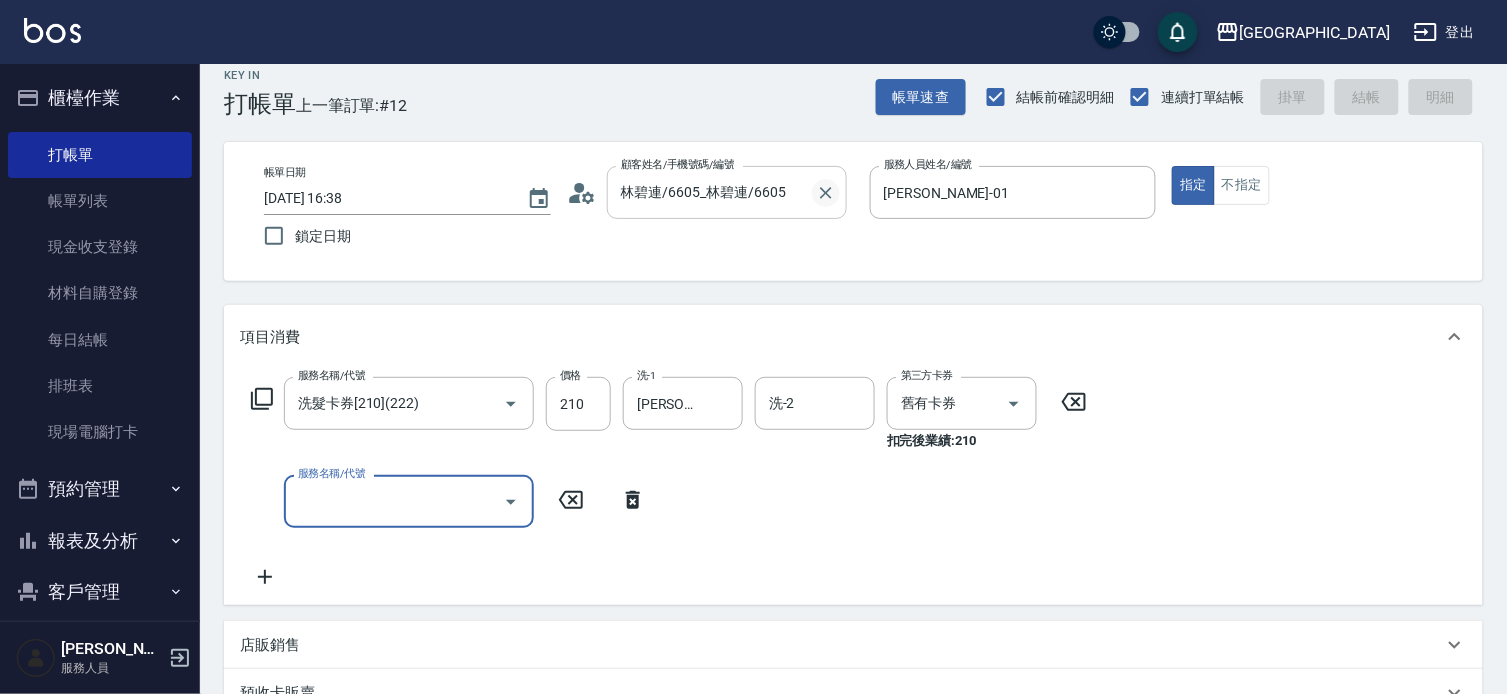 type 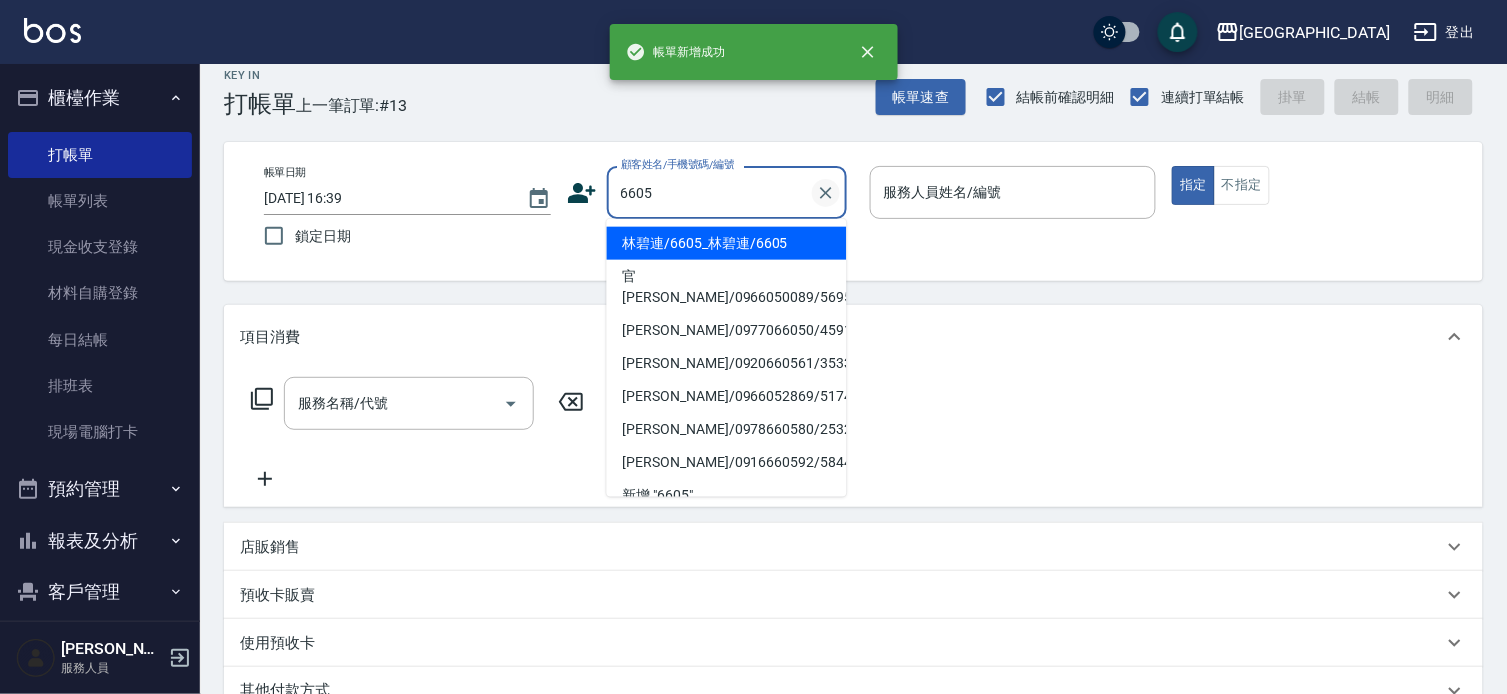type on "林碧連/6605_林碧連/6605" 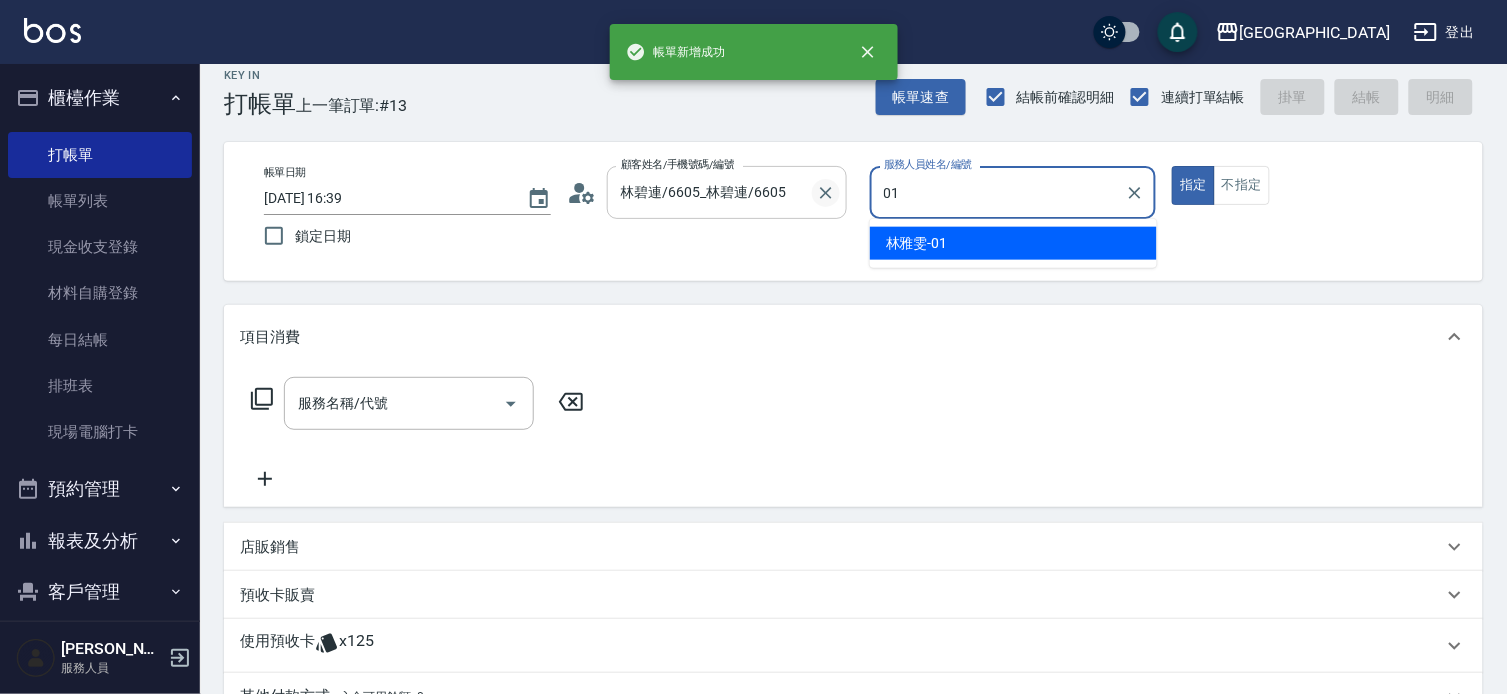 type on "[PERSON_NAME]-01" 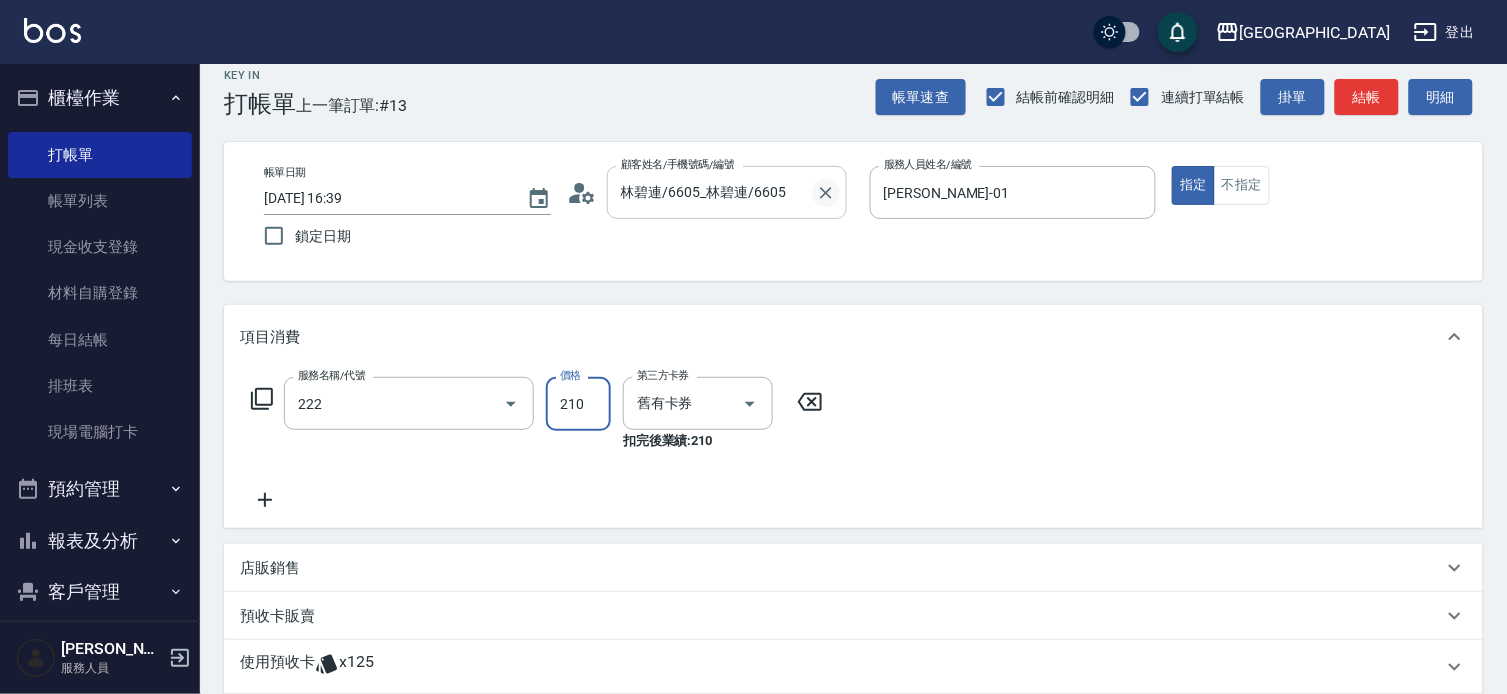 type on "洗髮卡券[210](222)" 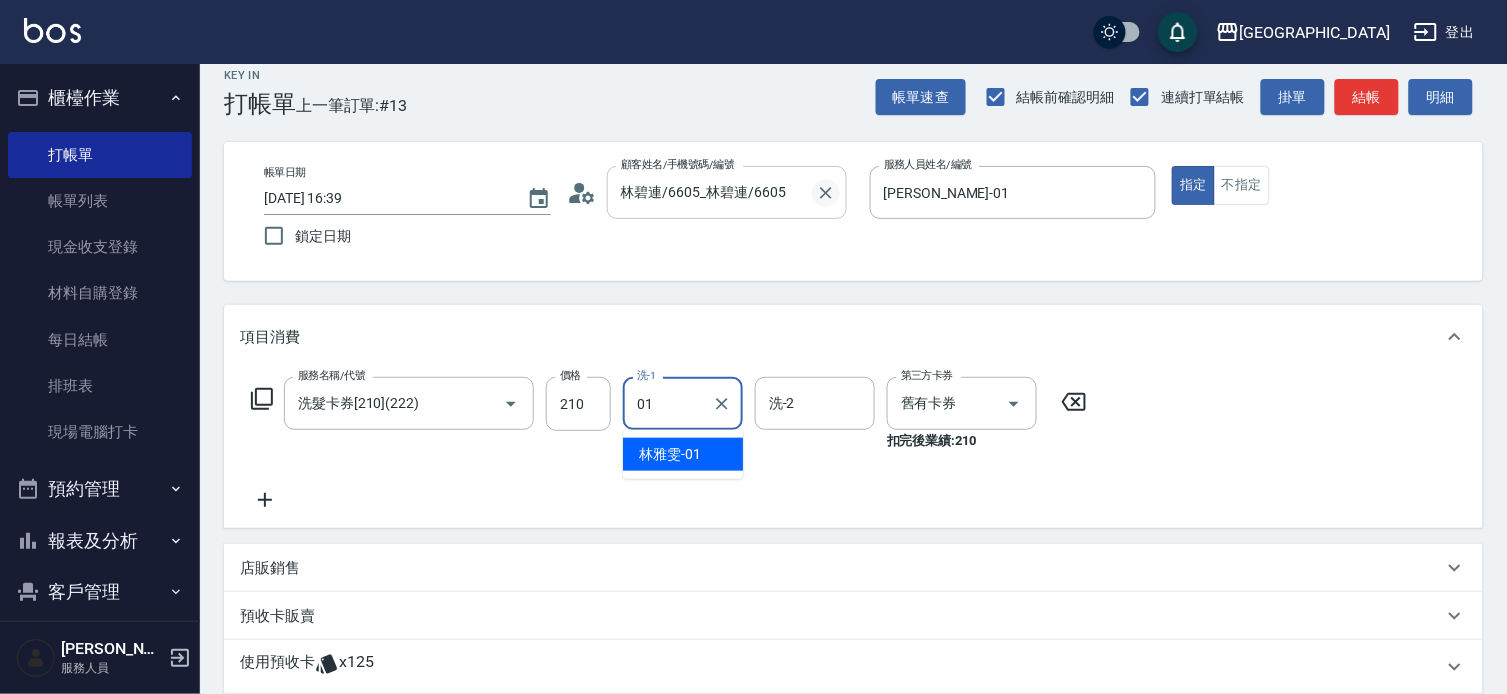 type on "[PERSON_NAME]-01" 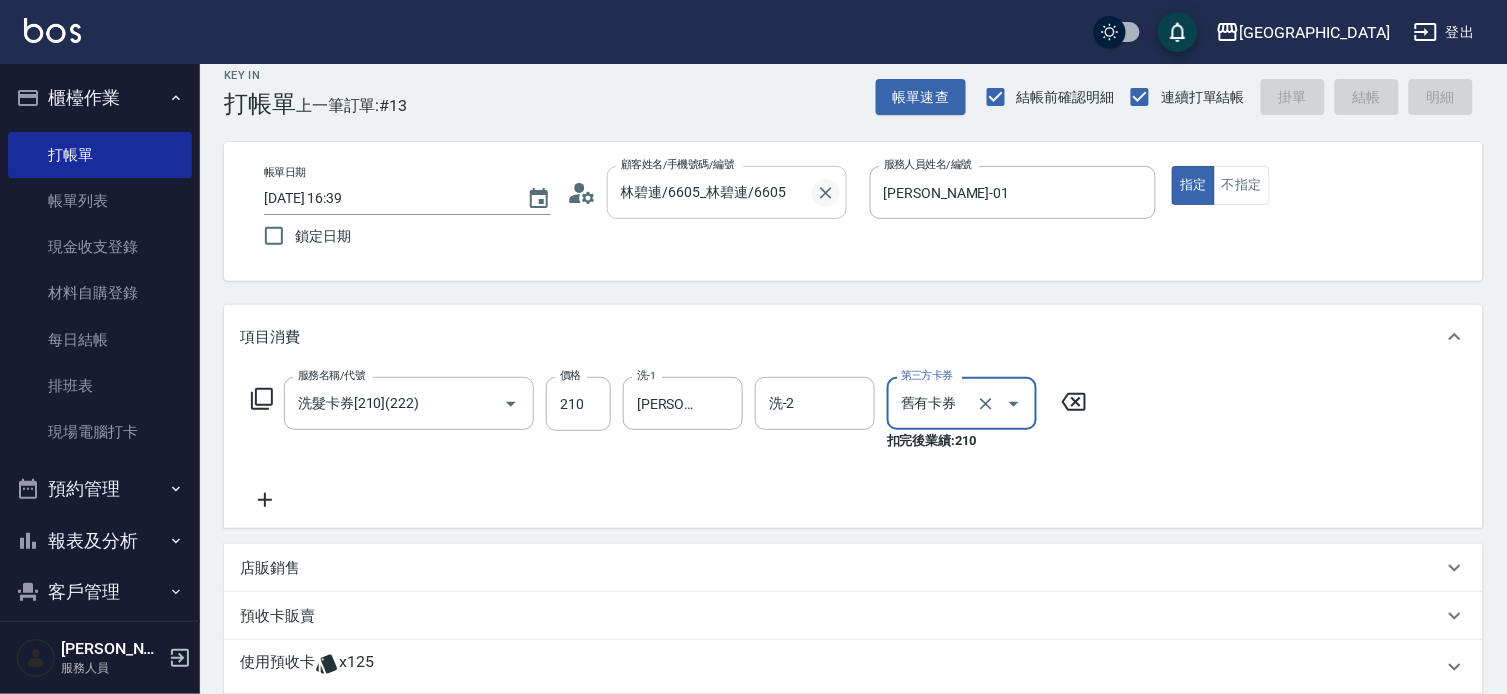 type 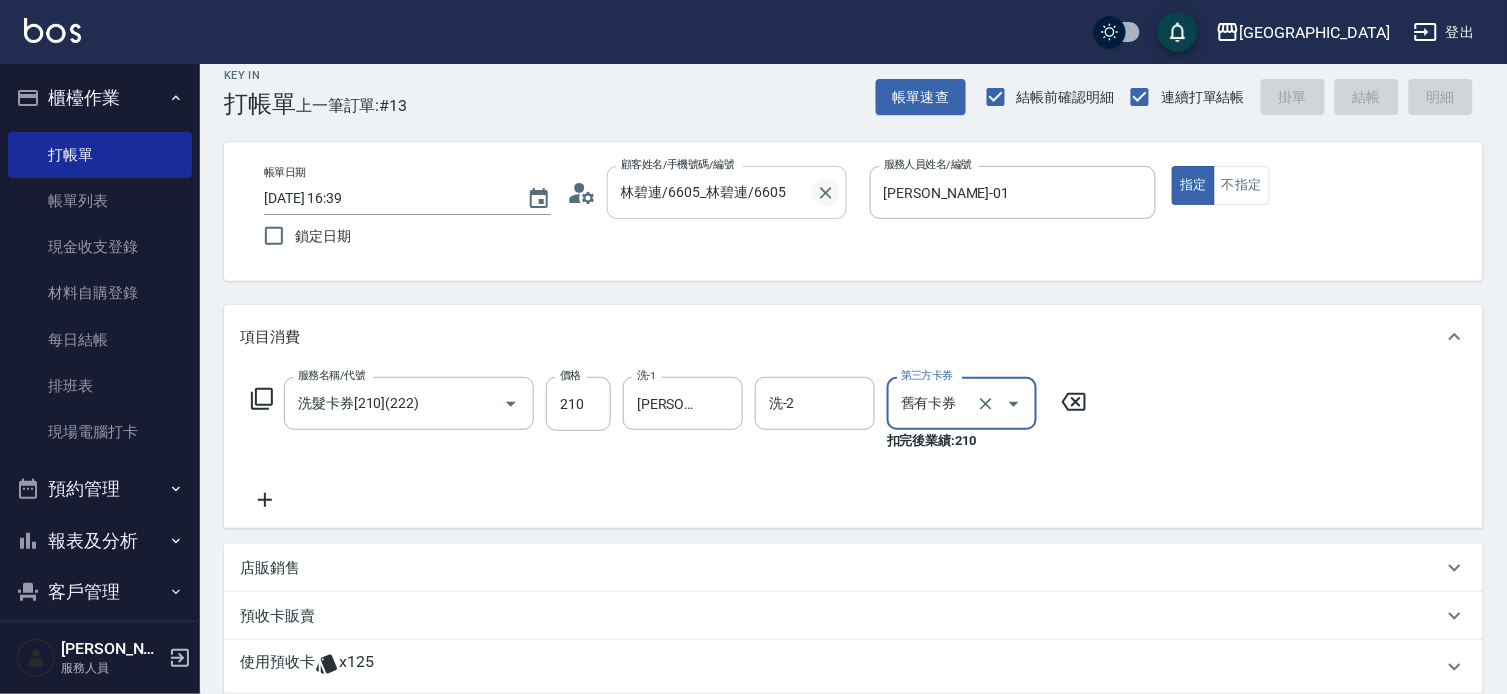 type 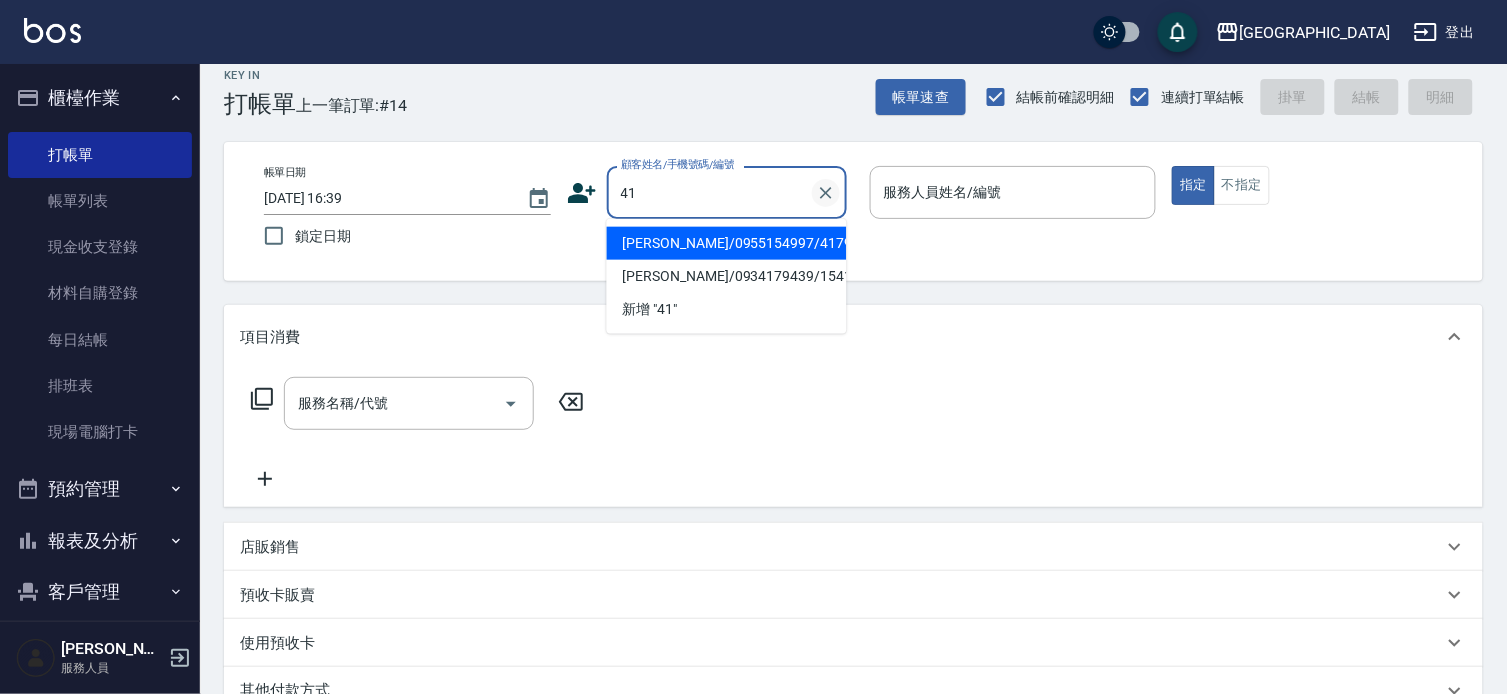 type on "4" 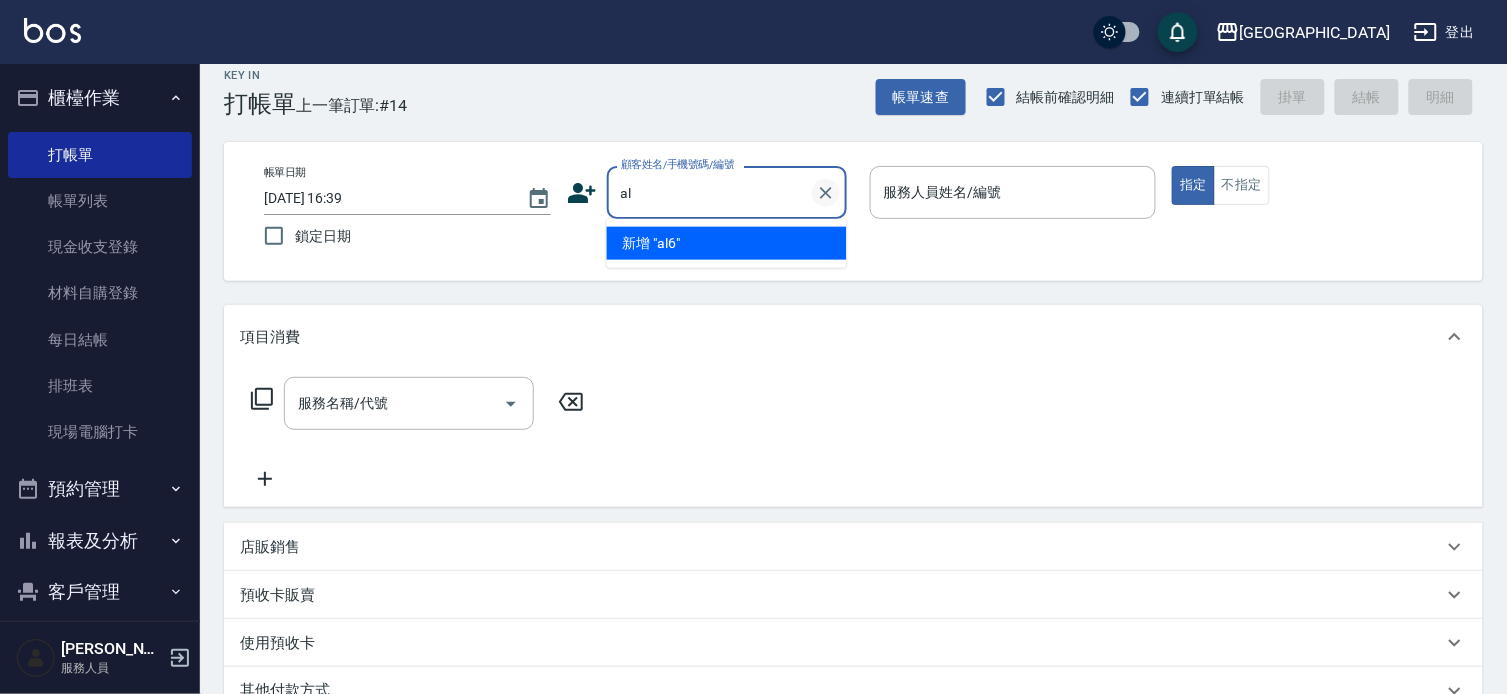 type on "a" 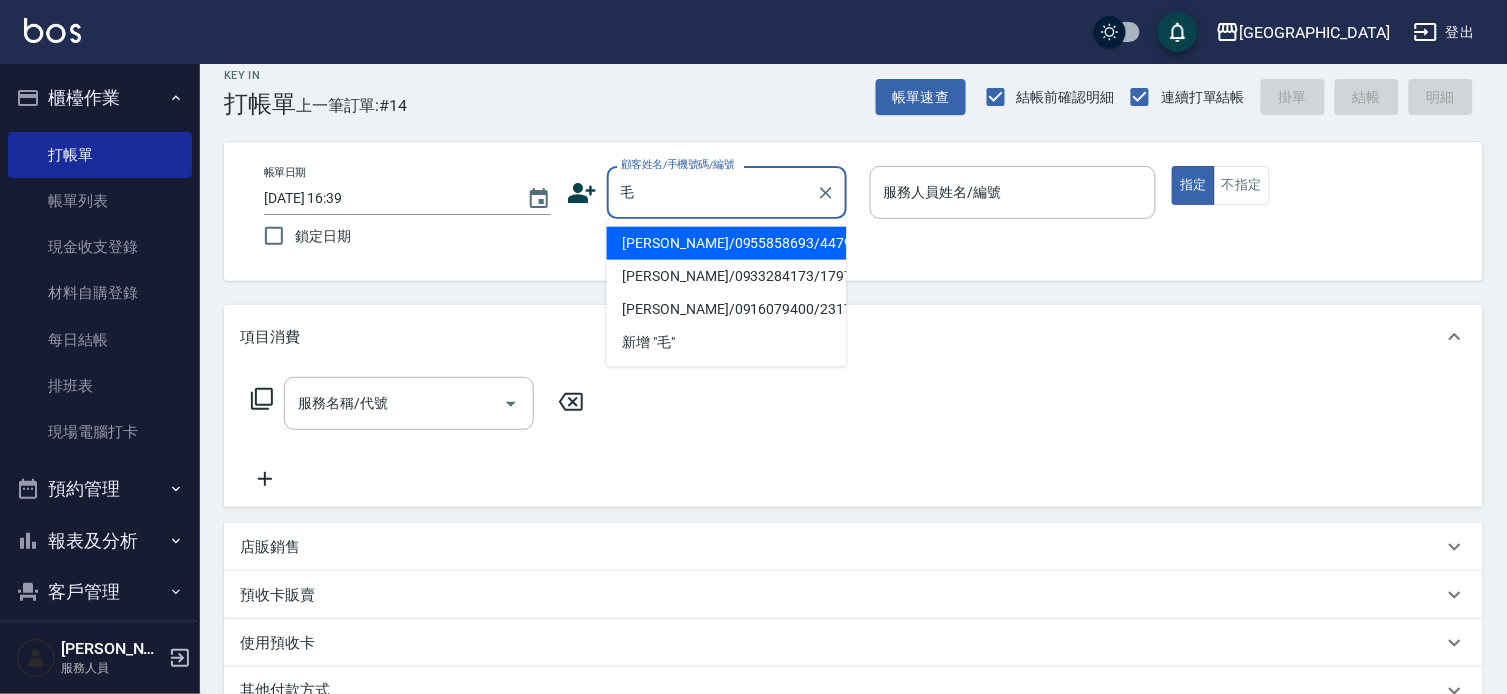 drag, startPoint x: 731, startPoint y: 236, endPoint x: 712, endPoint y: 230, distance: 19.924858 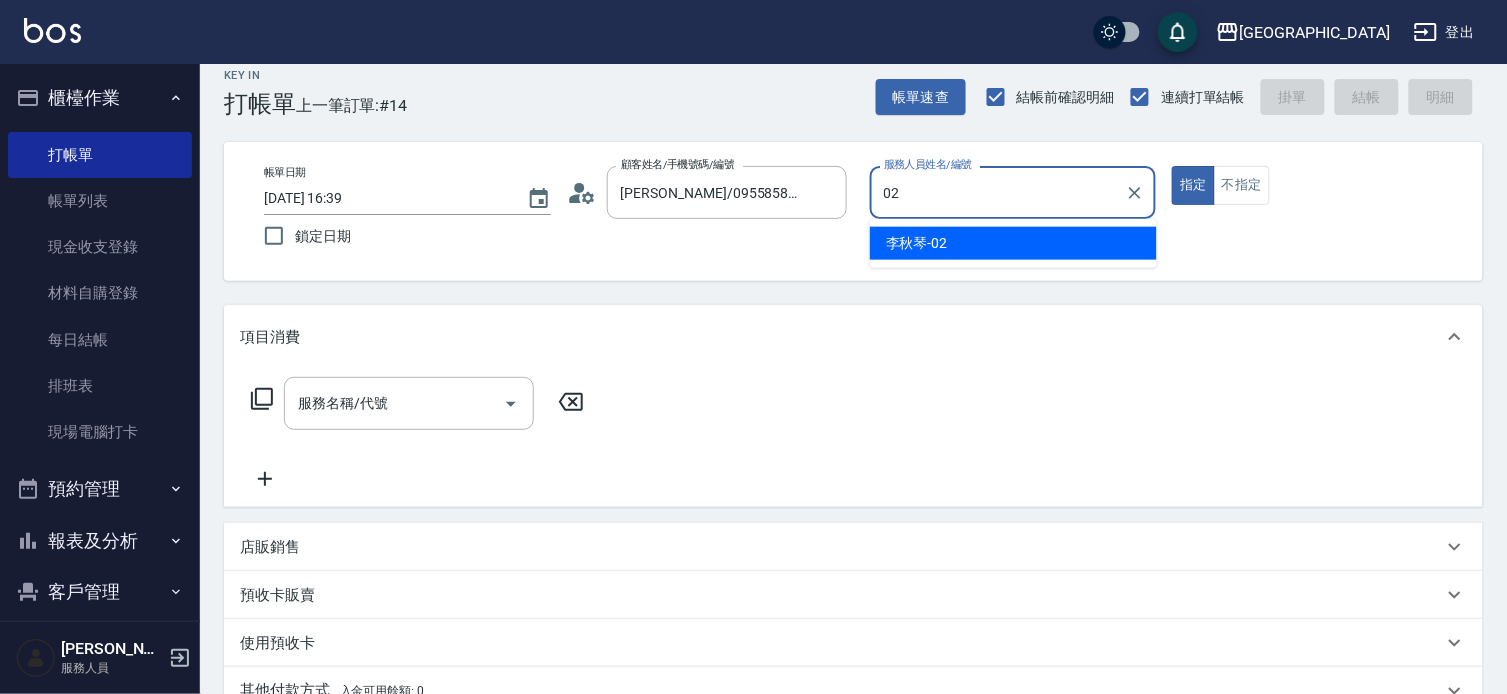 type on "[PERSON_NAME]-02" 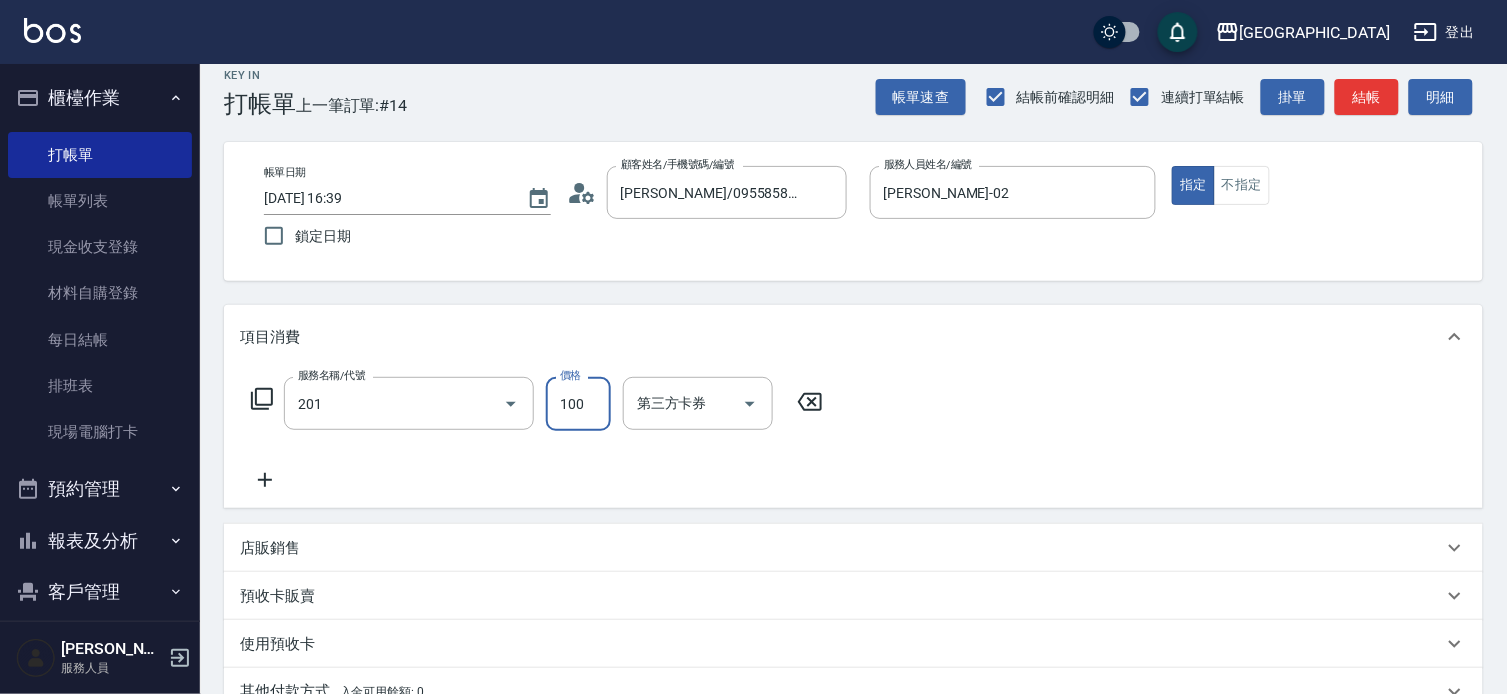 type on "洗髮[100](201)" 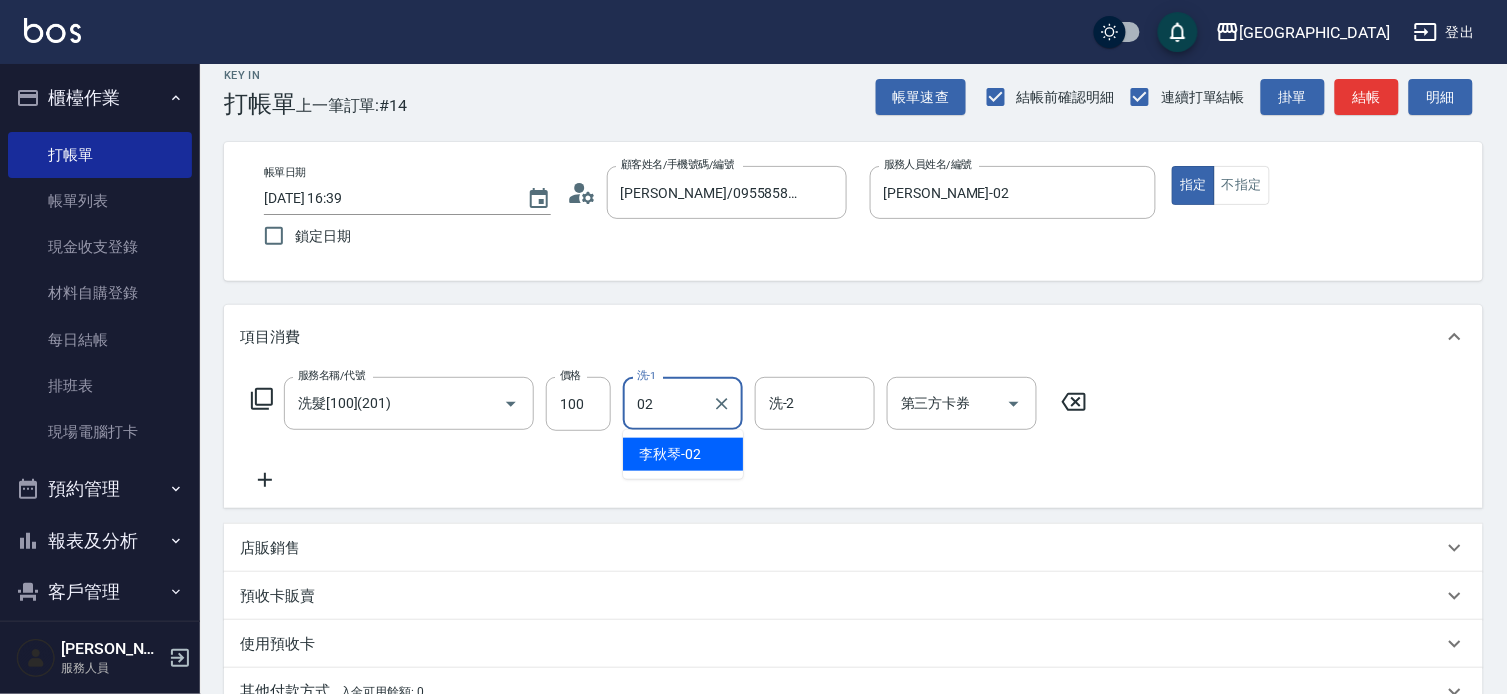 type on "[PERSON_NAME]-02" 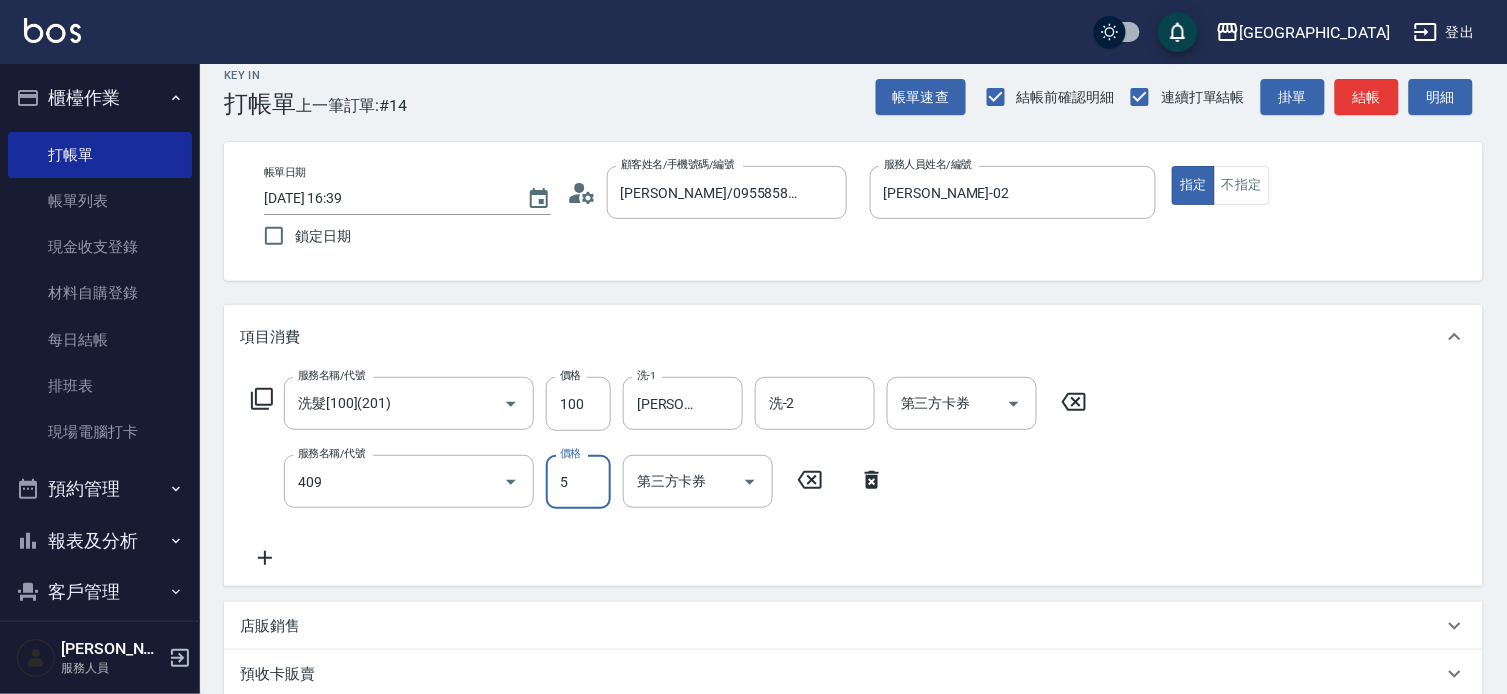 type on "剪髮(550)(409)" 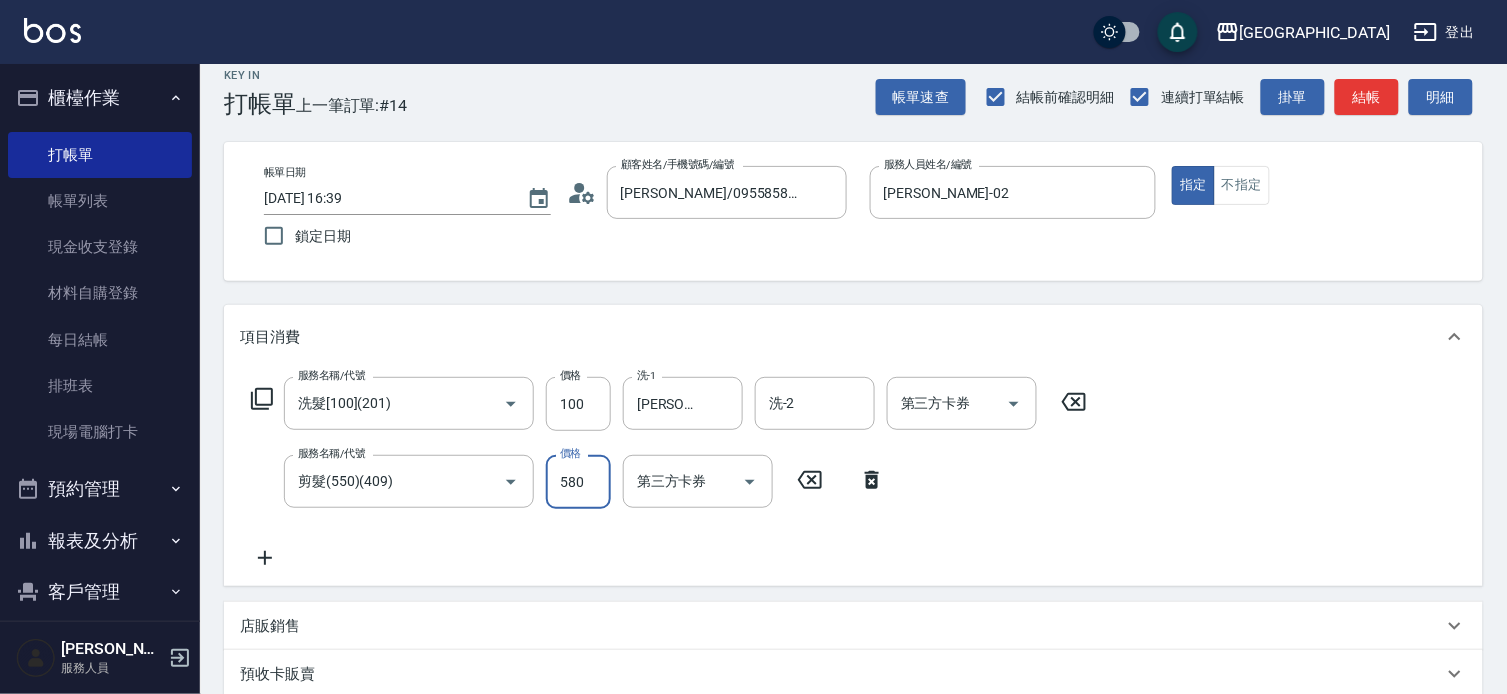 type on "580" 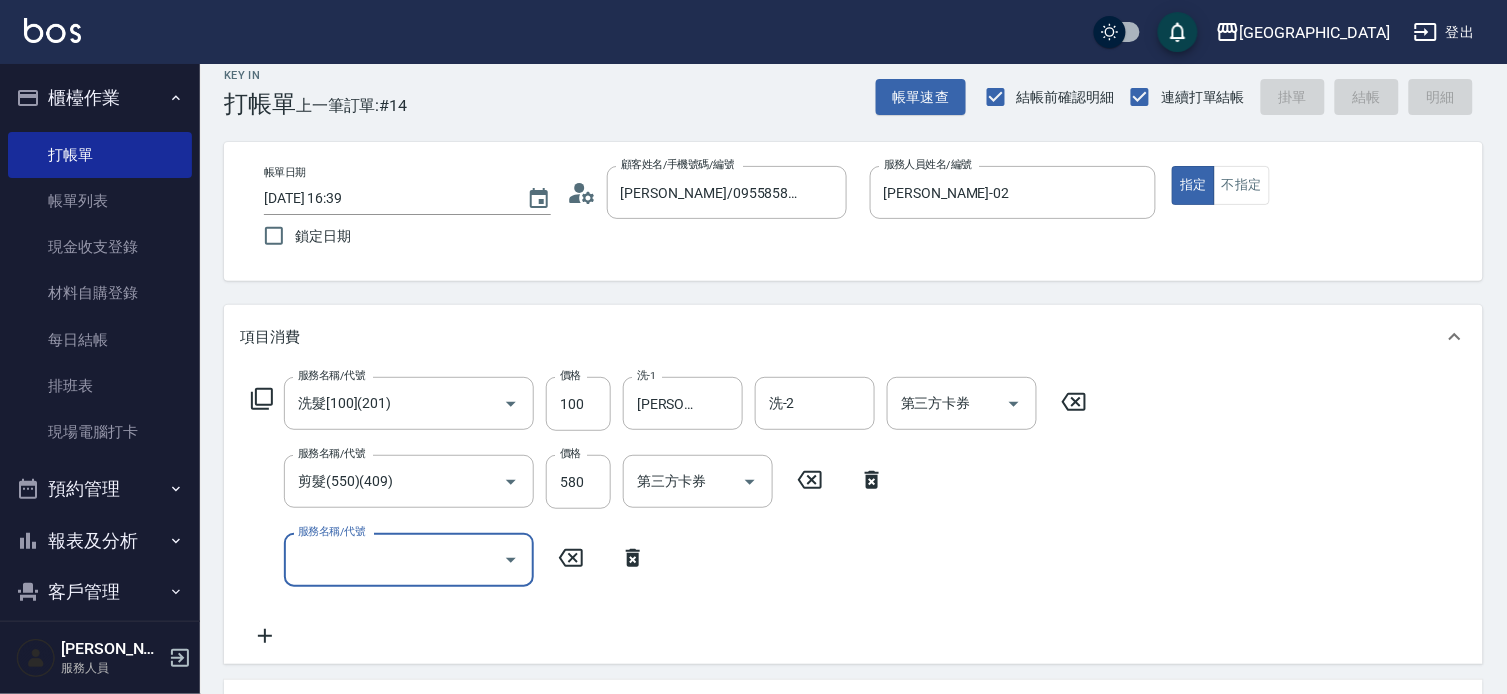 type 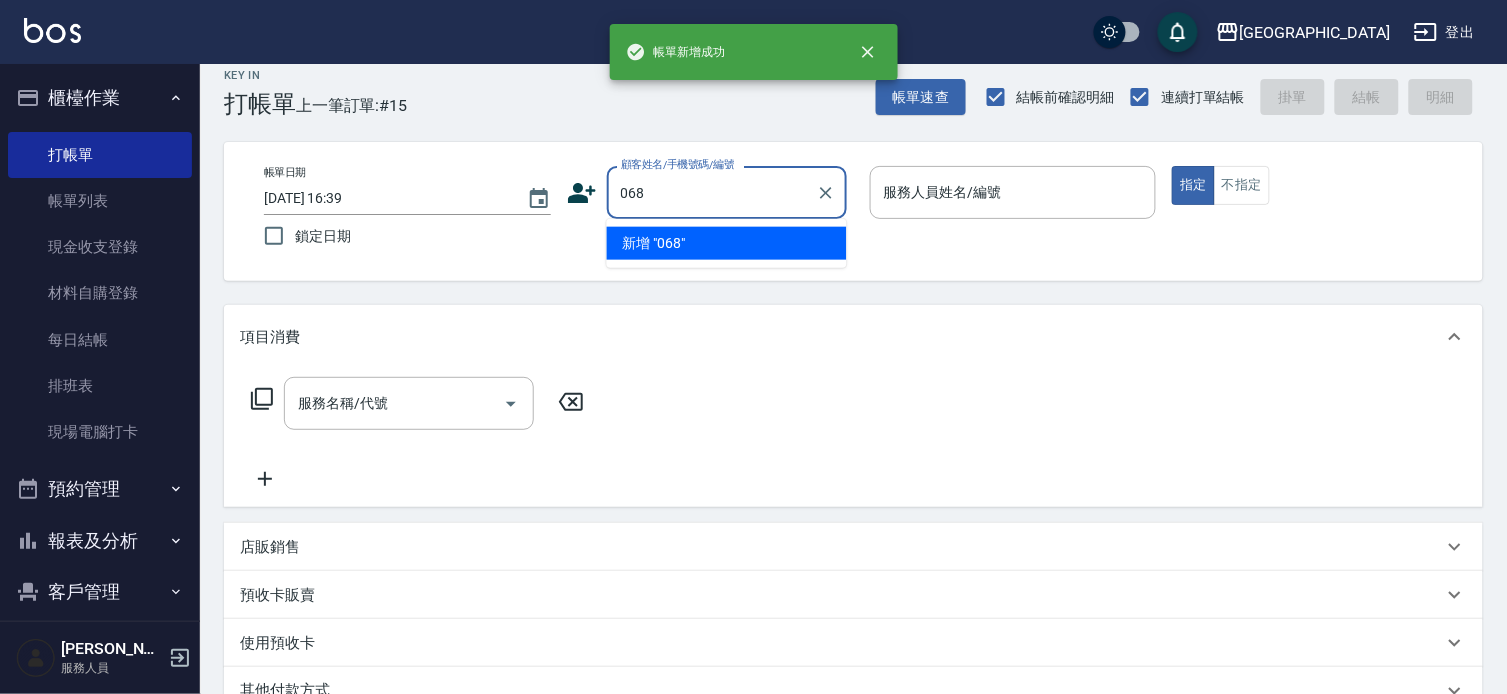 type on "068" 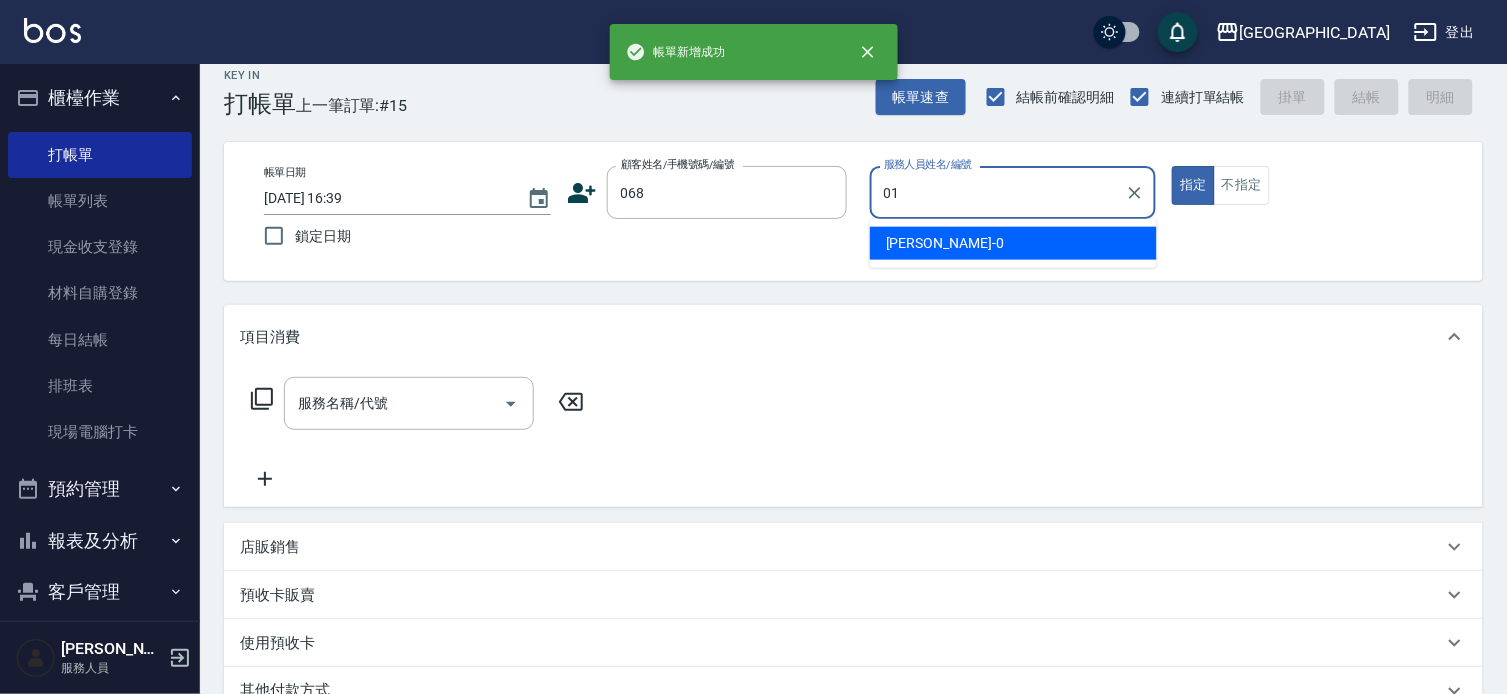type on "[PERSON_NAME]-01" 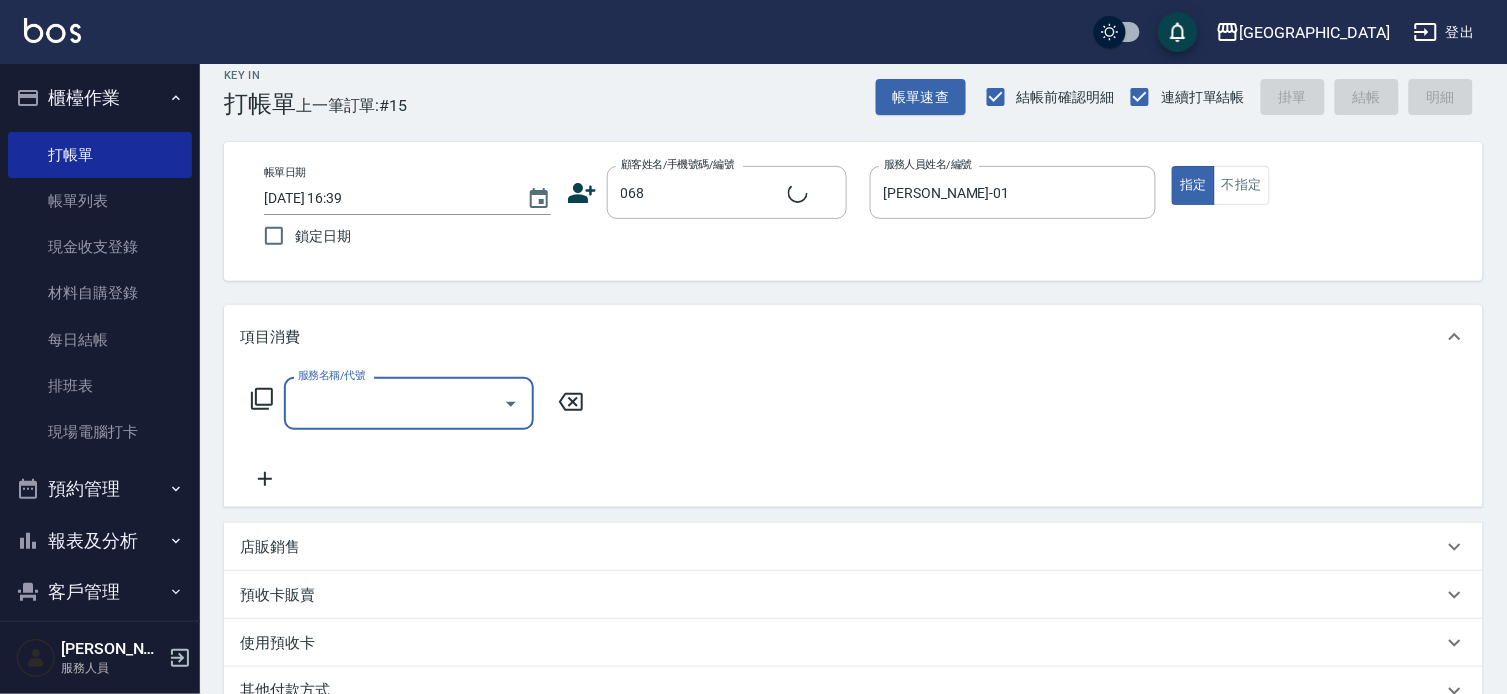 type on "2" 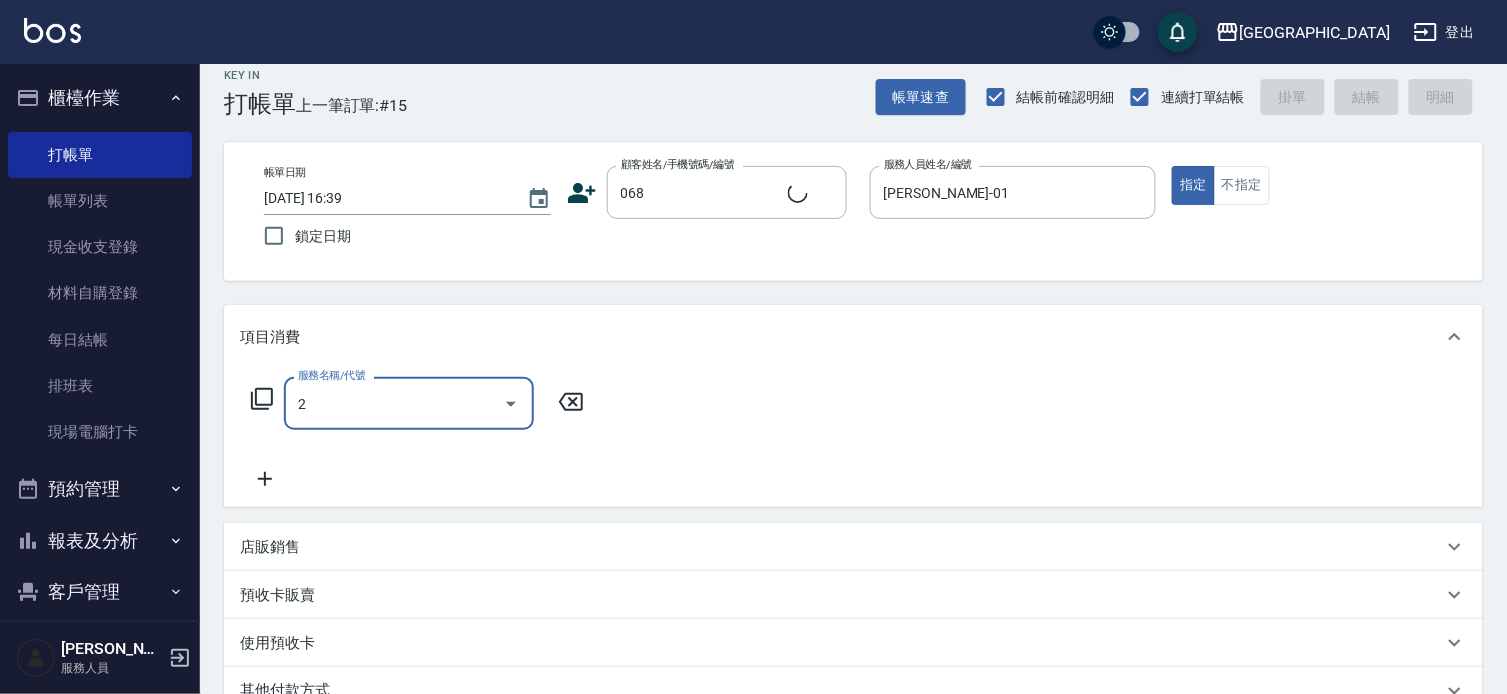 type on "[PERSON_NAME]/0912213966/068" 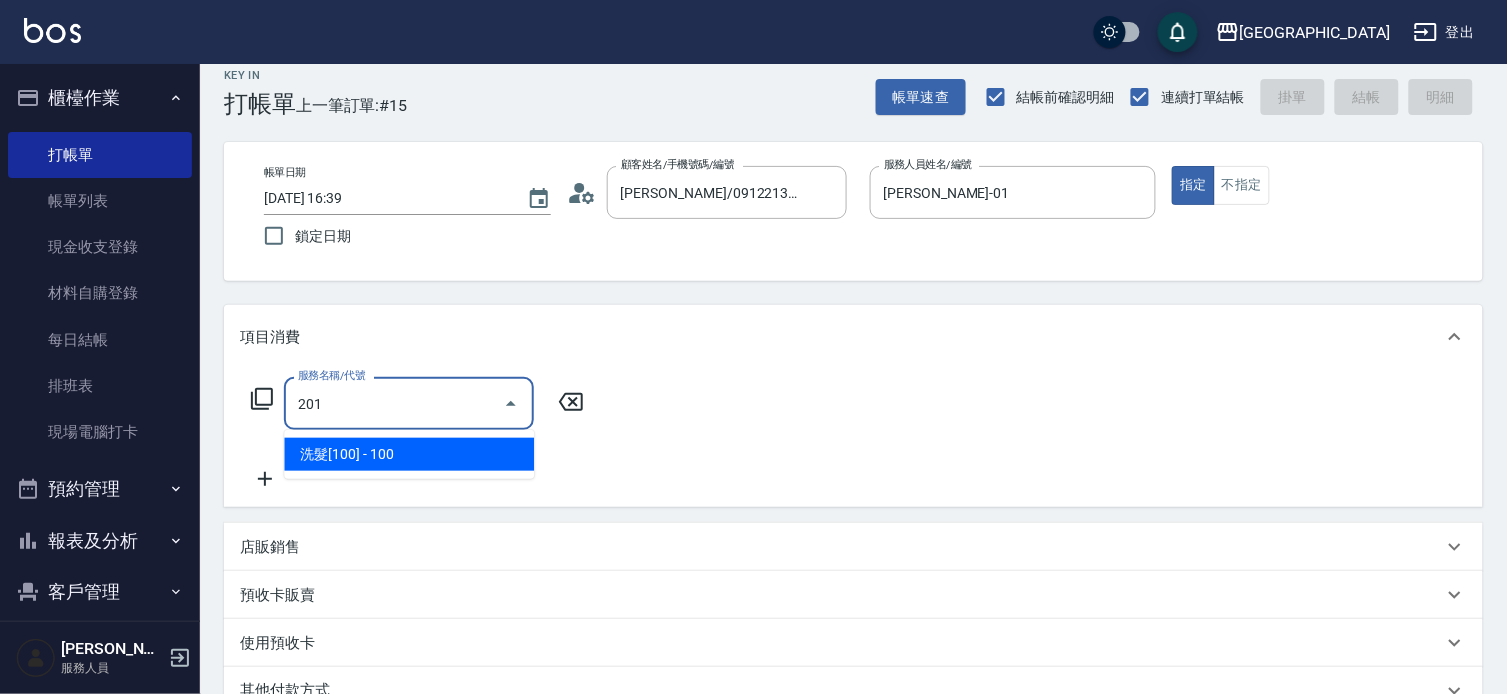type on "洗髮[100](201)" 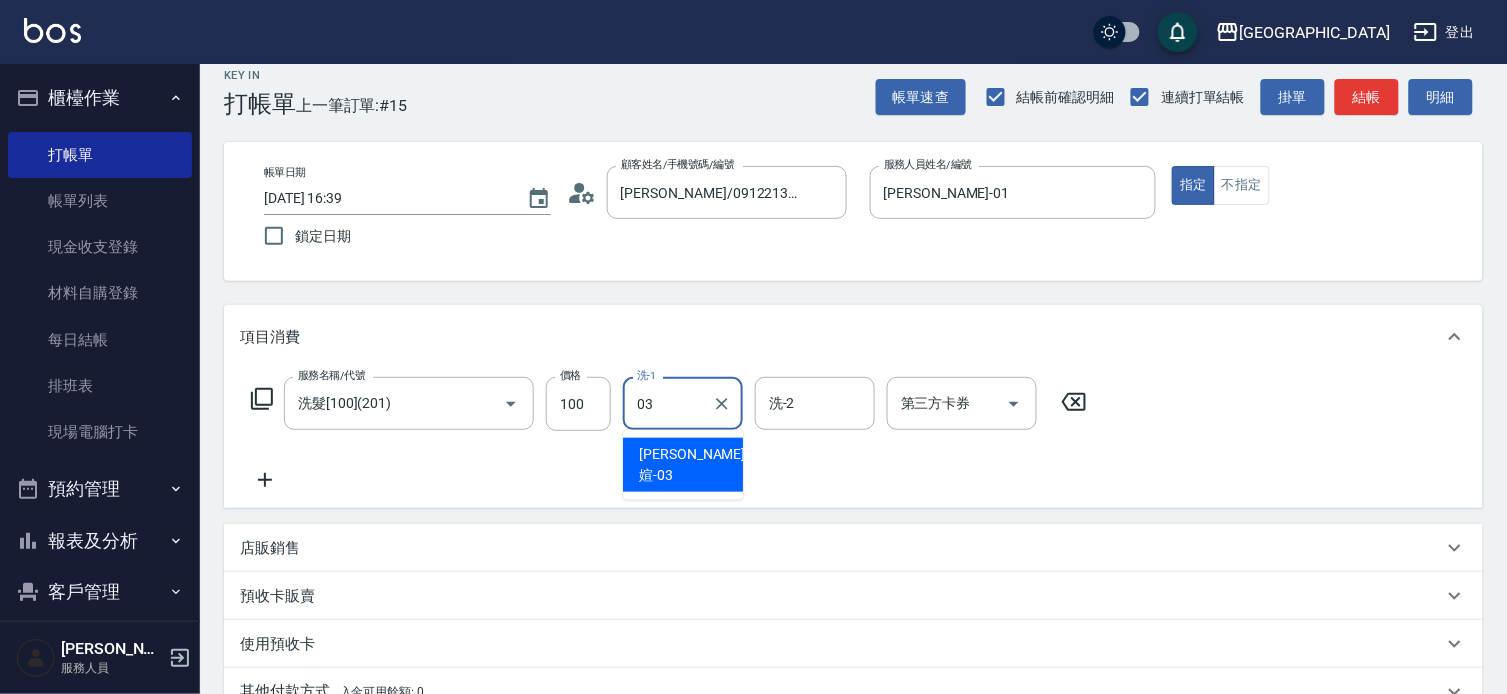 type on "[PERSON_NAME]媗-03" 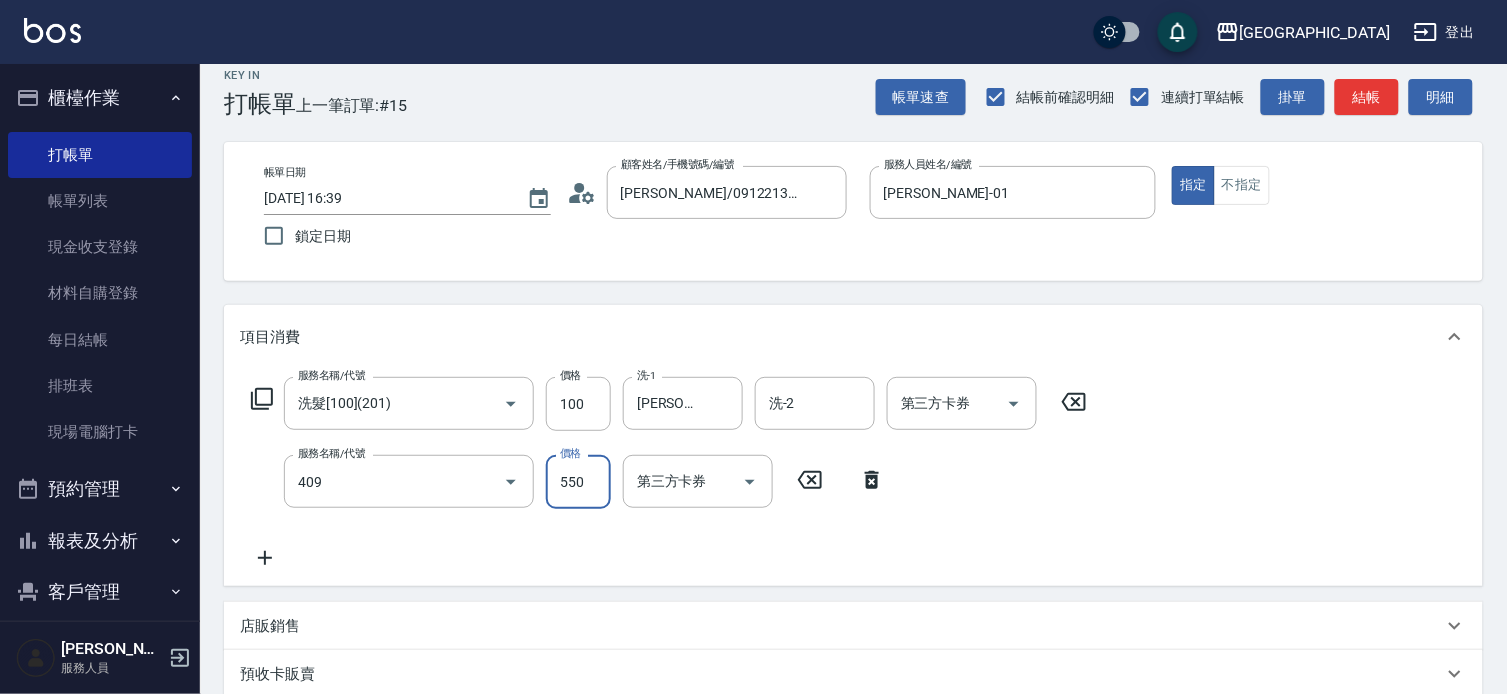 type on "剪髮(550)(409)" 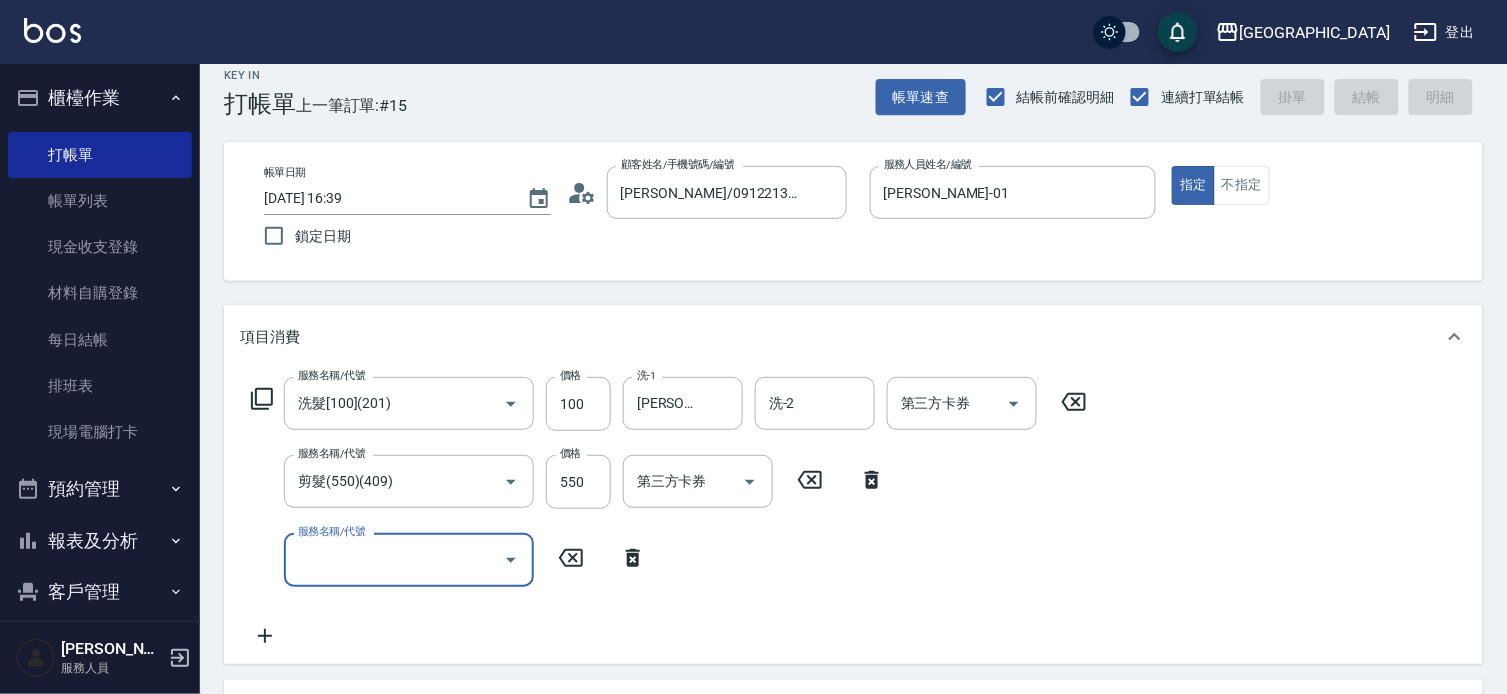 type 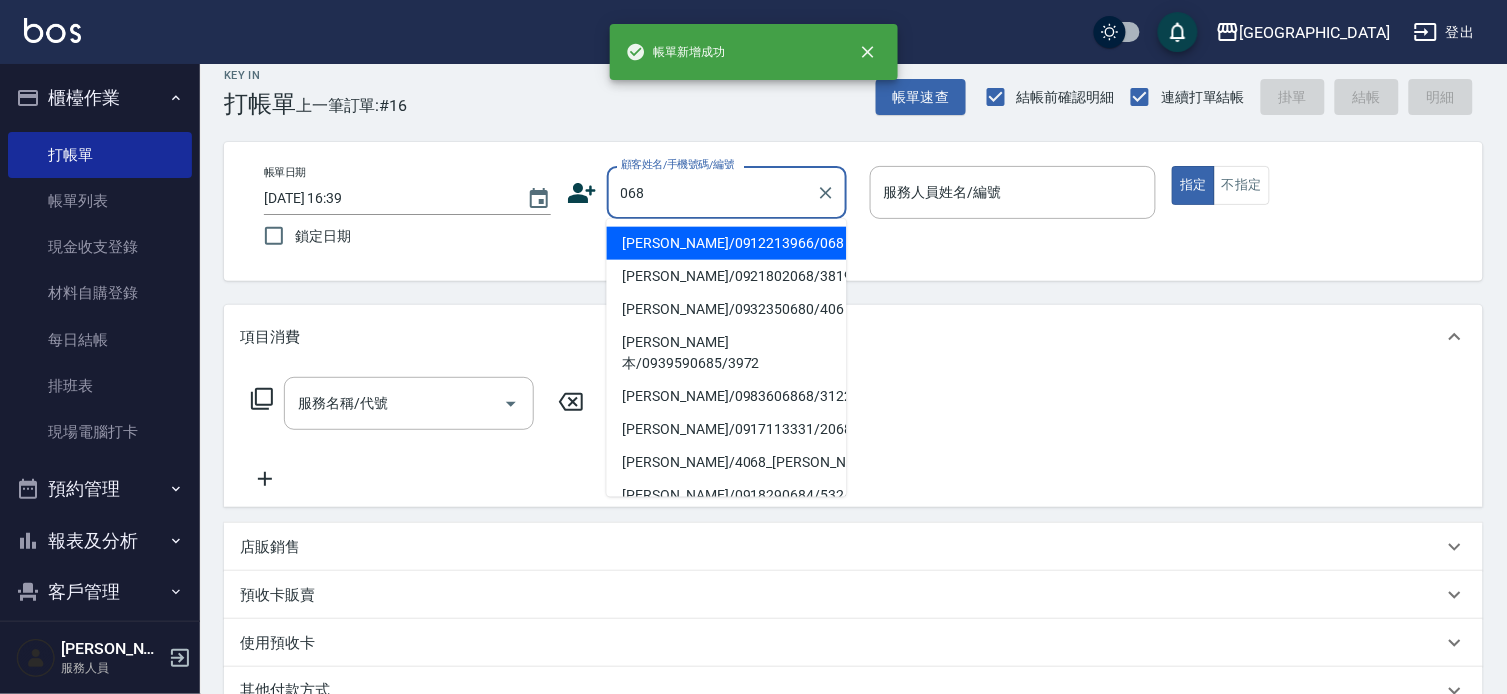 type on "068" 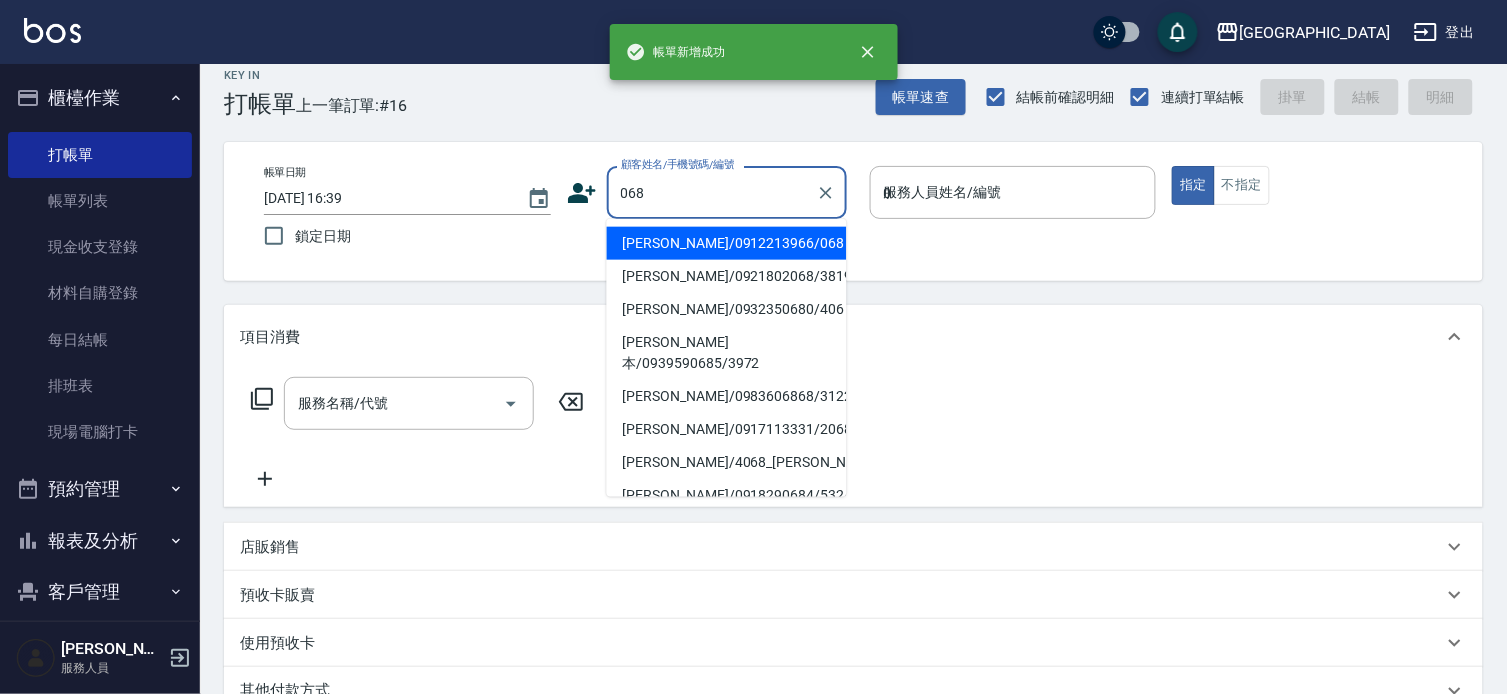 type on "[PERSON_NAME]/0912213966/068" 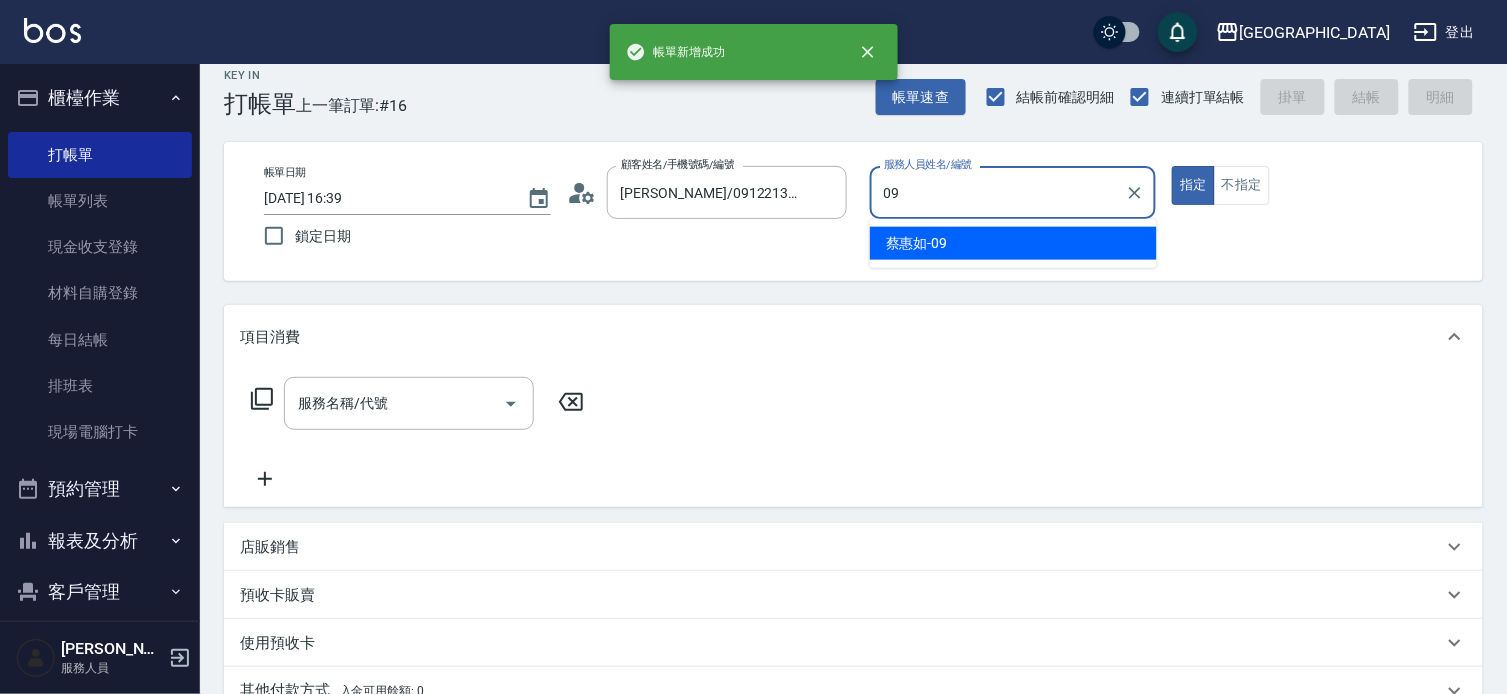 type on "[PERSON_NAME]-09" 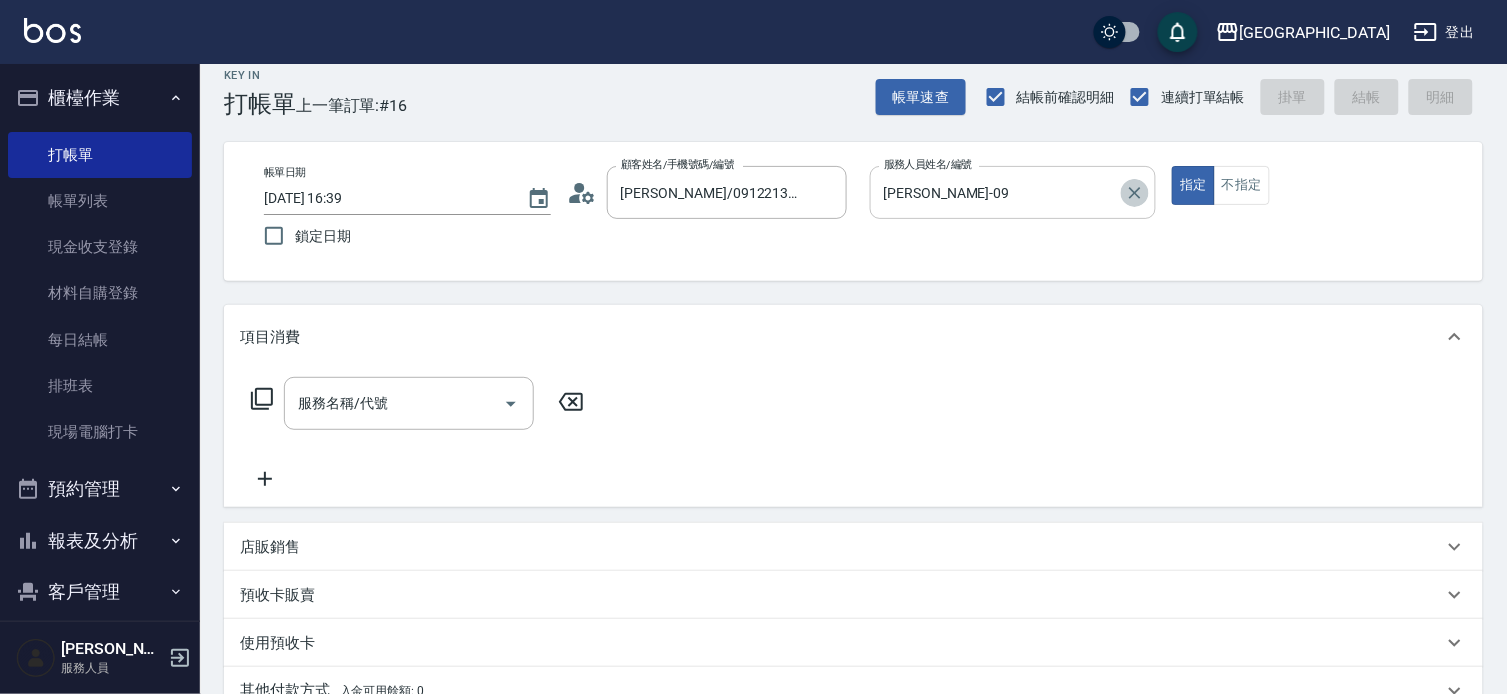 click at bounding box center (1135, 193) 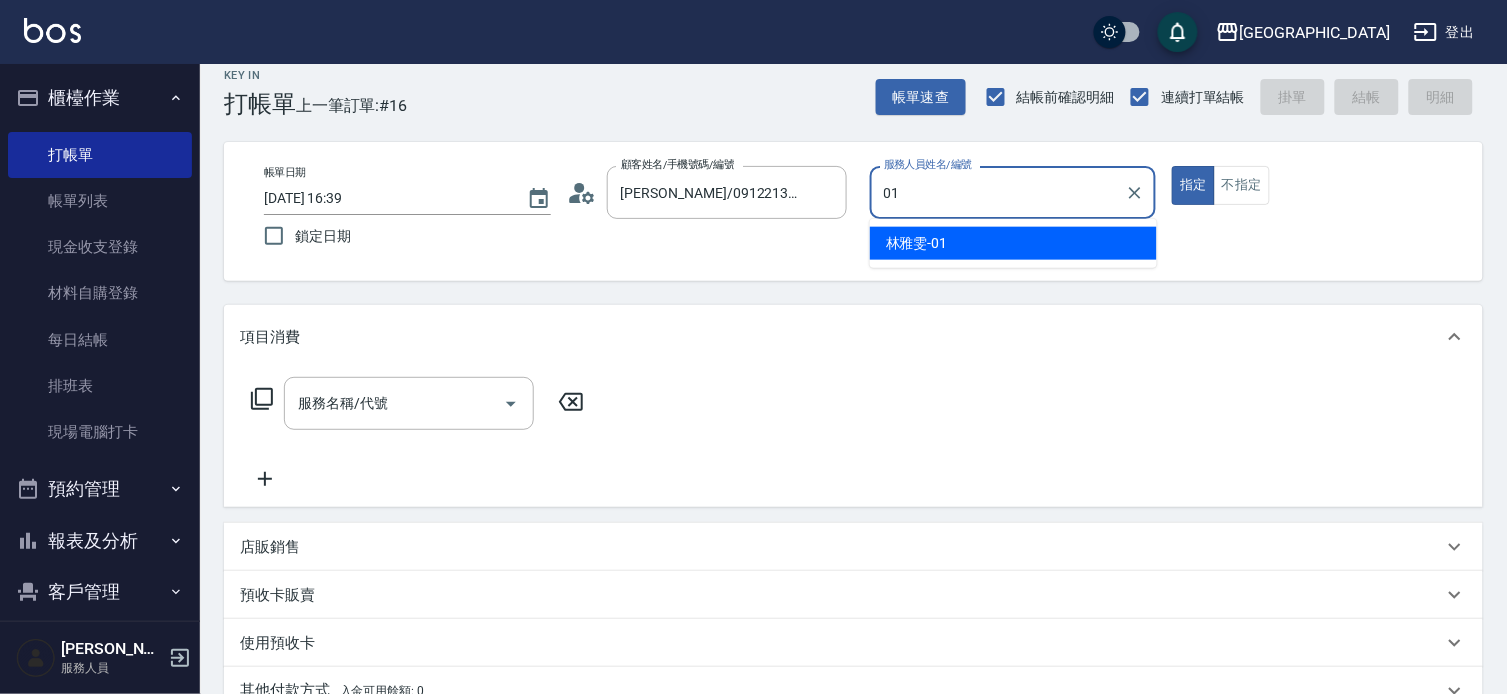 type on "[PERSON_NAME]-01" 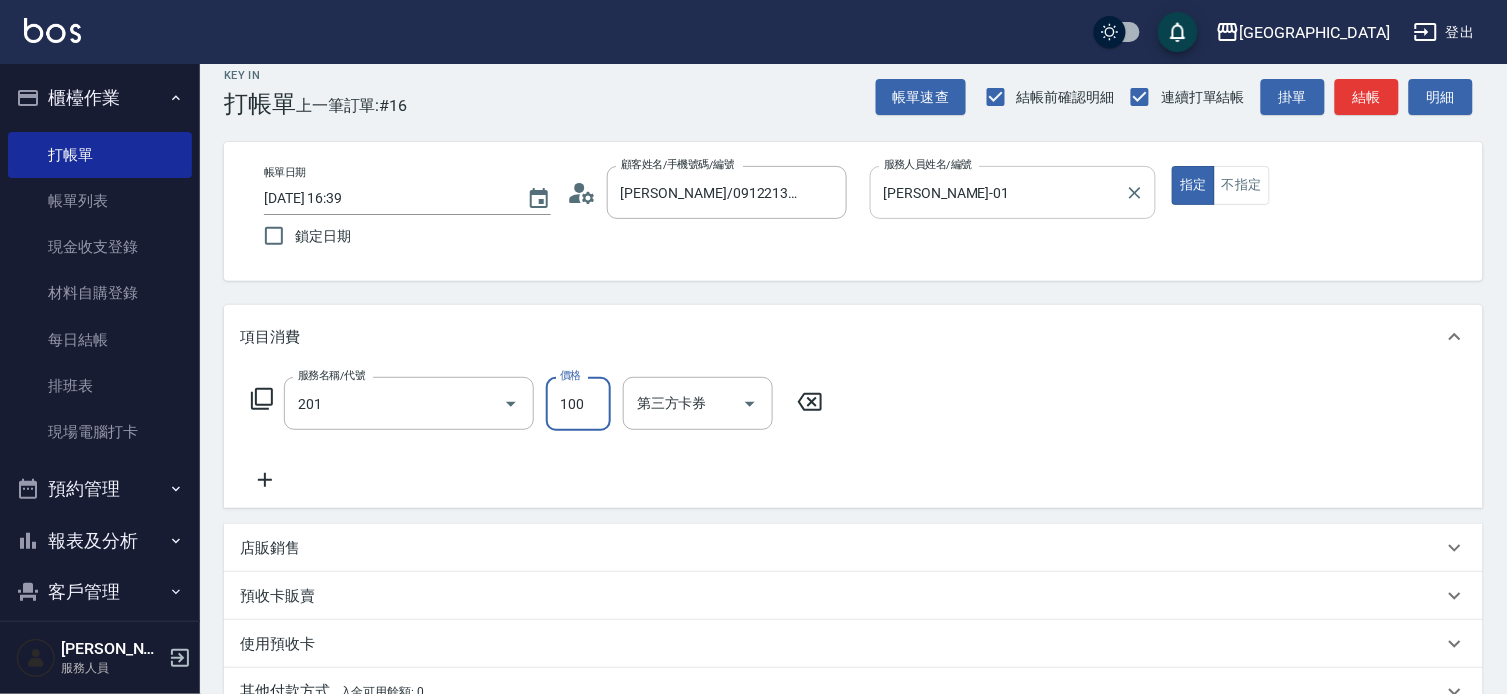 type on "洗髮[100](201)" 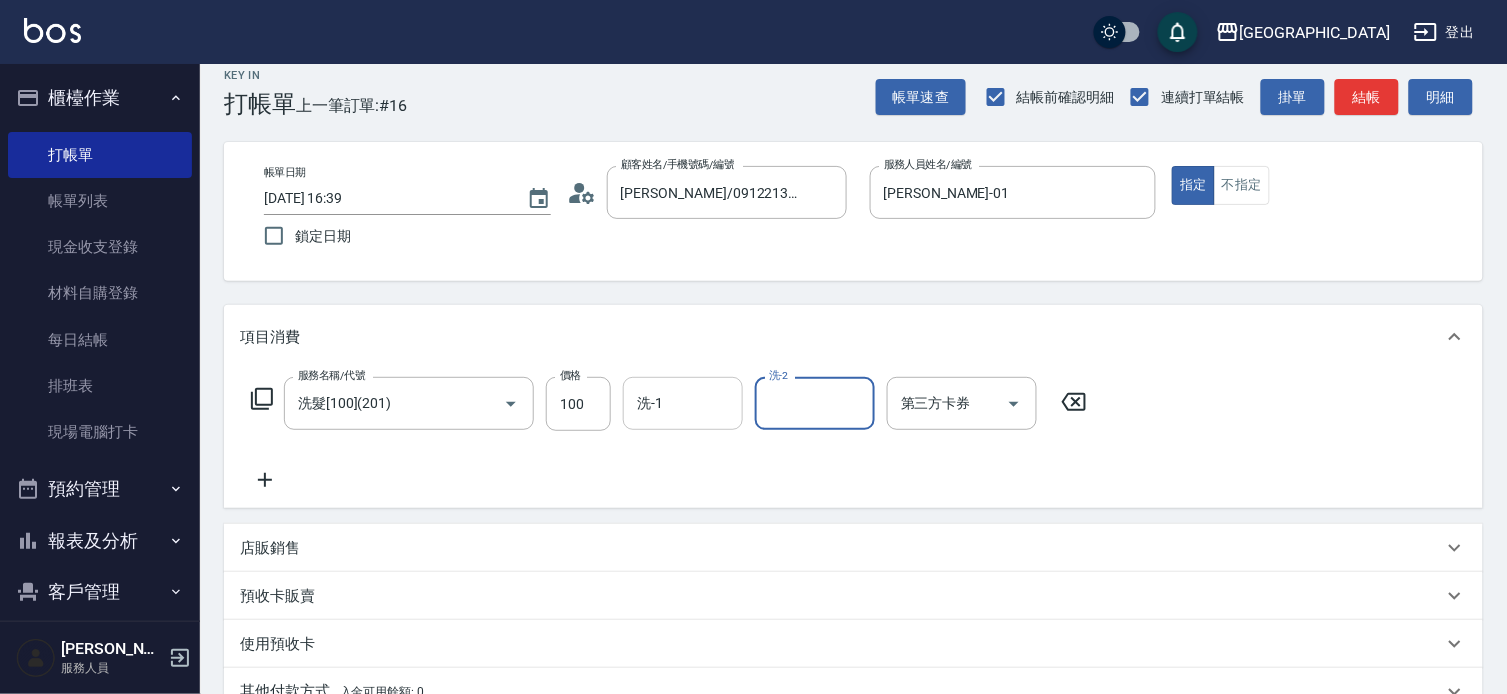 drag, startPoint x: 721, startPoint y: 398, endPoint x: 660, endPoint y: 398, distance: 61 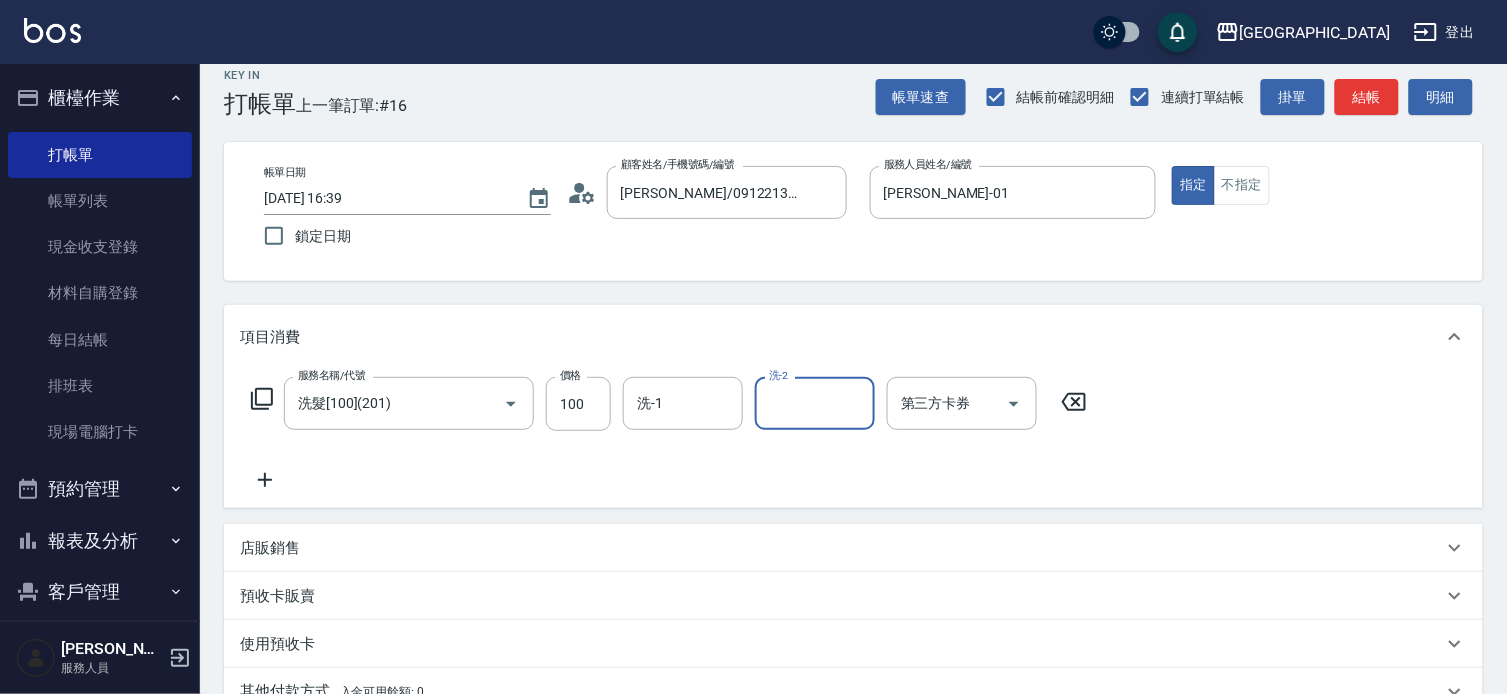 click on "洗-1" at bounding box center (683, 403) 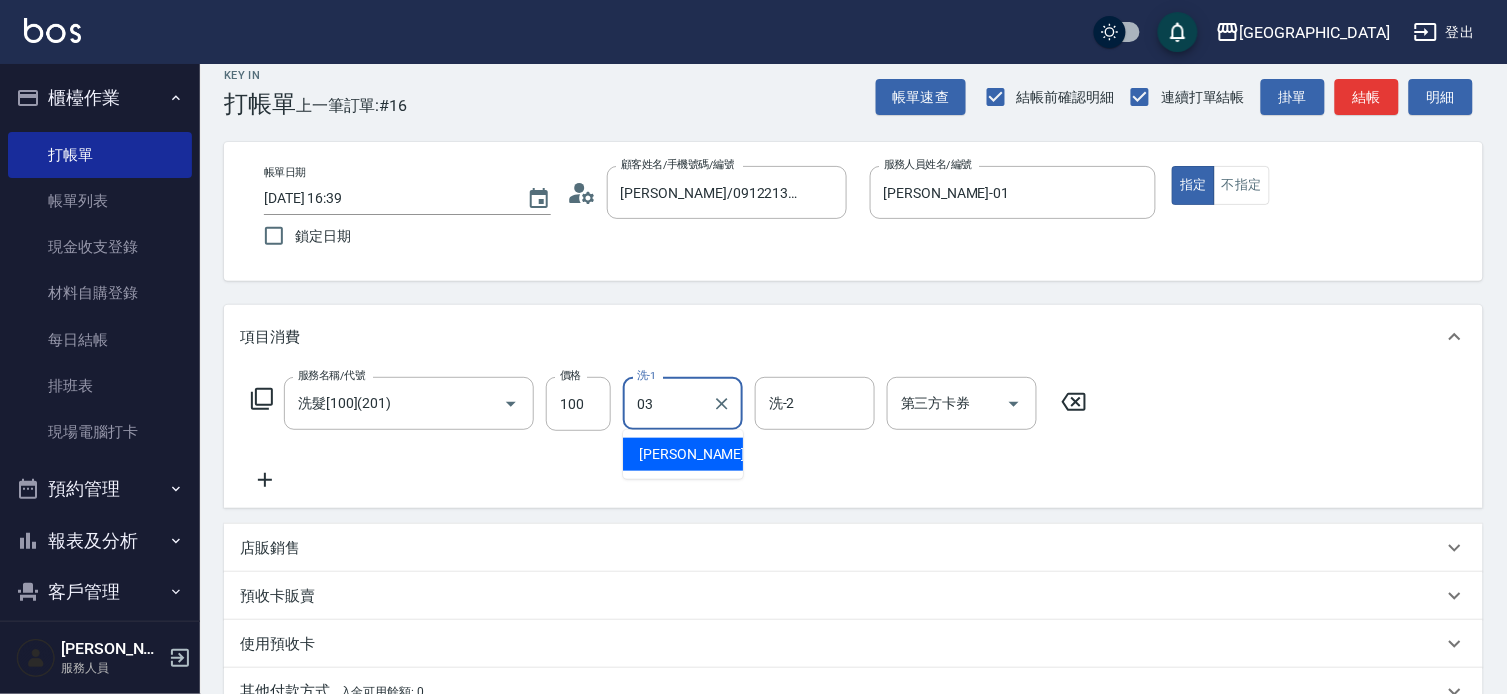 type on "[PERSON_NAME]媗-03" 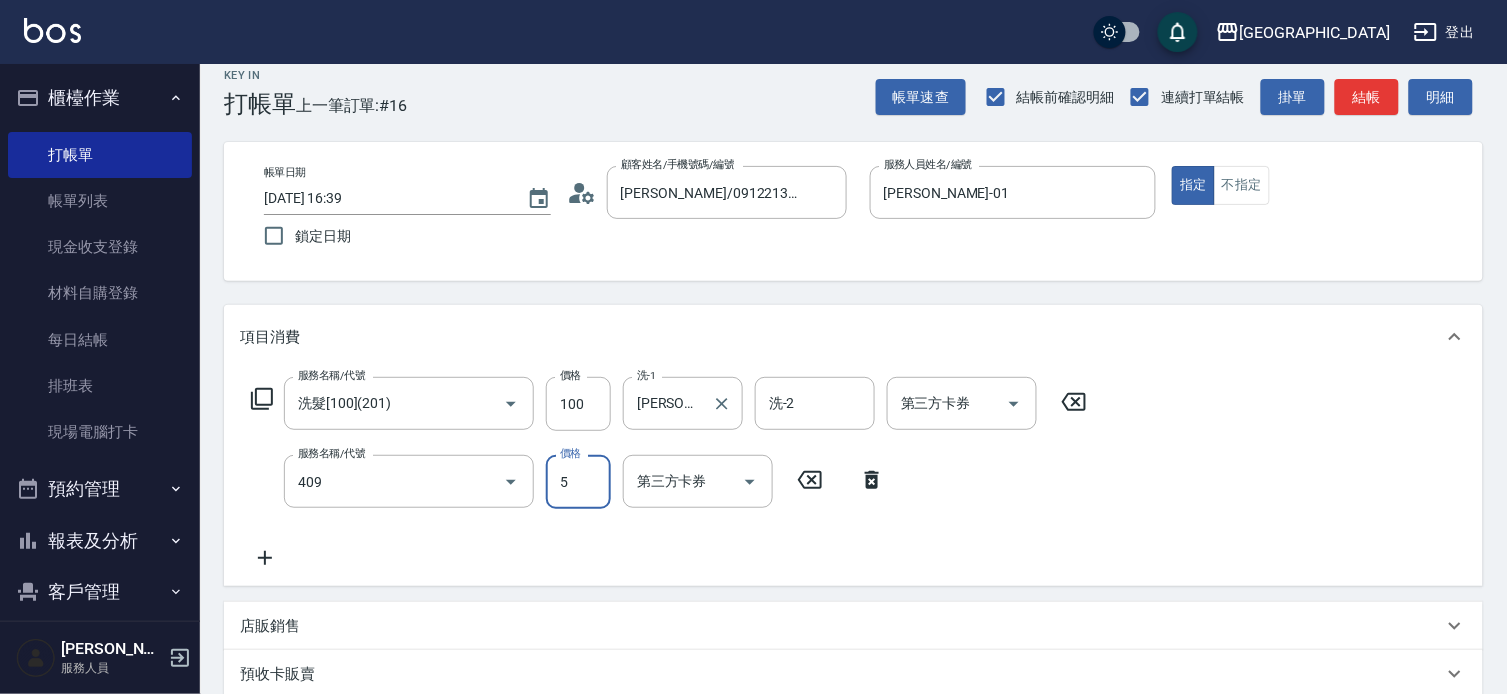 type on "剪髮(550)(409)" 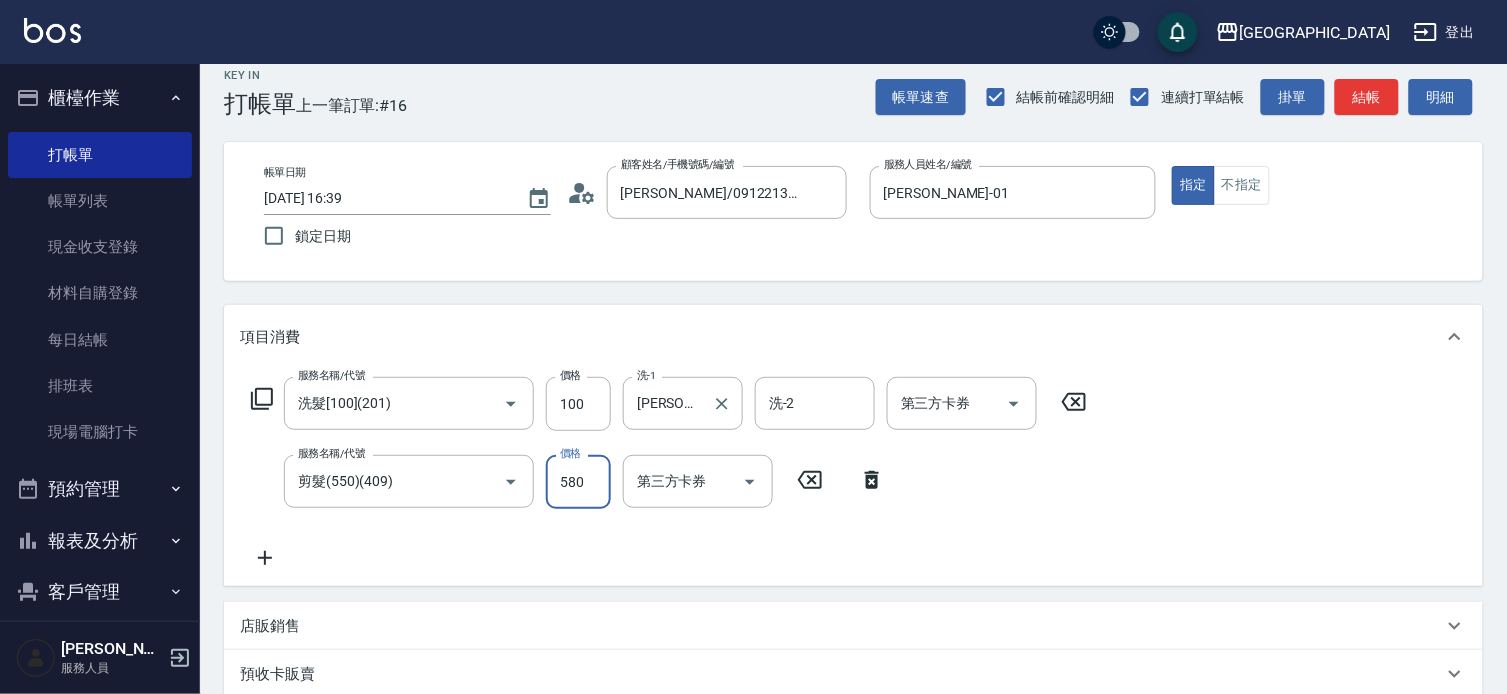 type on "580" 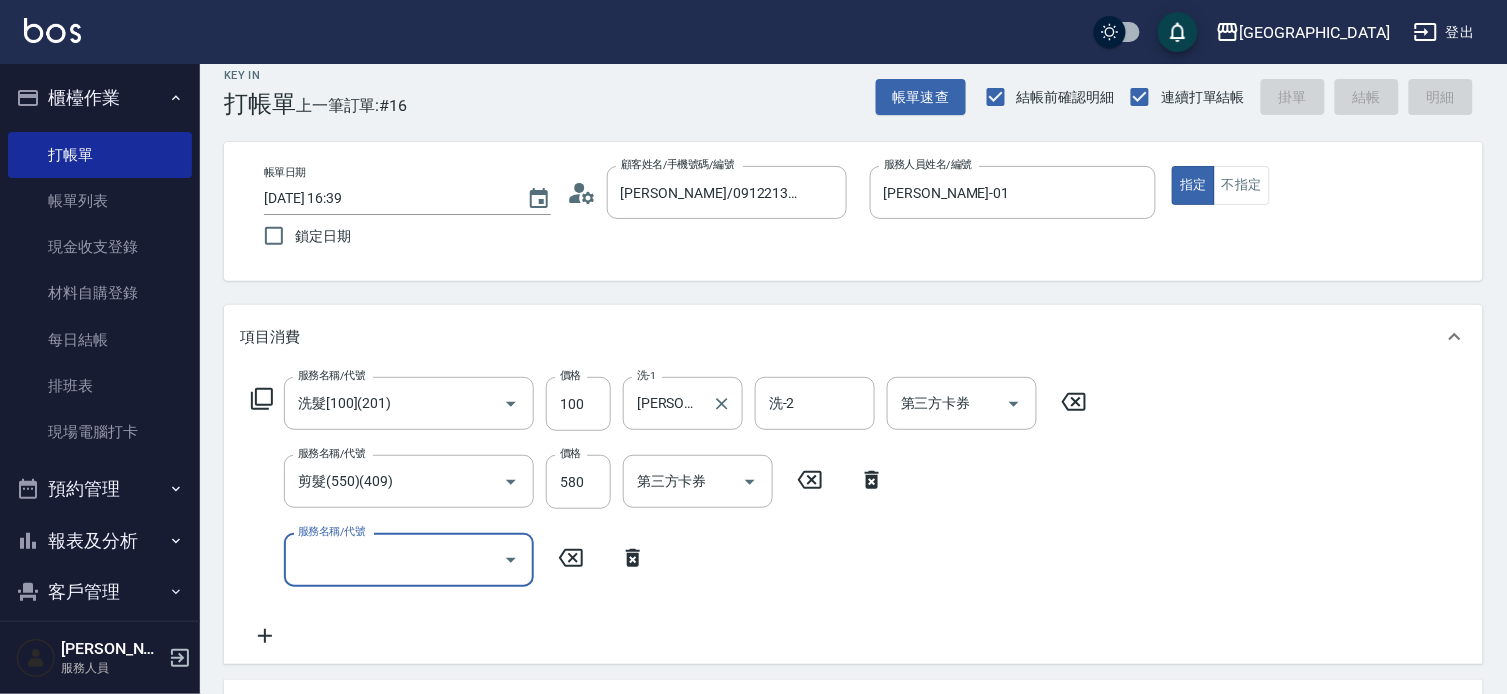 type on "[DATE] 16:40" 